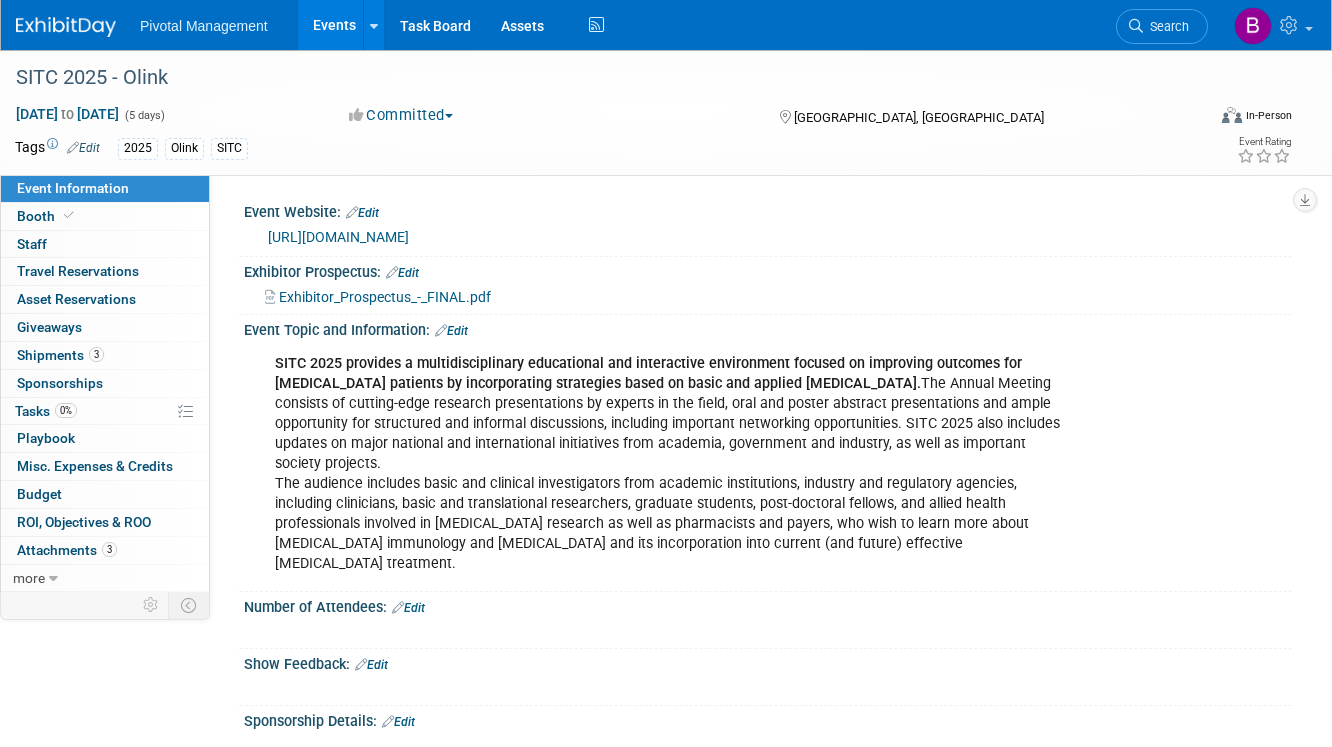 scroll, scrollTop: 0, scrollLeft: 0, axis: both 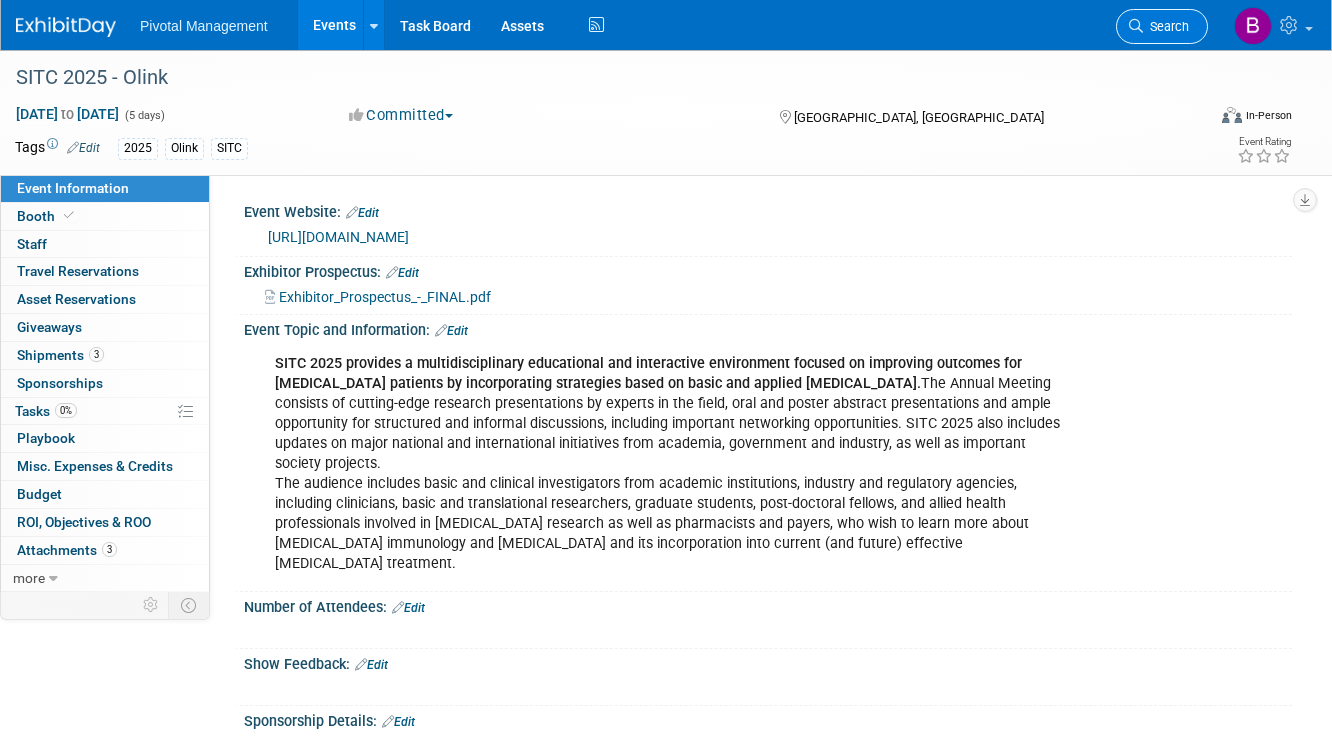 click on "Search" at bounding box center [1166, 26] 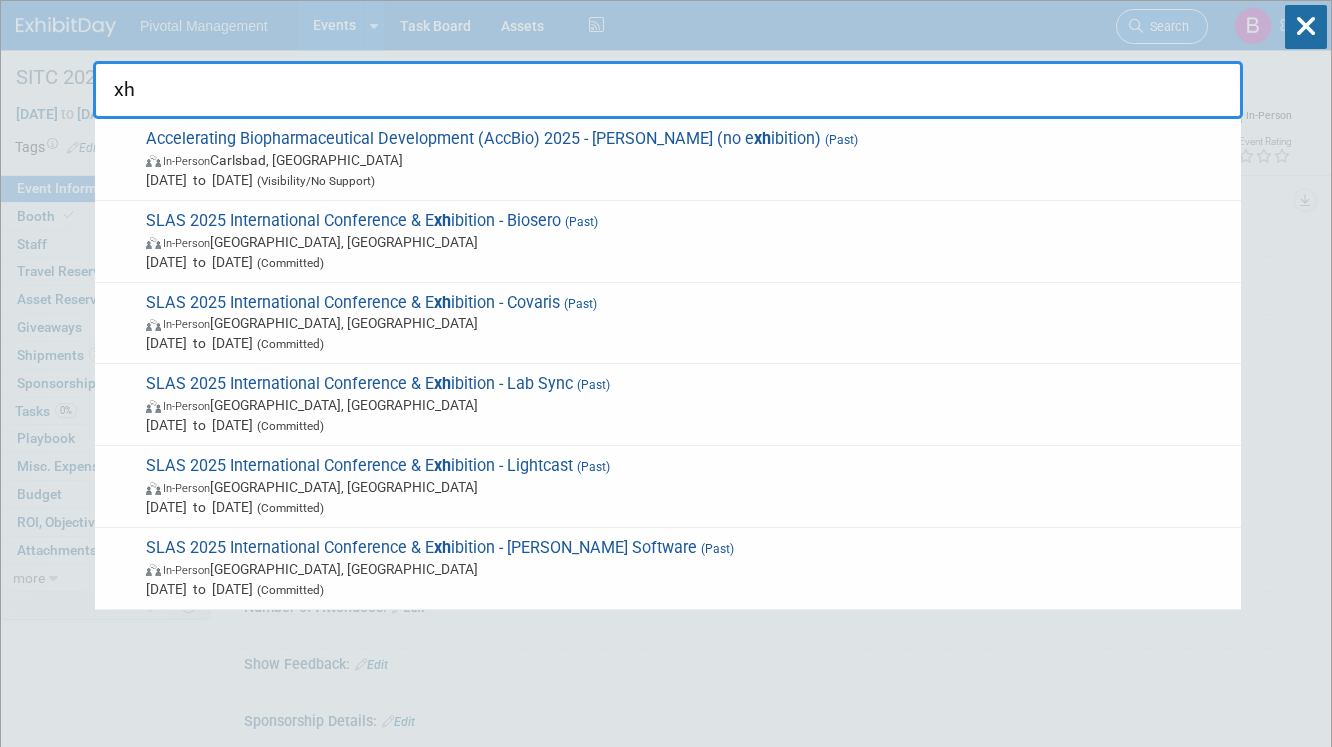 type on "x" 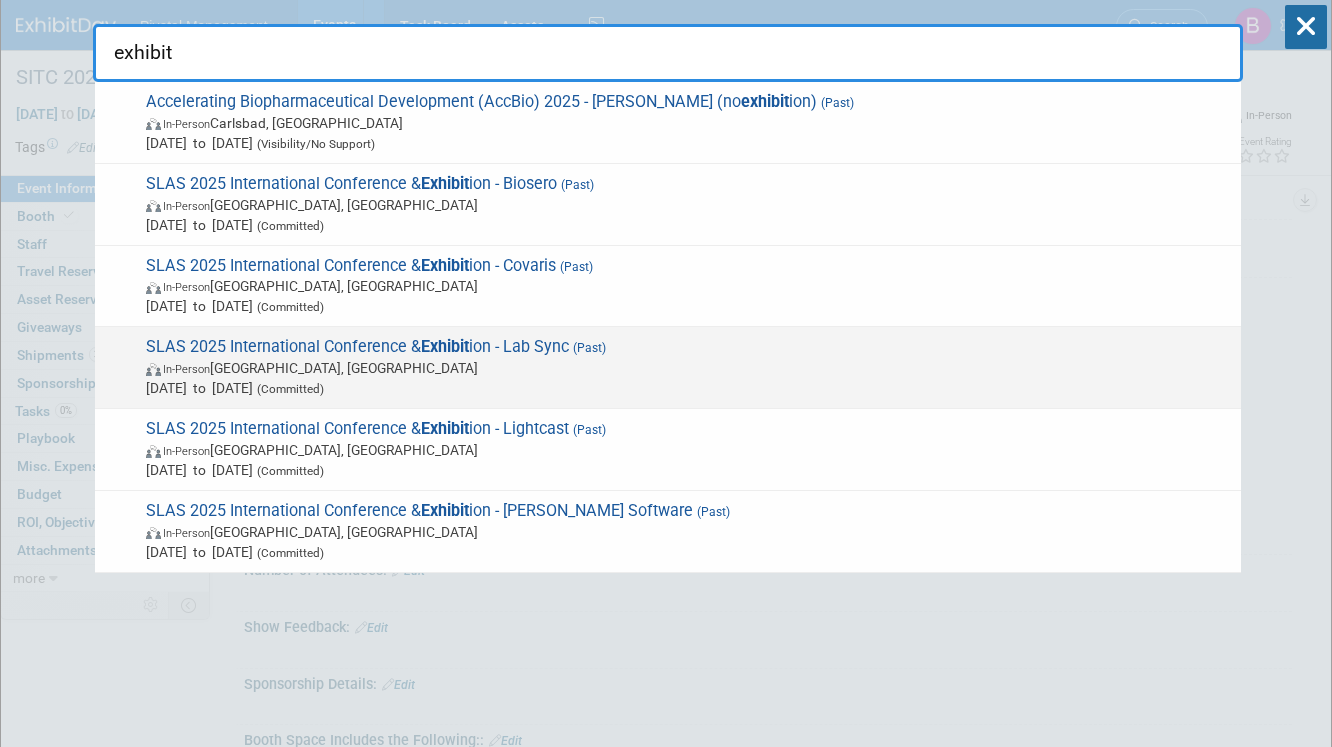 scroll, scrollTop: 28, scrollLeft: 0, axis: vertical 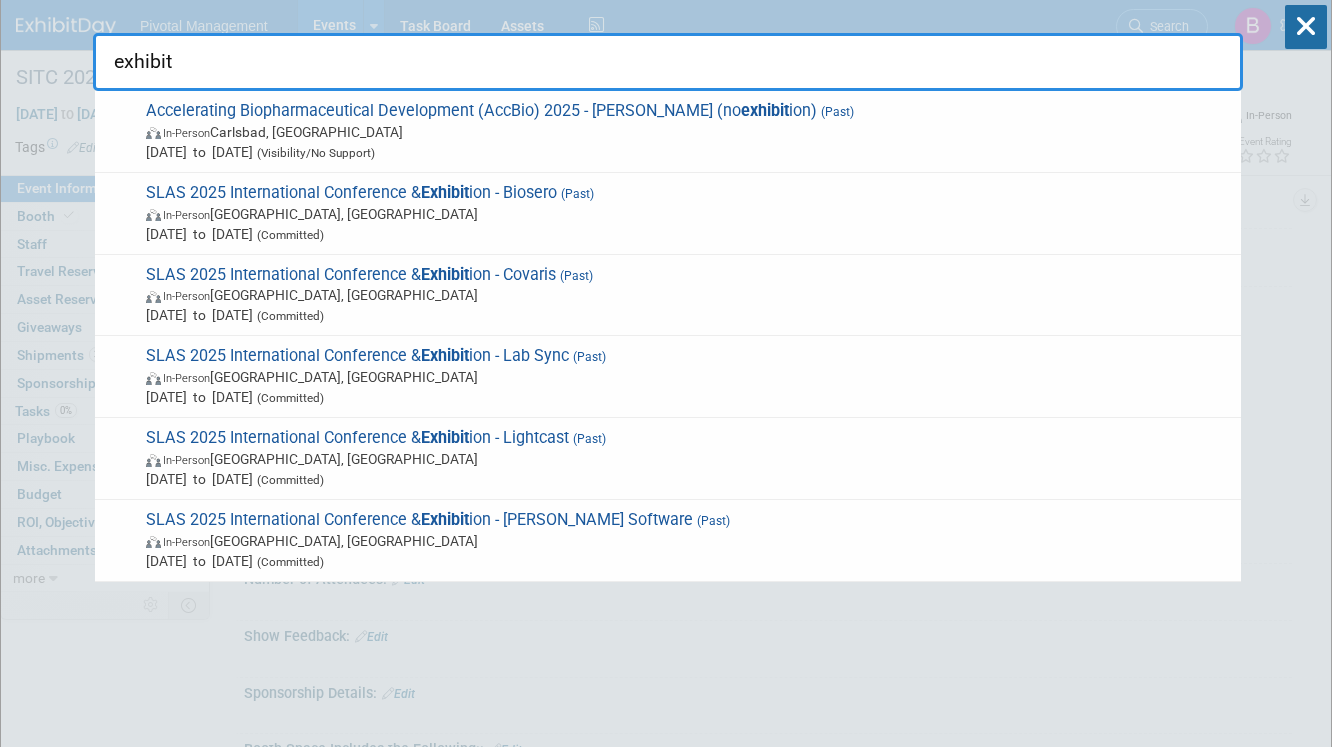 click on "exhibit" at bounding box center (668, 62) 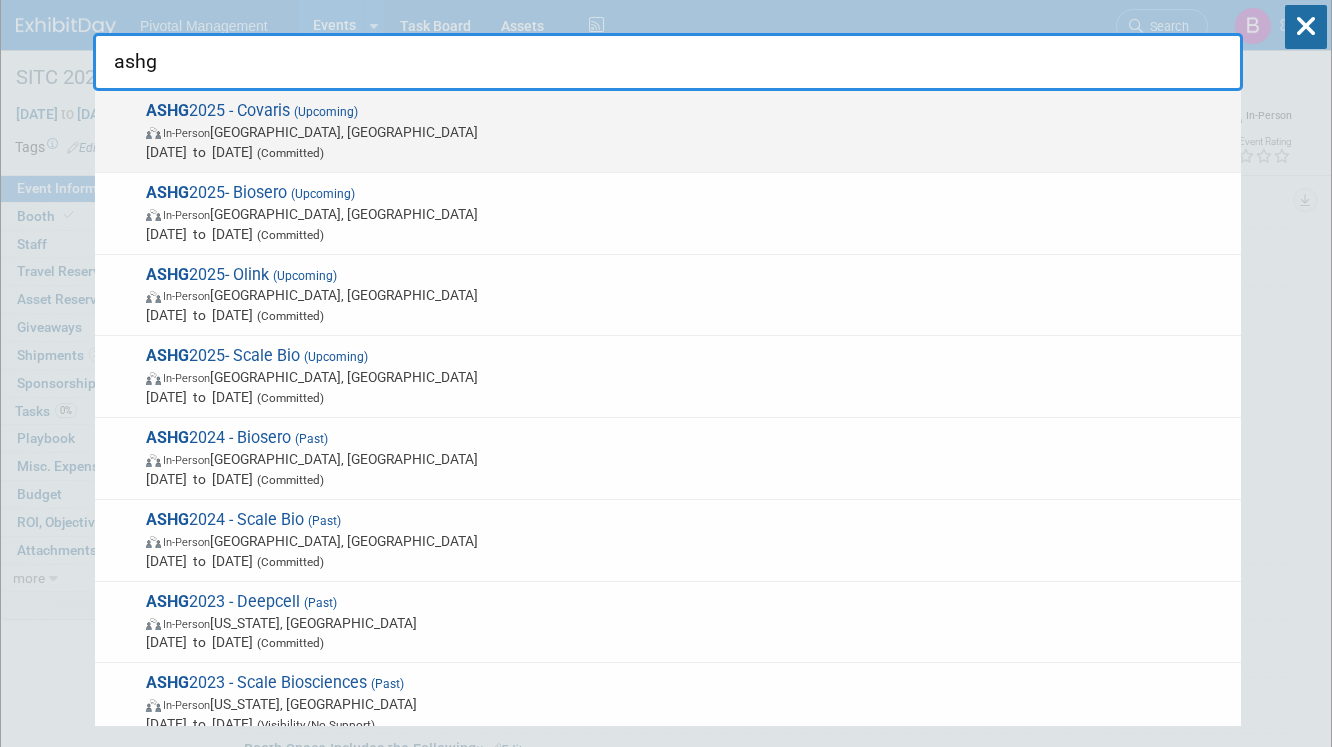 type on "ashg" 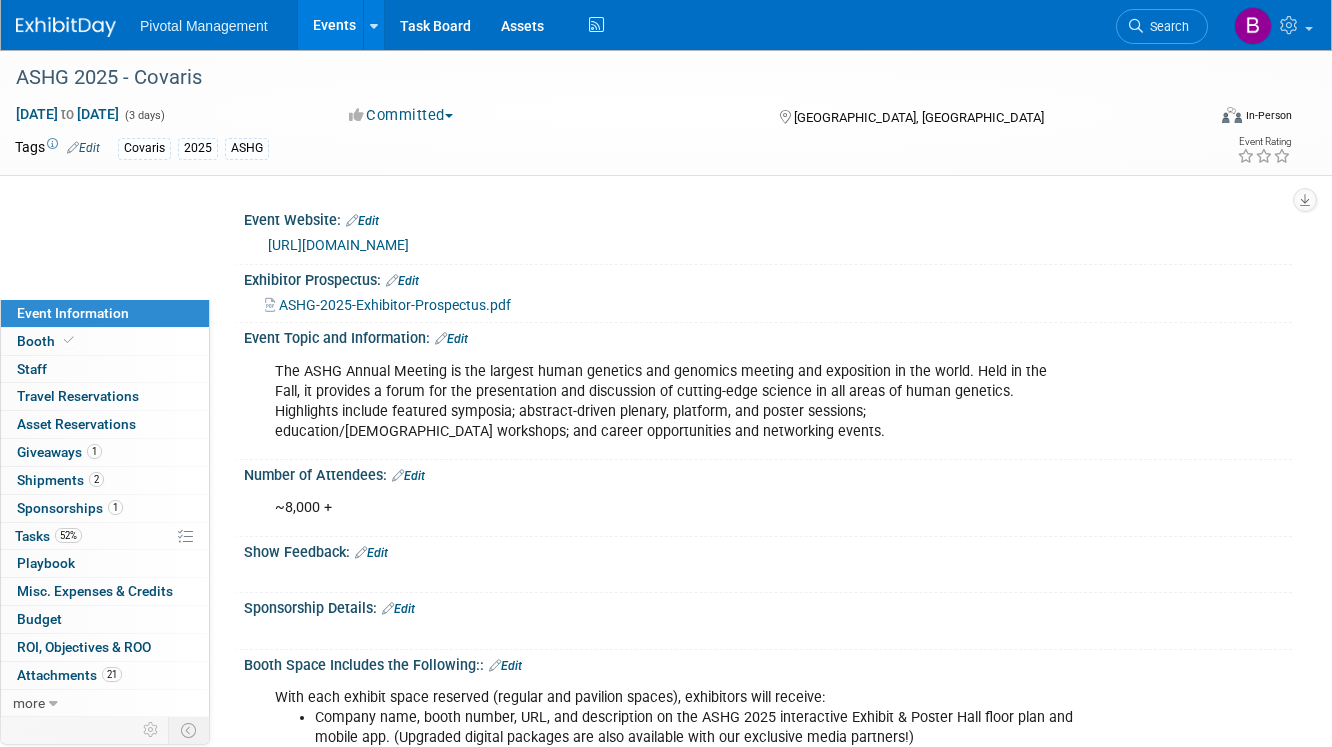 scroll, scrollTop: 118, scrollLeft: 0, axis: vertical 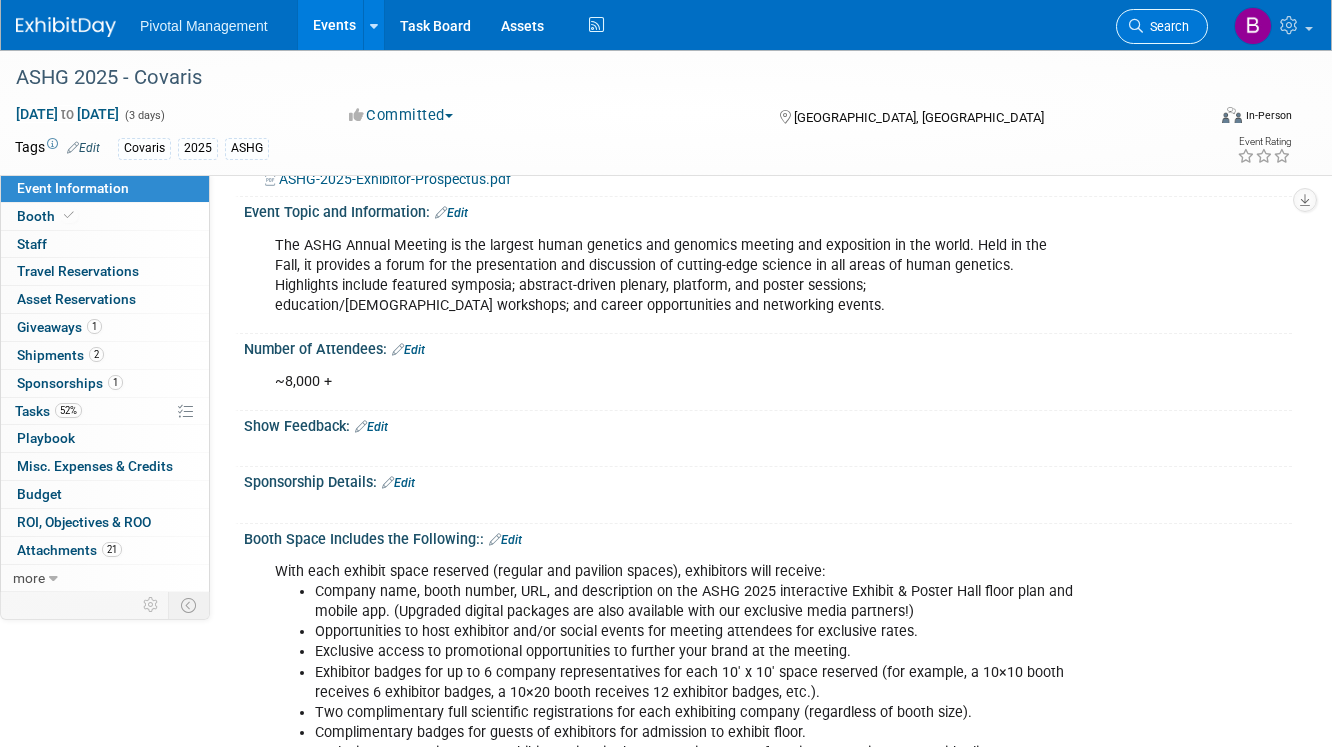 click on "Search" at bounding box center (1162, 26) 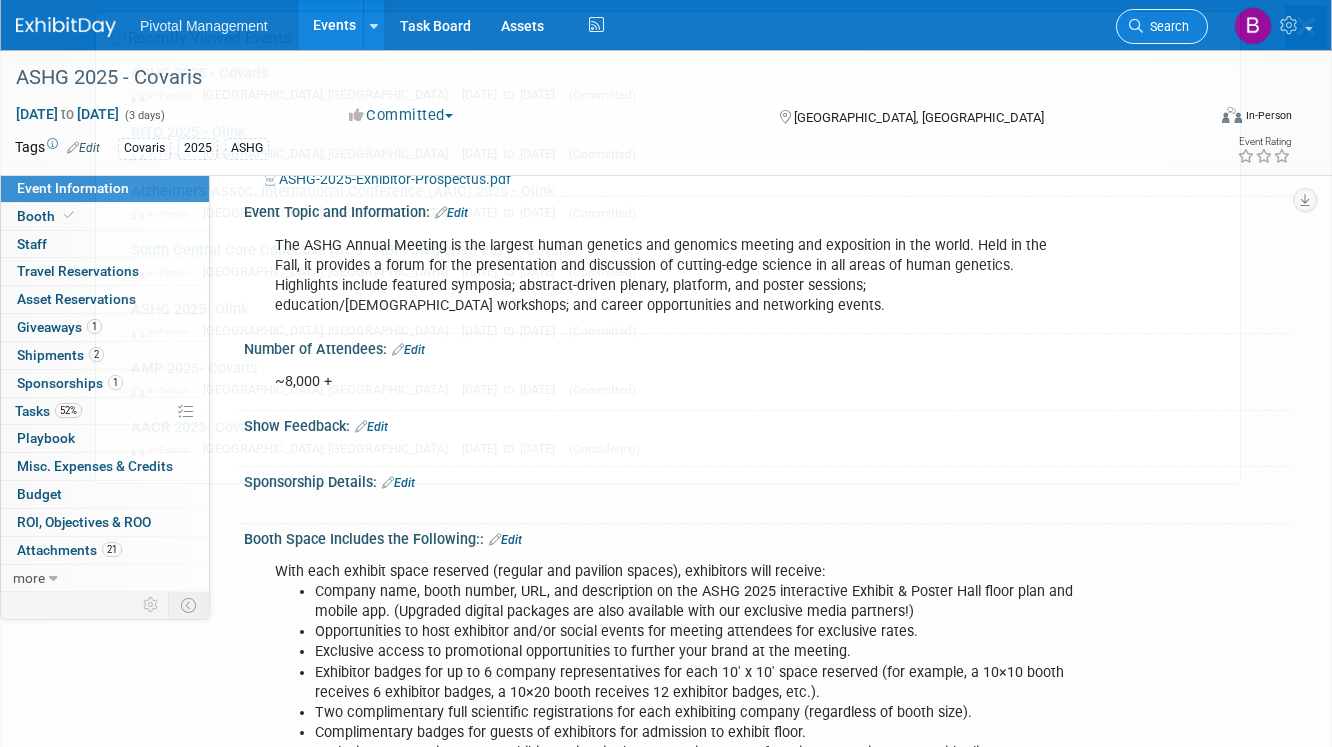 scroll, scrollTop: 0, scrollLeft: 0, axis: both 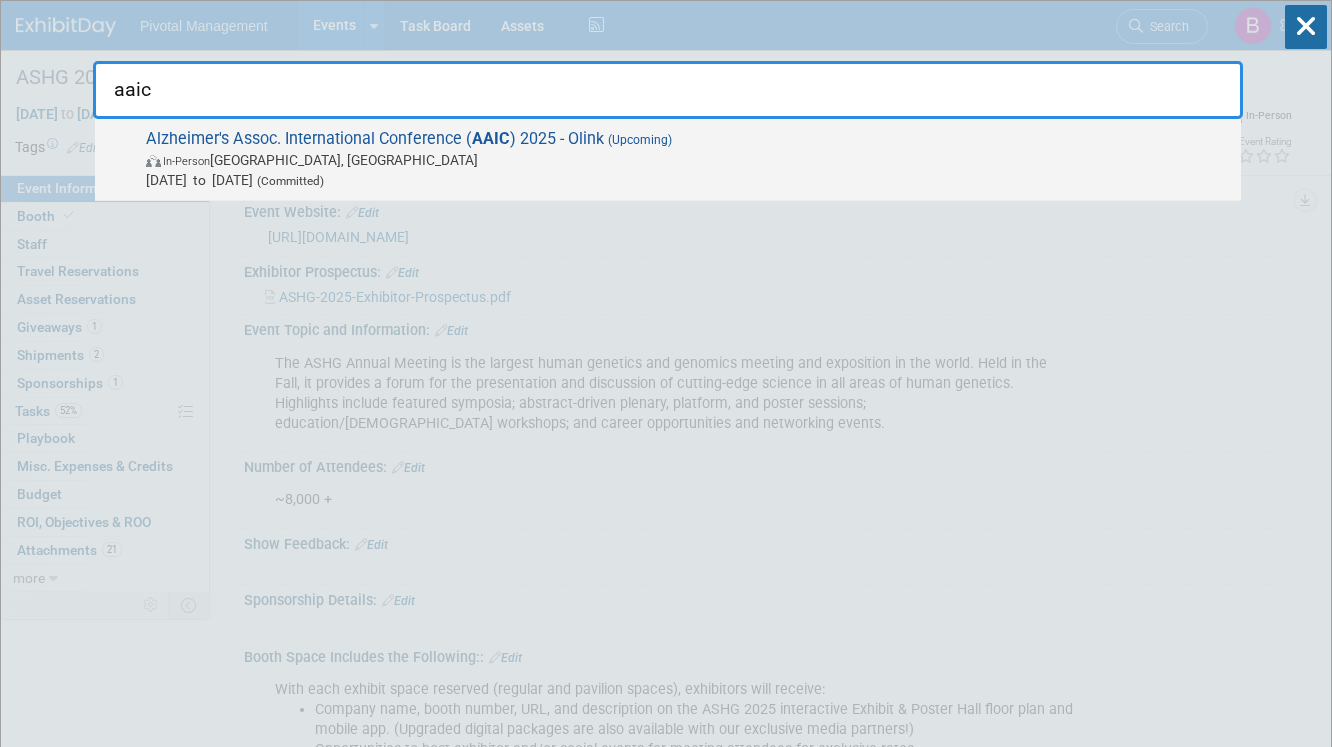 type on "aaic" 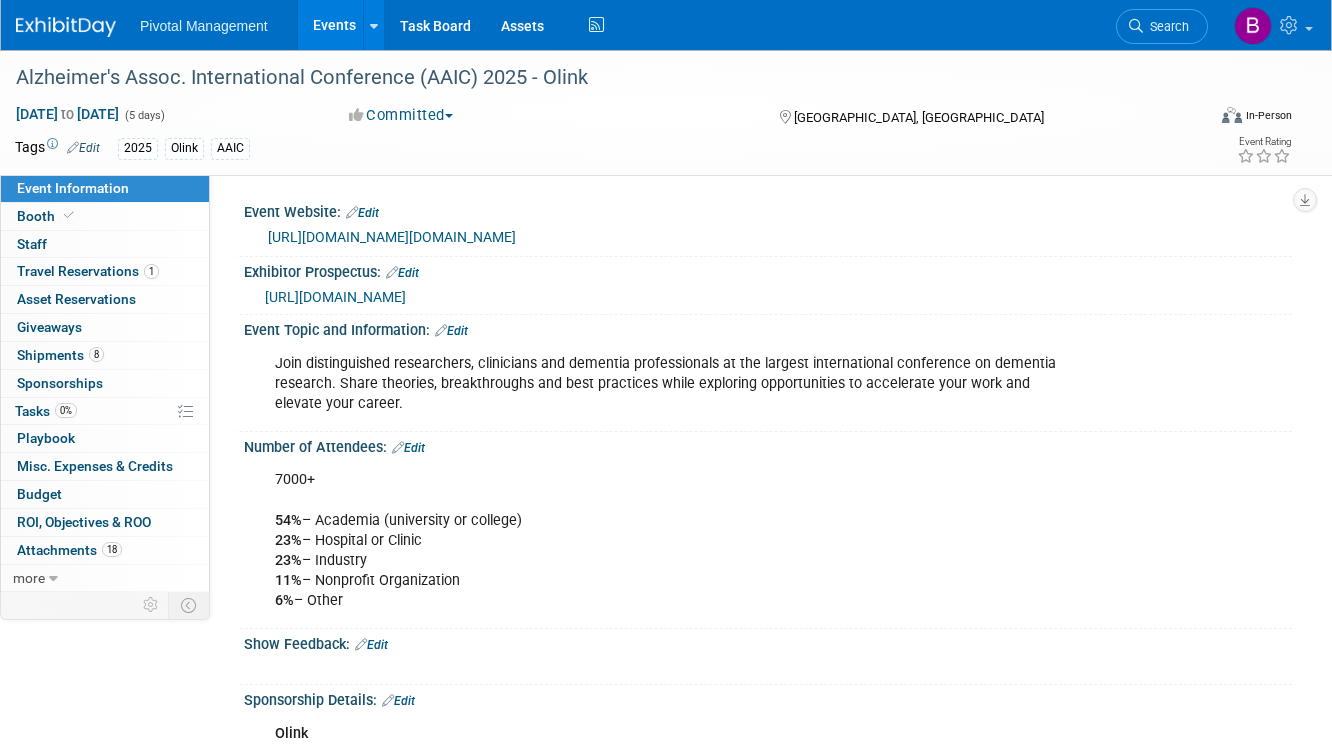 scroll, scrollTop: 0, scrollLeft: 0, axis: both 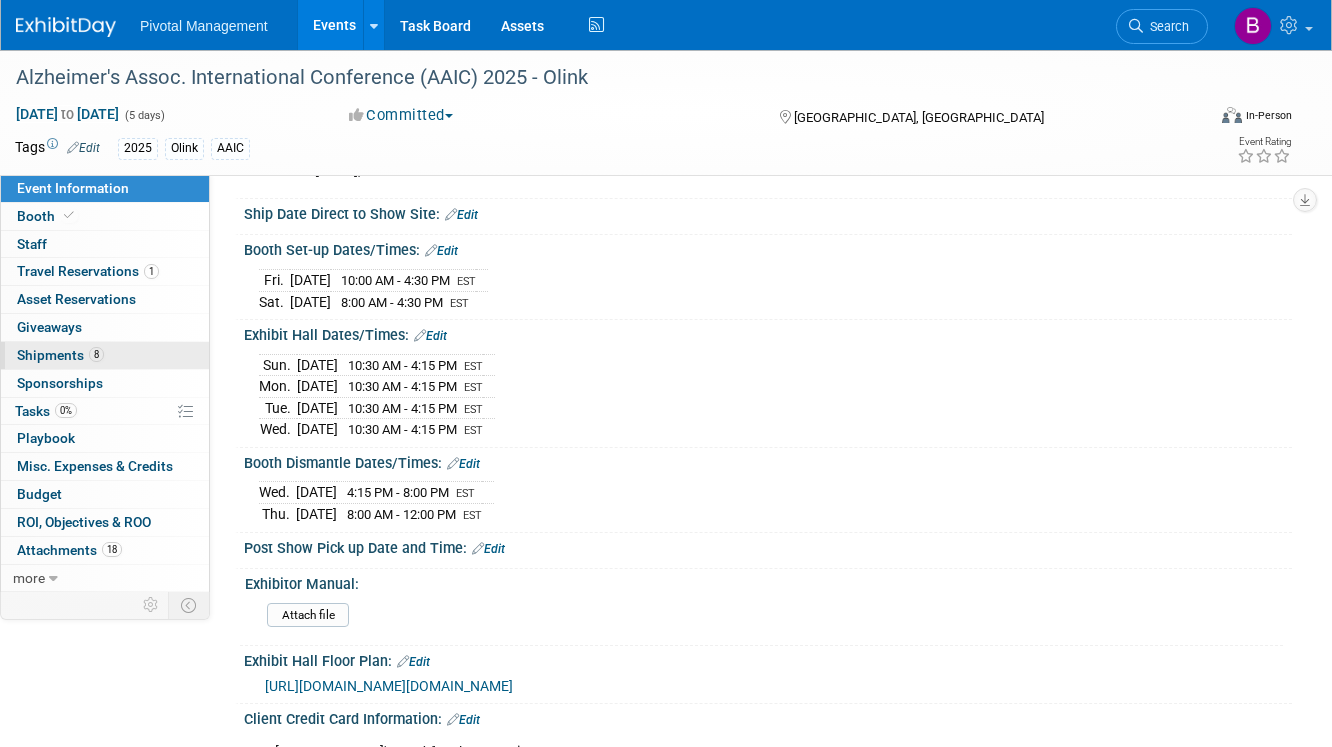 click on "8" at bounding box center [96, 354] 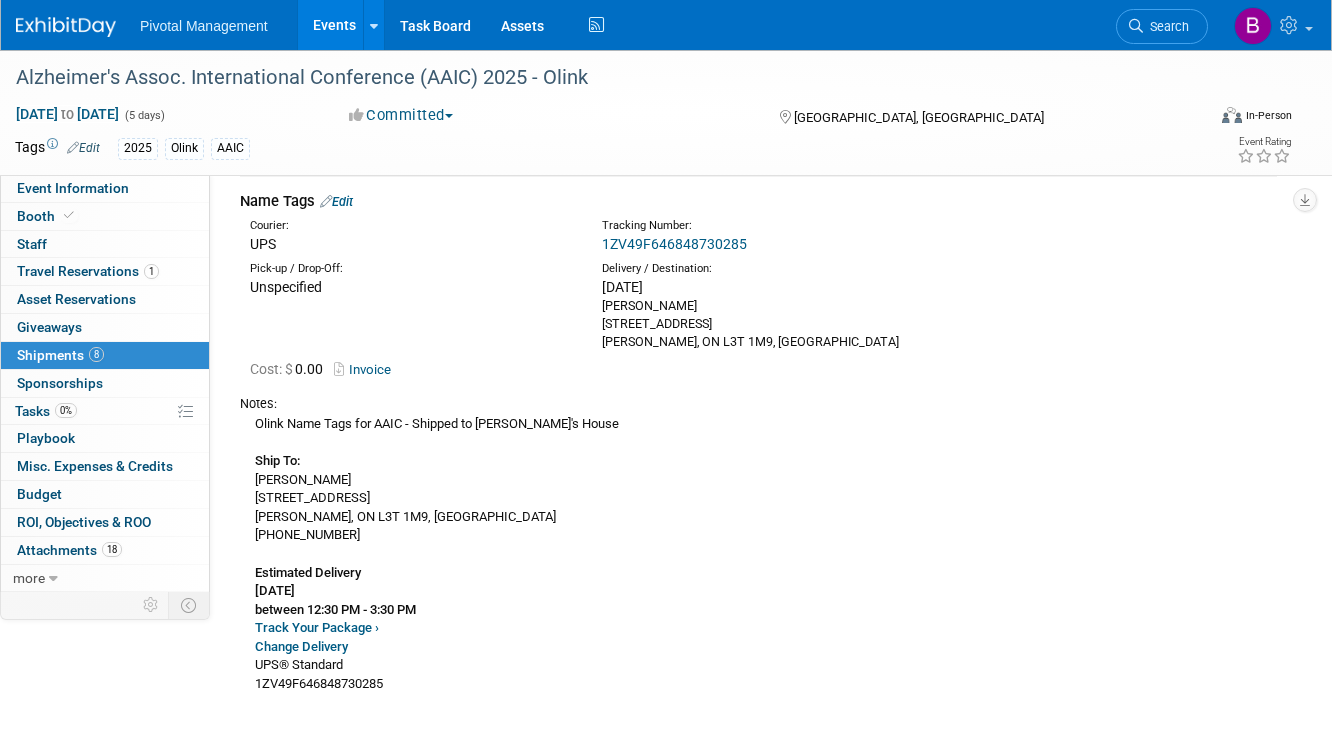 scroll, scrollTop: 2546, scrollLeft: 0, axis: vertical 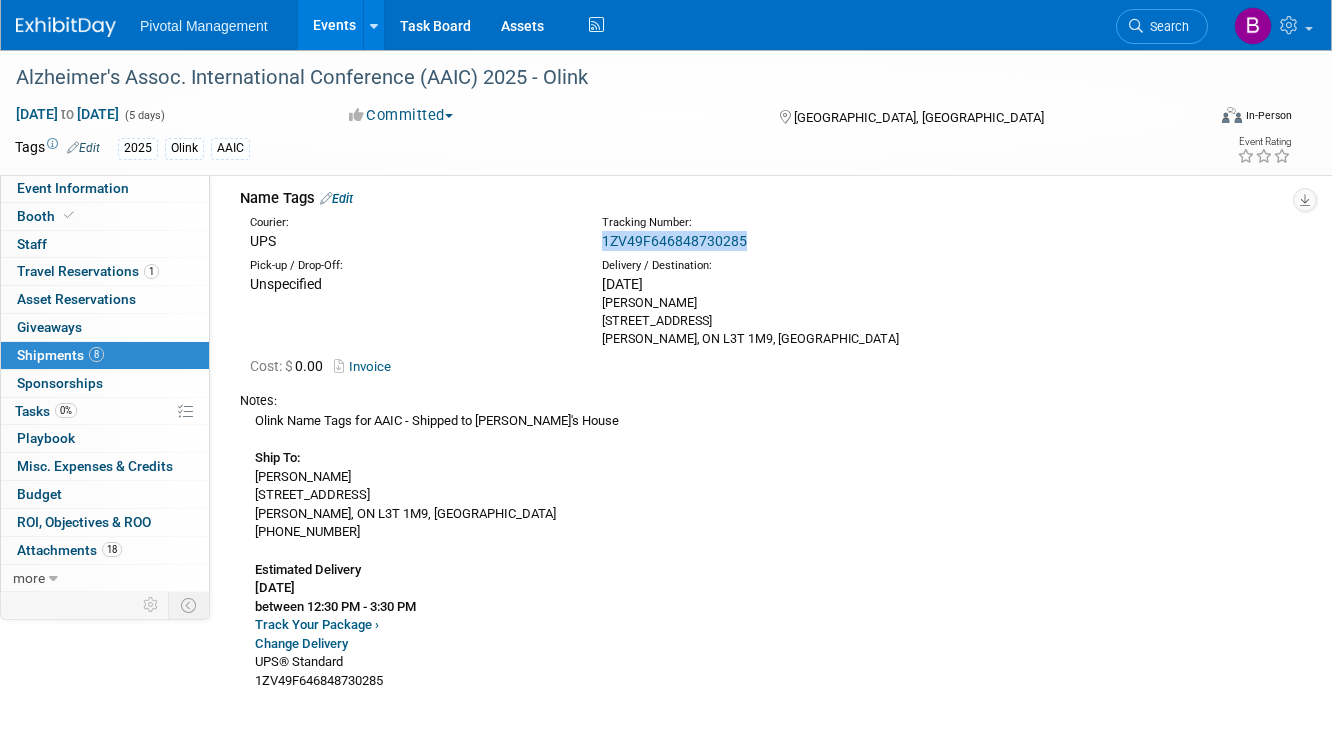 drag, startPoint x: 775, startPoint y: 237, endPoint x: 598, endPoint y: 245, distance: 177.1807 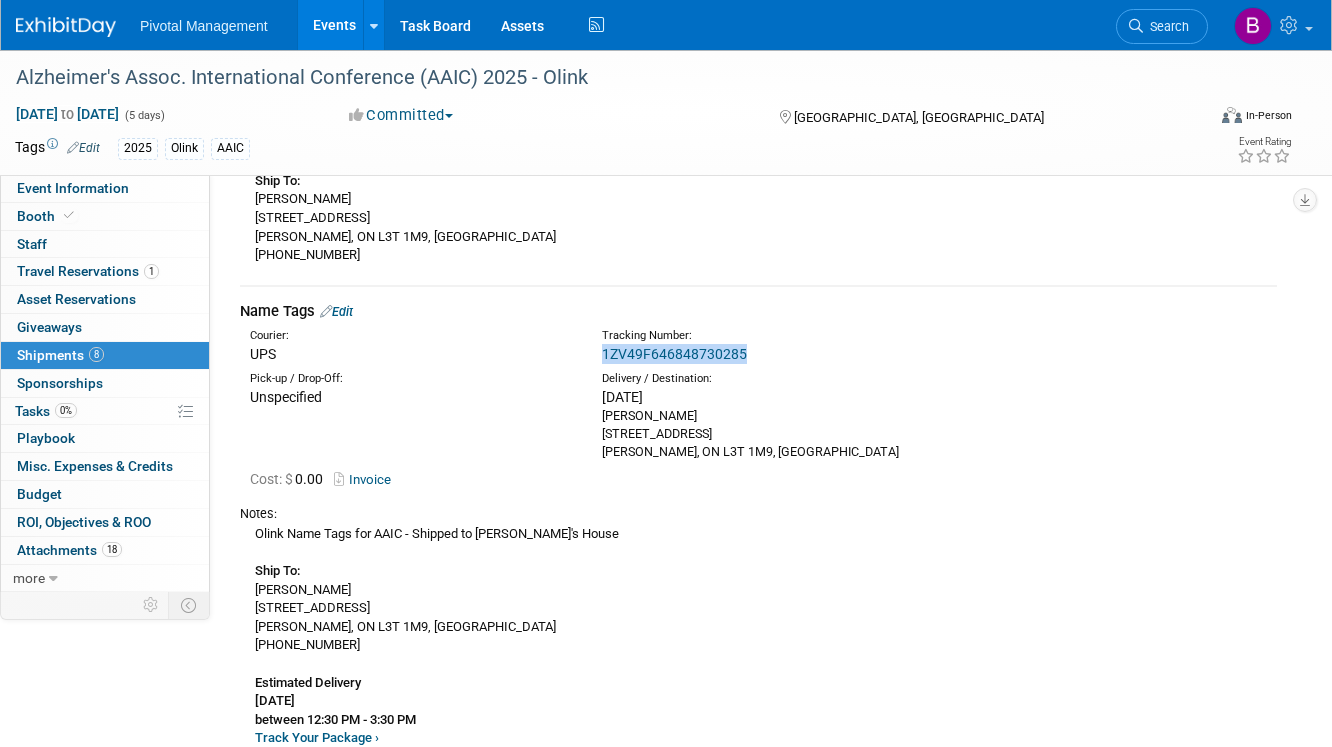 scroll, scrollTop: 2432, scrollLeft: 0, axis: vertical 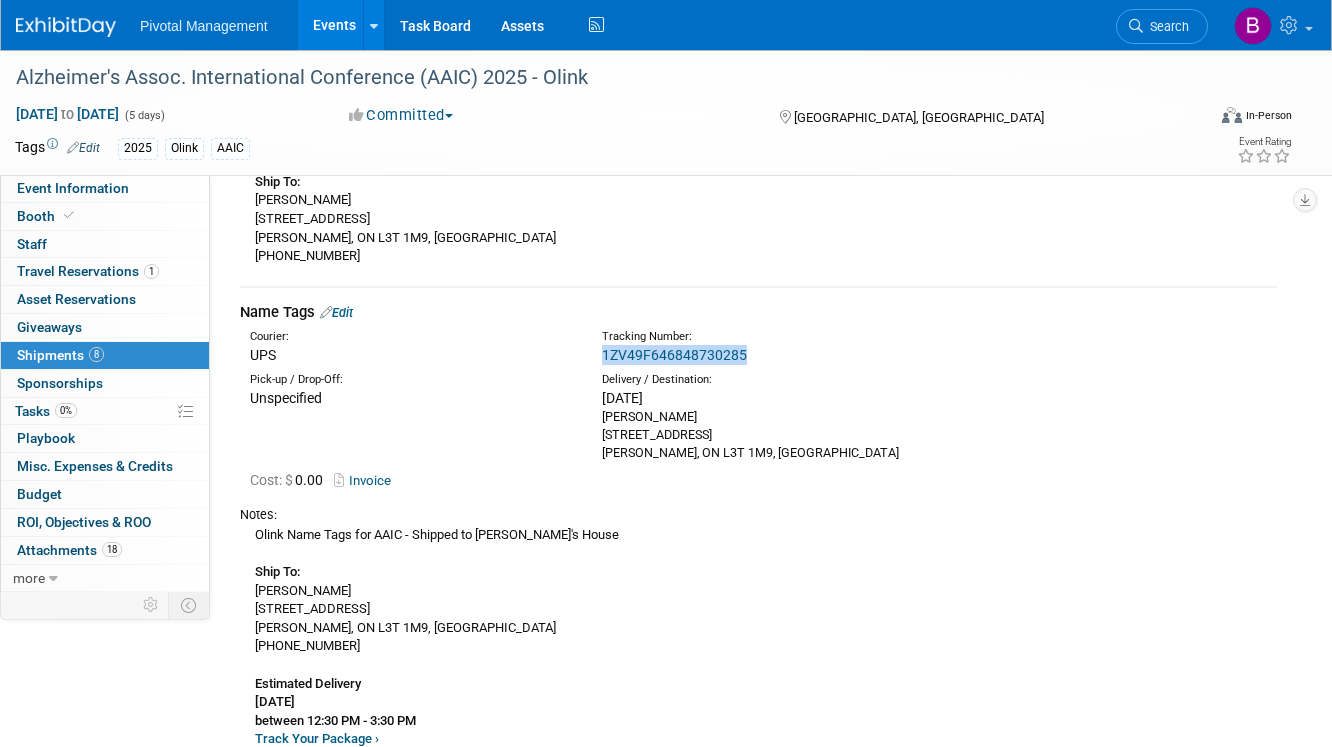 click on "Edit" at bounding box center (336, 312) 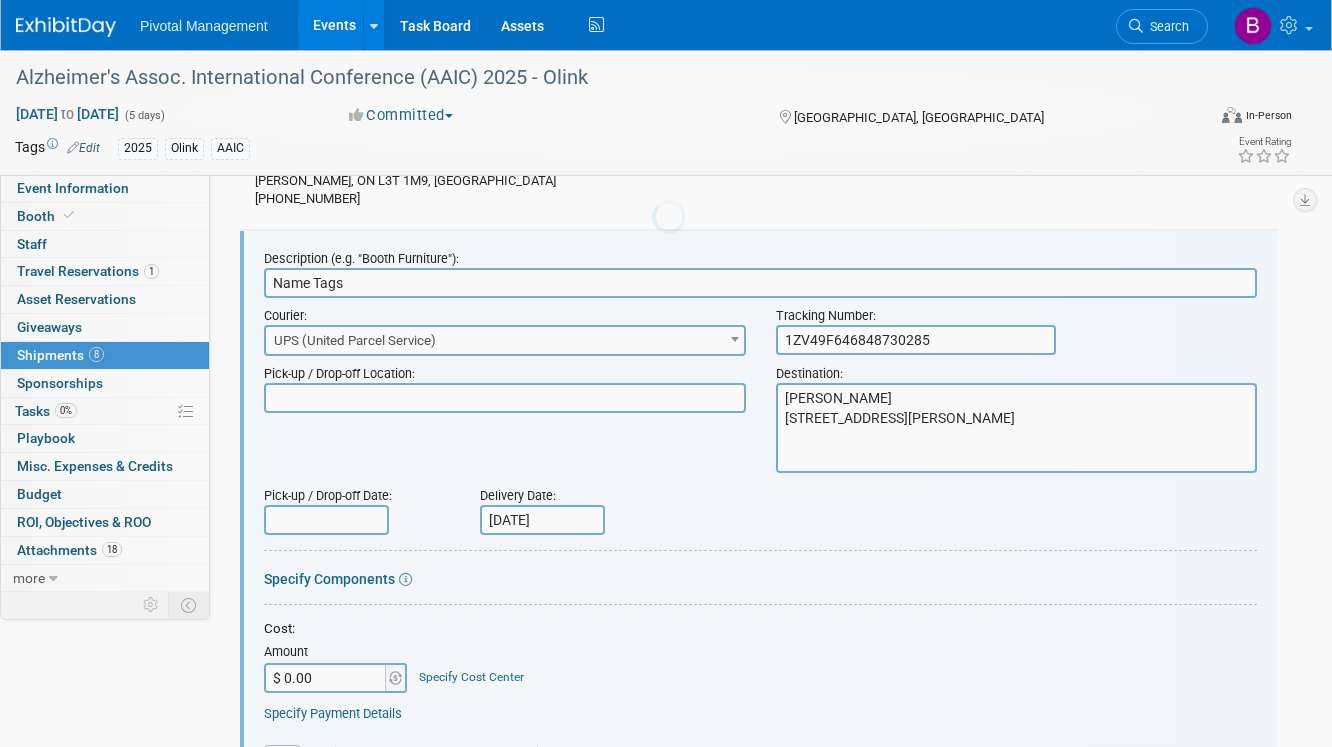 scroll, scrollTop: 0, scrollLeft: 0, axis: both 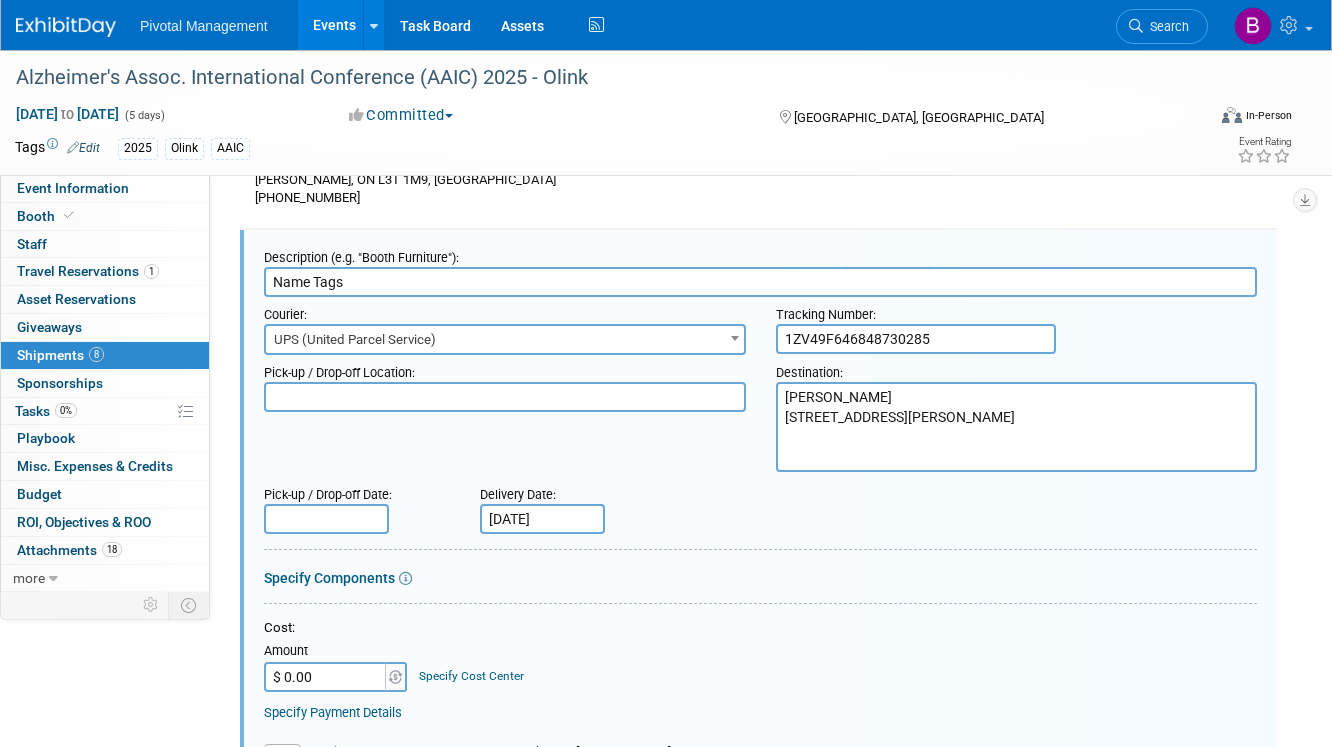 click on "1ZV49F646848730285" at bounding box center [916, 339] 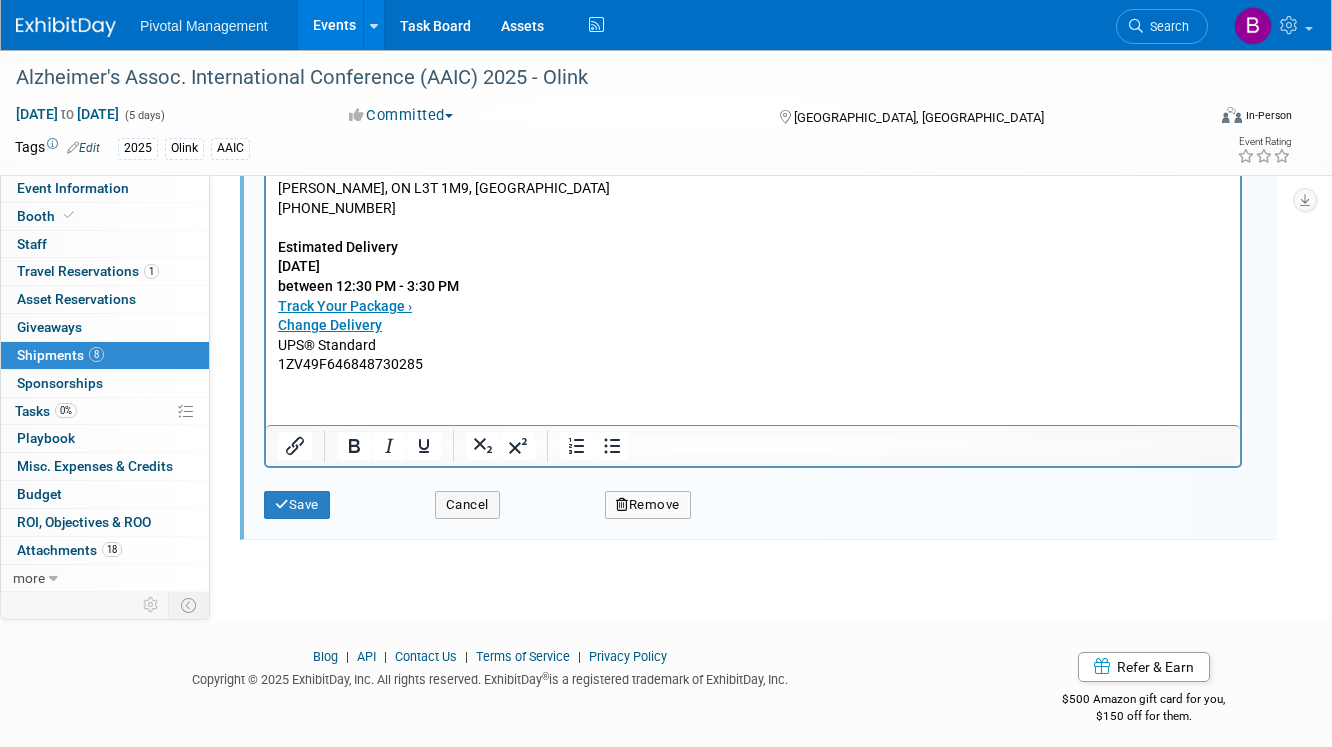 scroll, scrollTop: 3387, scrollLeft: 0, axis: vertical 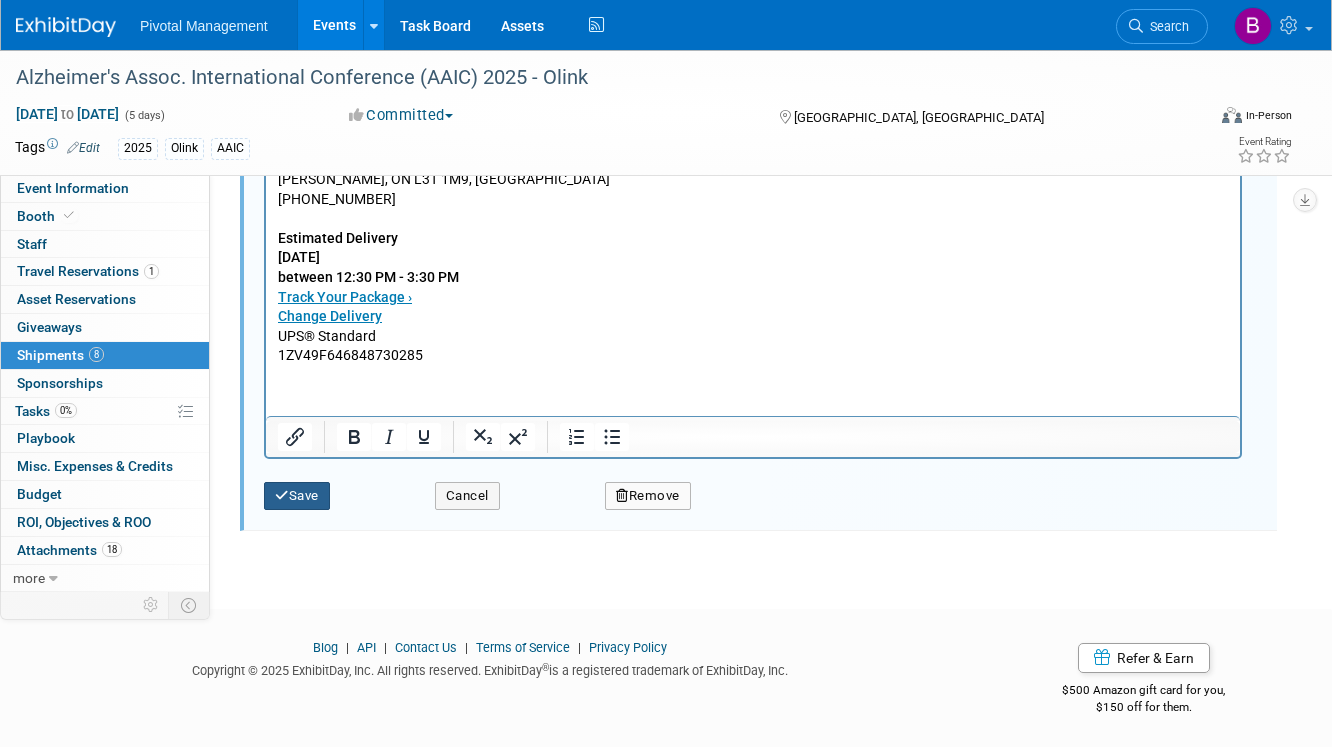 click at bounding box center [282, 495] 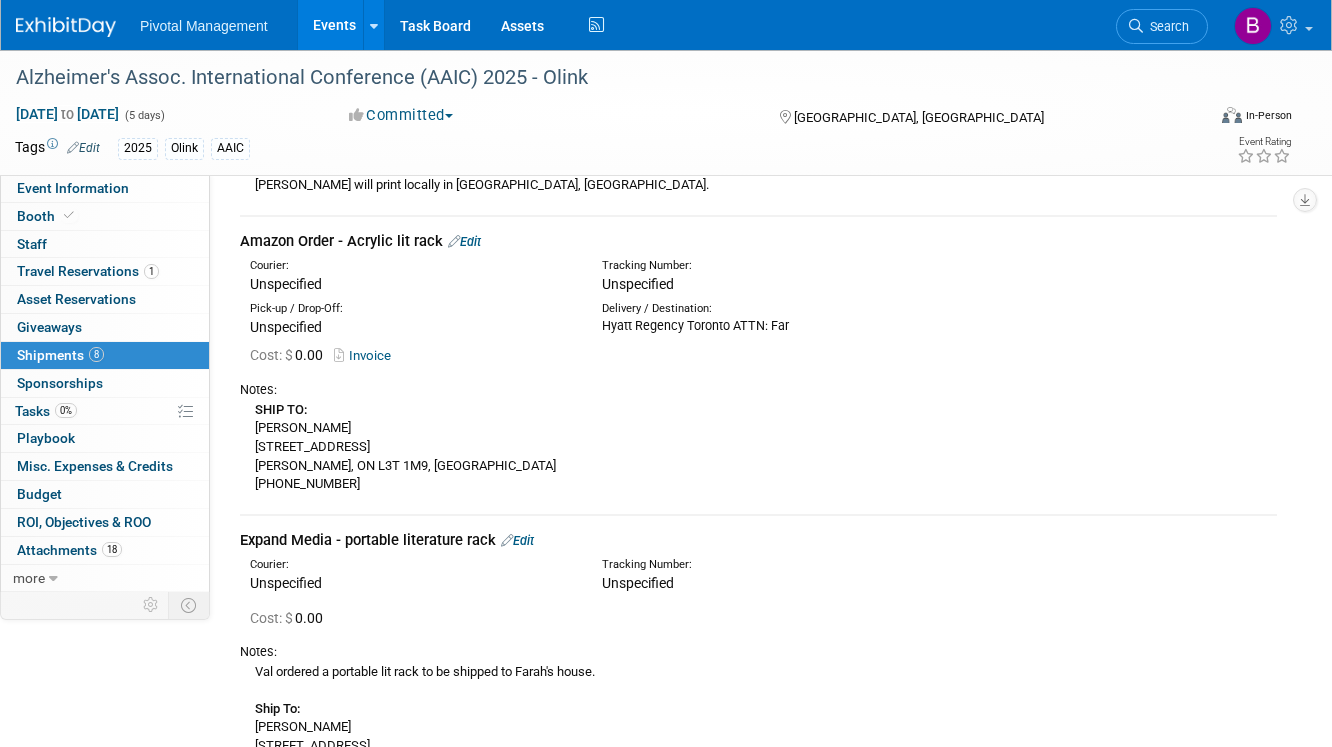 scroll, scrollTop: 1901, scrollLeft: 0, axis: vertical 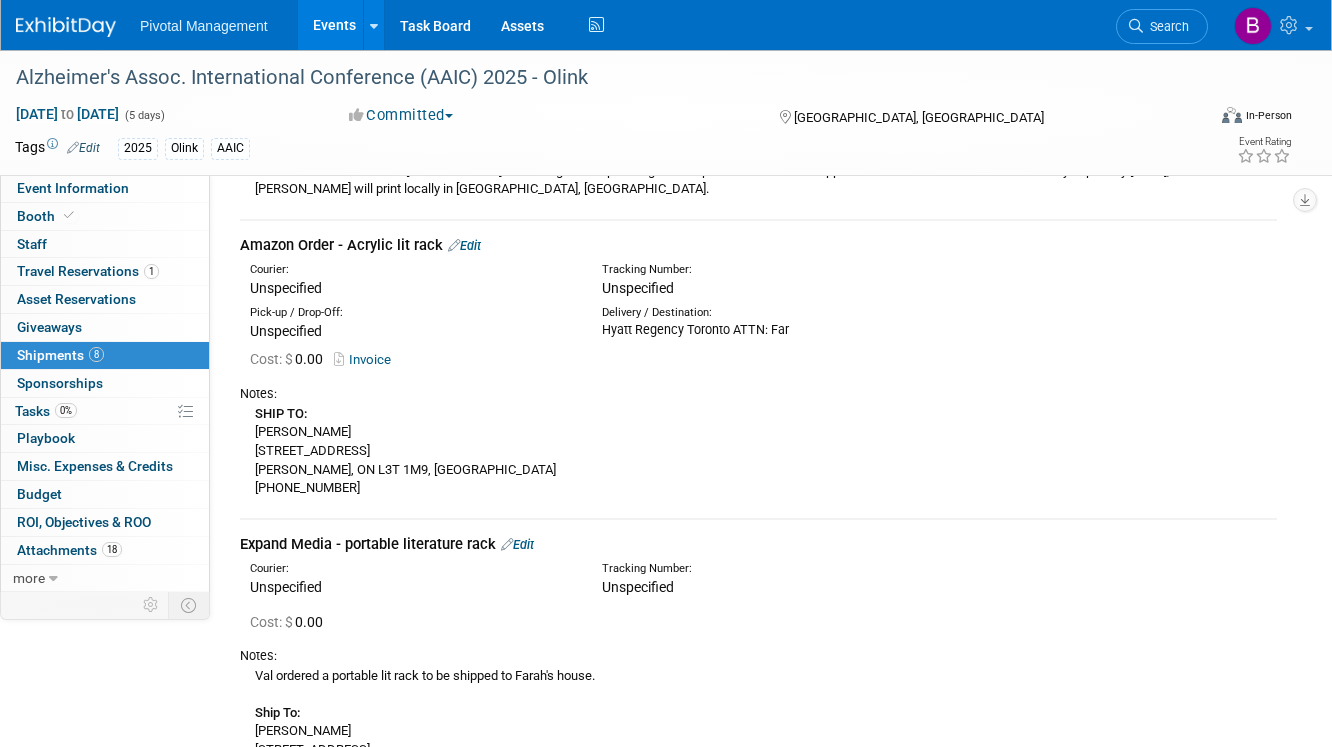 click on "Edit" at bounding box center [464, 245] 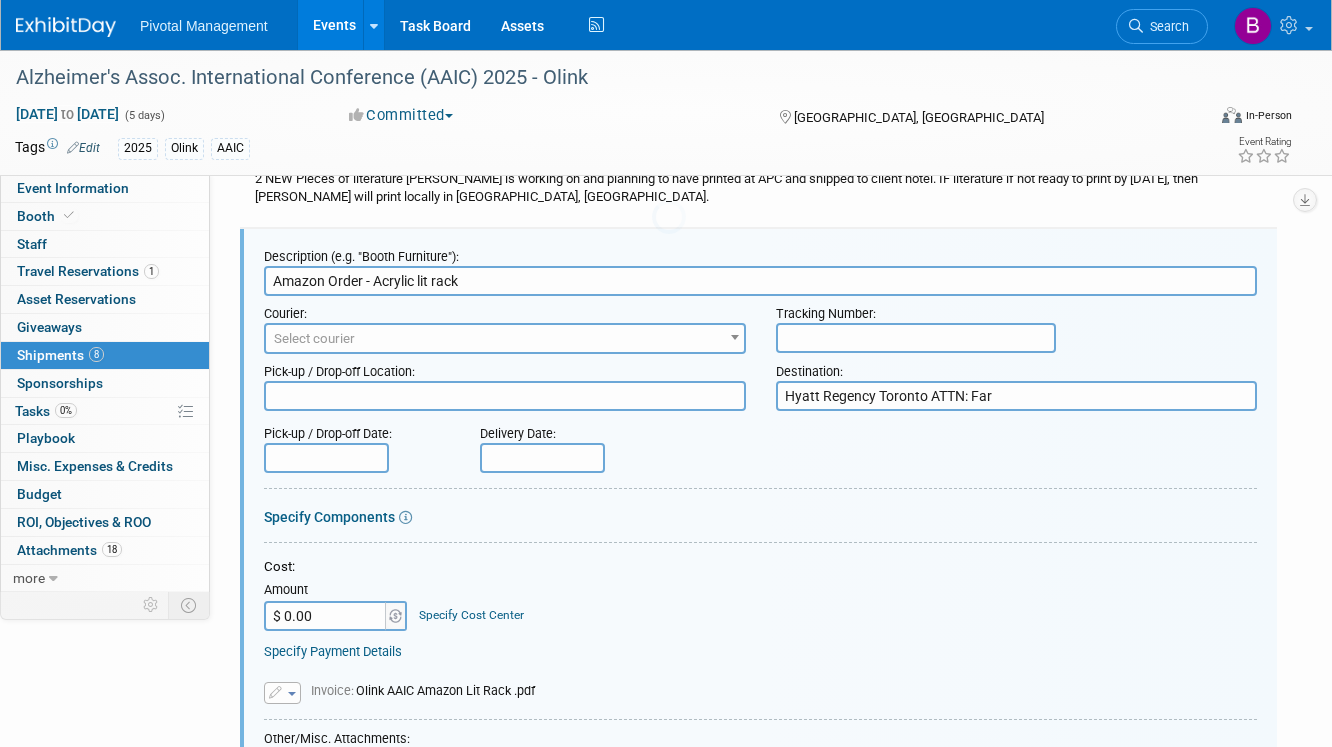 scroll, scrollTop: 0, scrollLeft: 0, axis: both 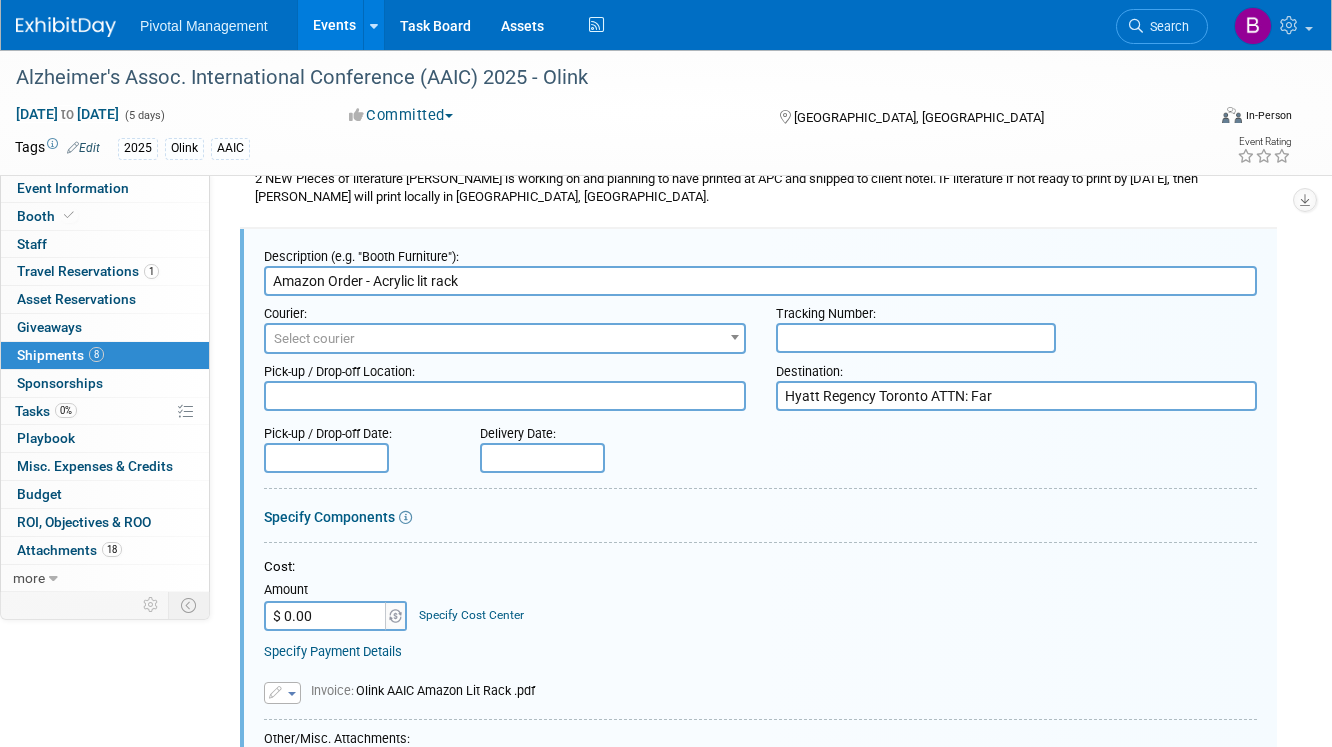 click on "Amazon Order - Acrylic lit rack" at bounding box center (760, 281) 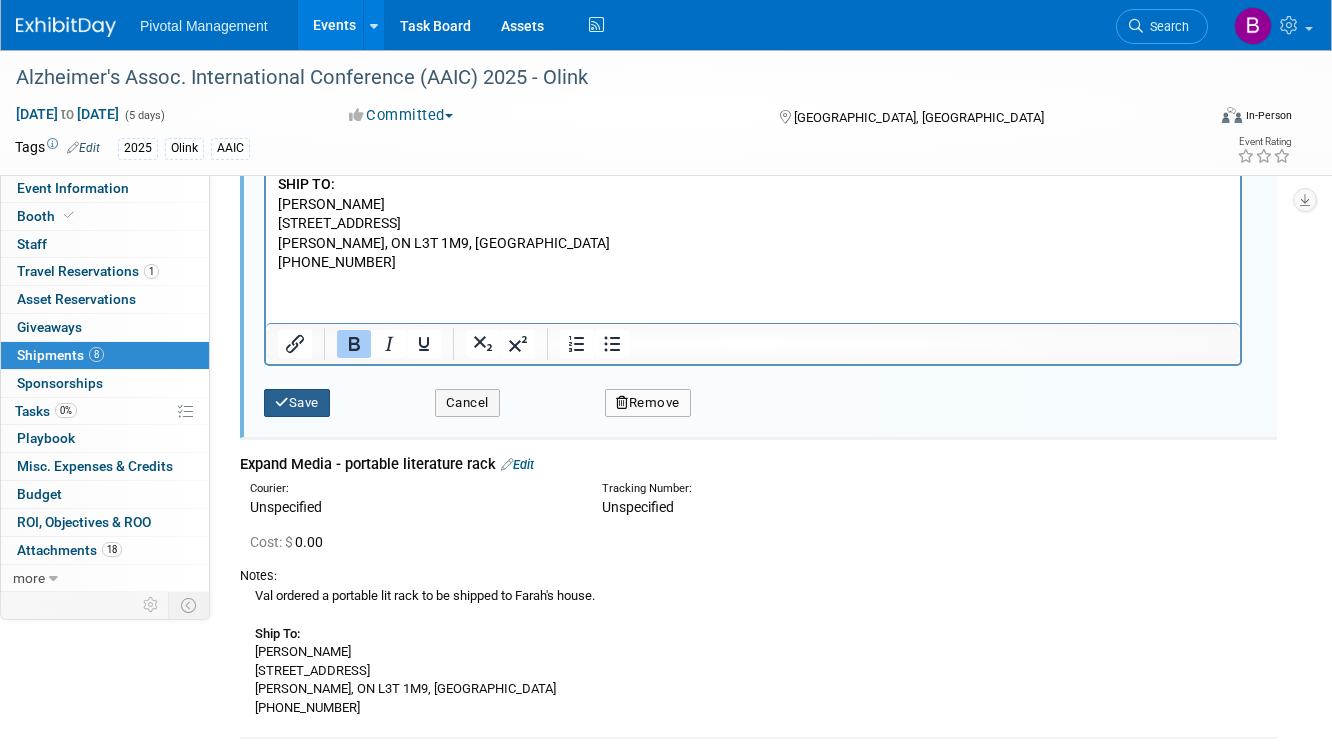 type on "Amazon Order - Acrylic lit stand" 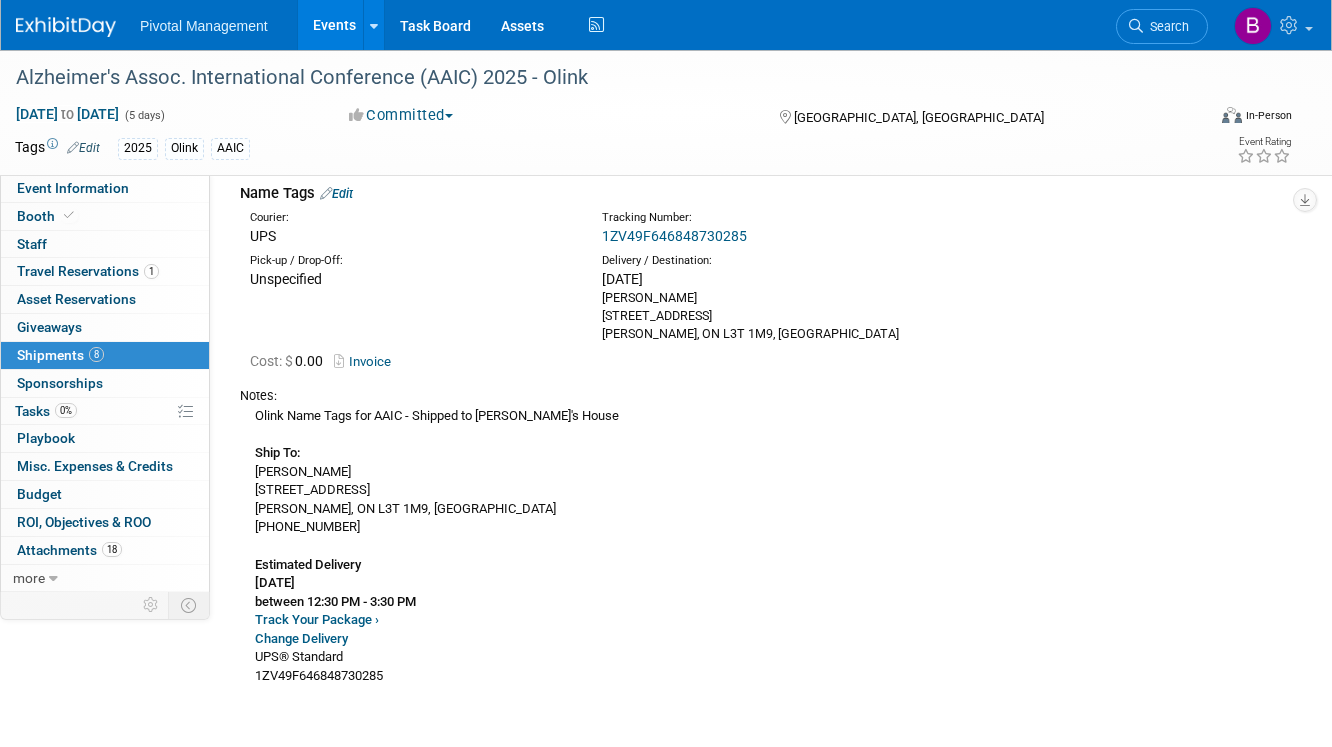 scroll, scrollTop: 2553, scrollLeft: 0, axis: vertical 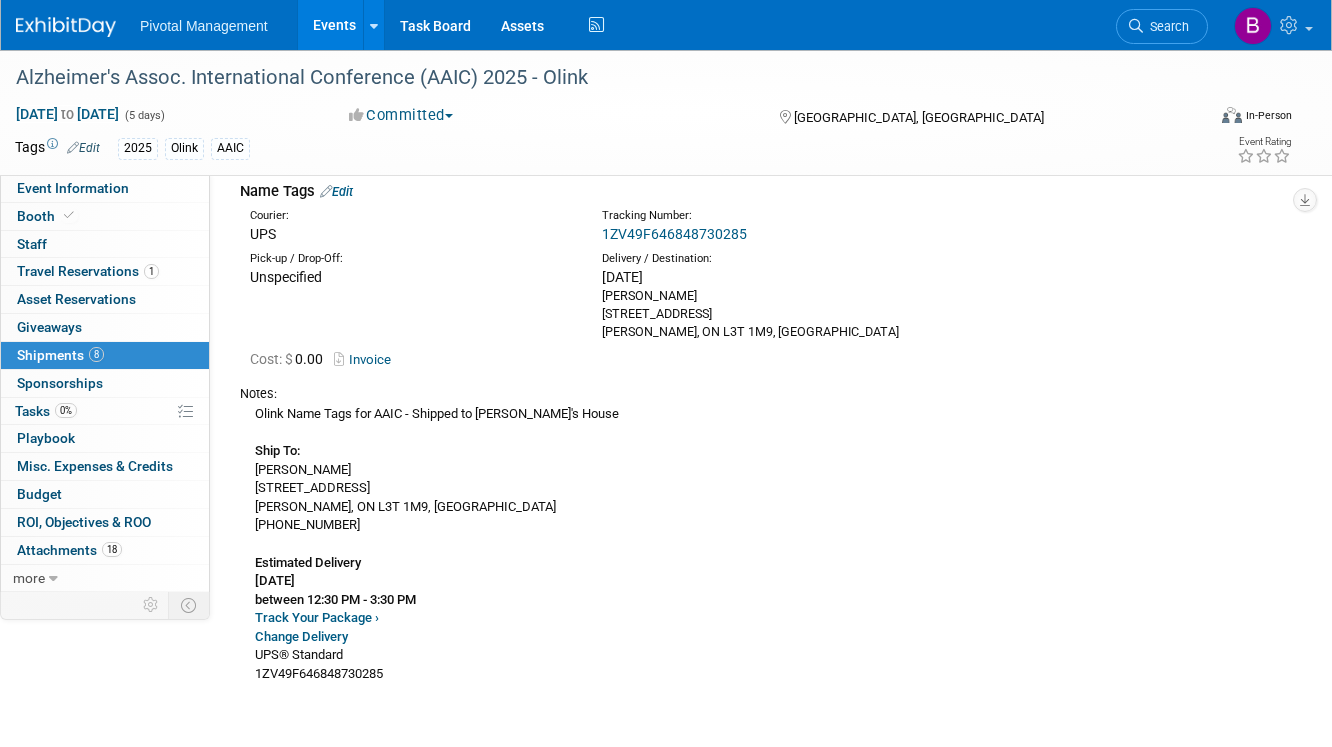 drag, startPoint x: 753, startPoint y: 225, endPoint x: 581, endPoint y: 224, distance: 172.00291 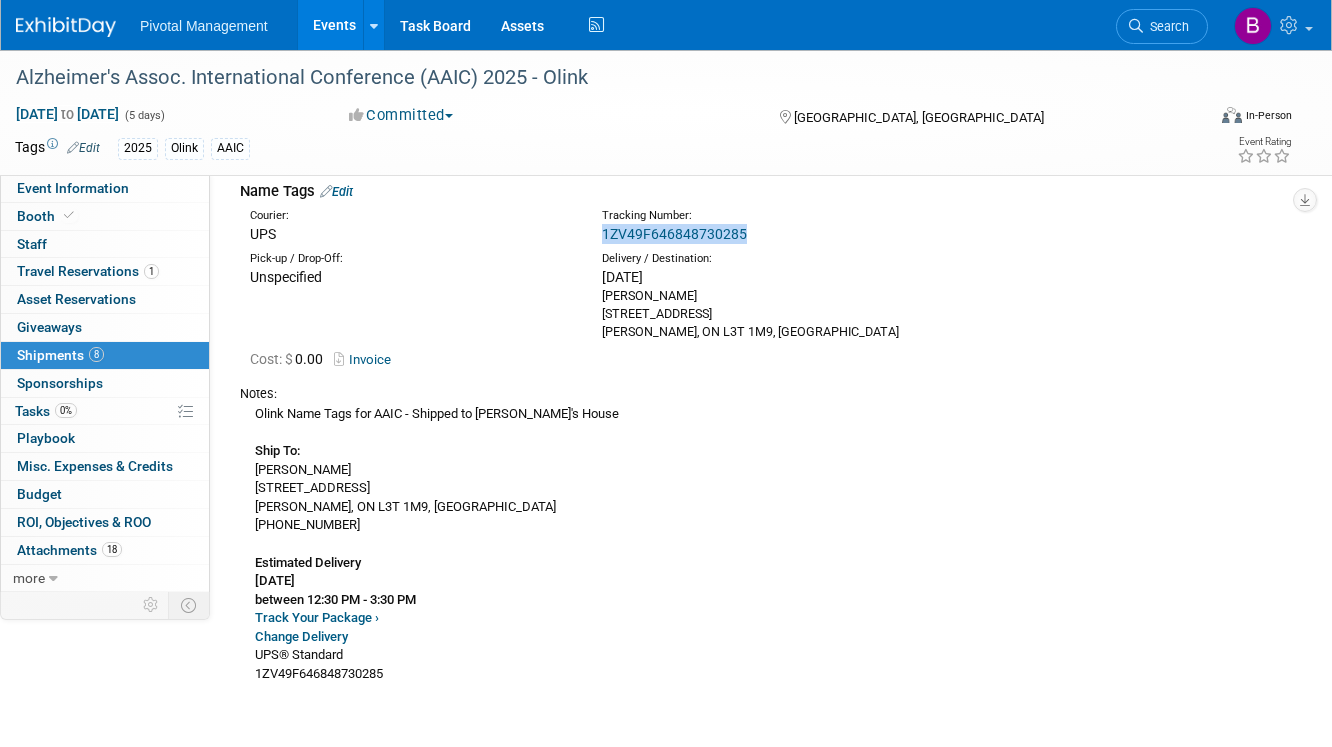 drag, startPoint x: 762, startPoint y: 230, endPoint x: 605, endPoint y: 232, distance: 157.01274 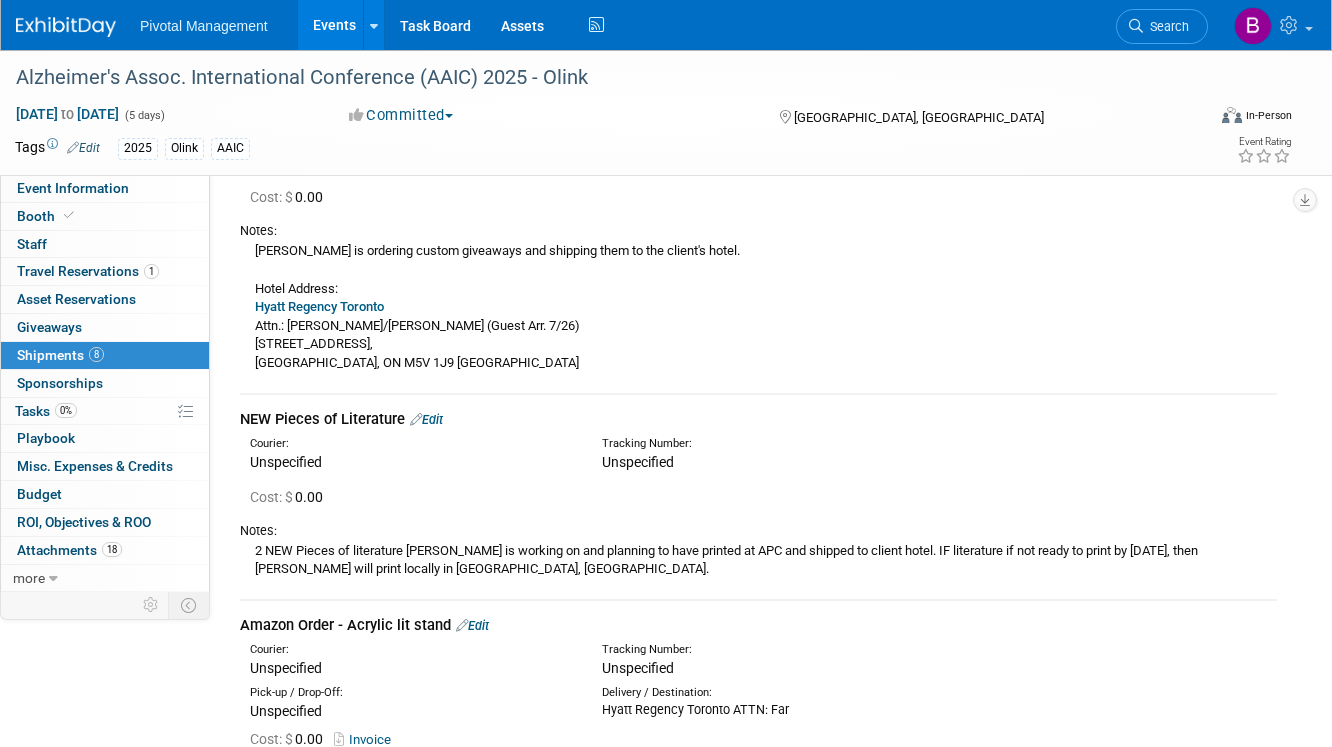 scroll, scrollTop: 1553, scrollLeft: 0, axis: vertical 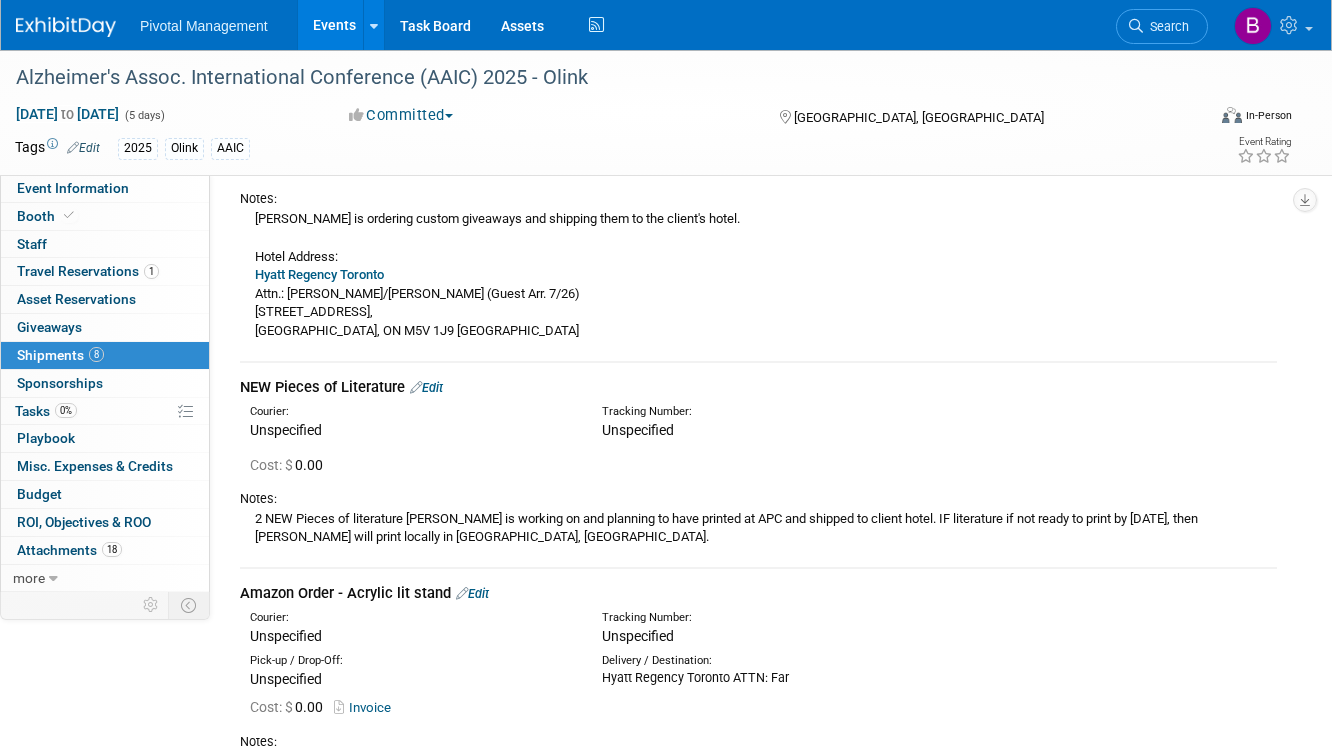 click on "NEW Pieces of Literature
Edit" at bounding box center [758, 387] 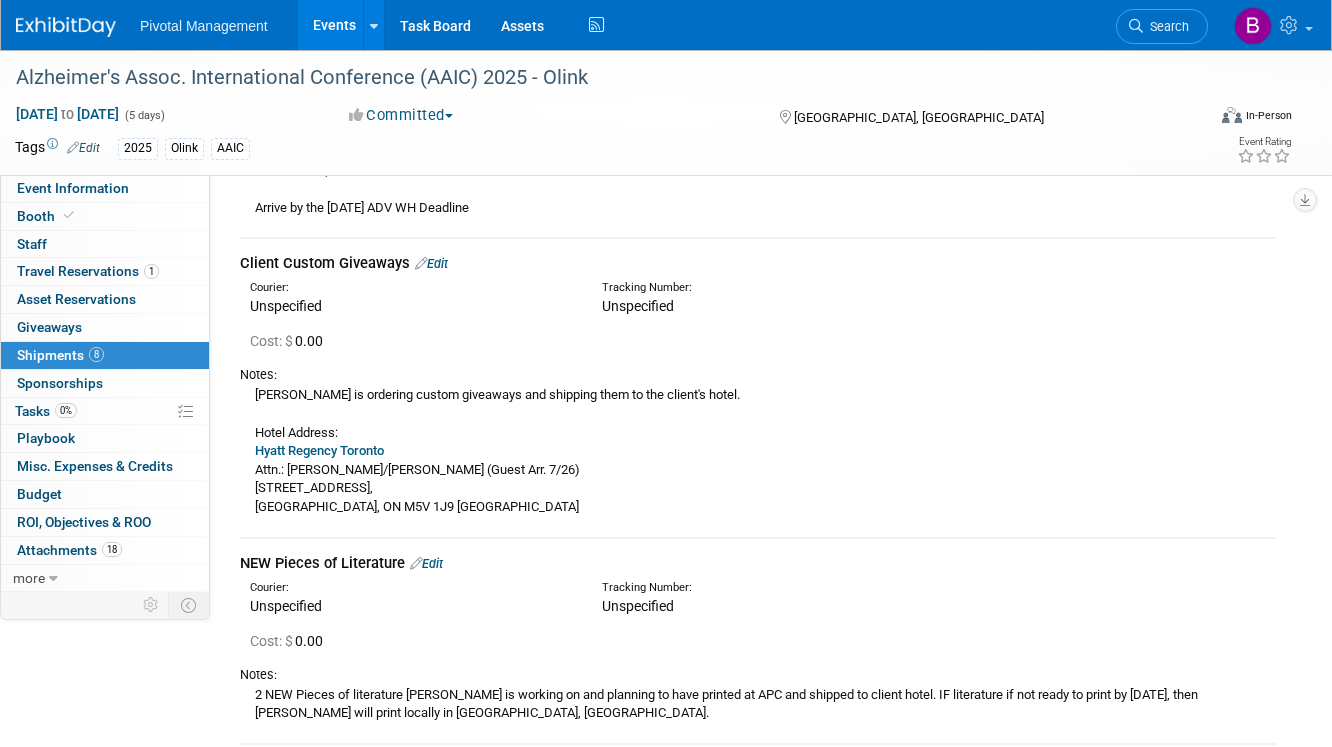 scroll, scrollTop: 1371, scrollLeft: 0, axis: vertical 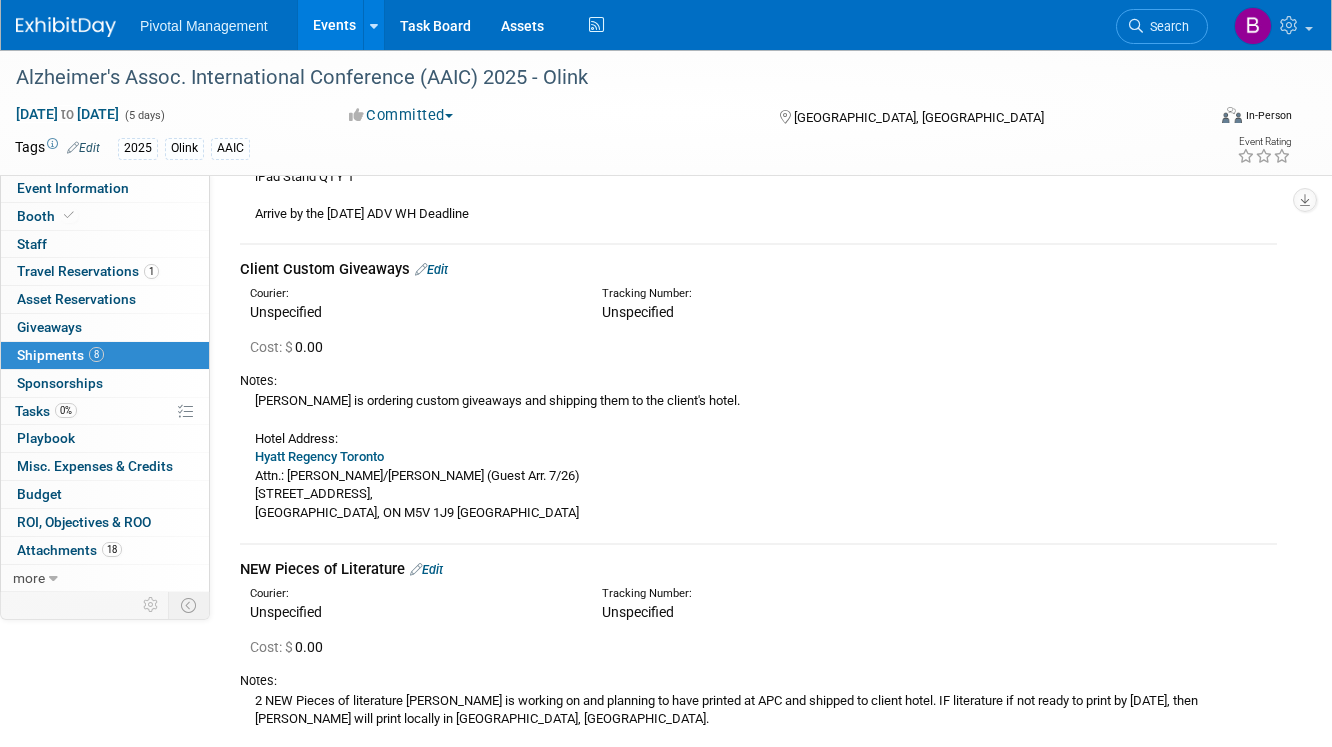 click on "Edit" at bounding box center [431, 269] 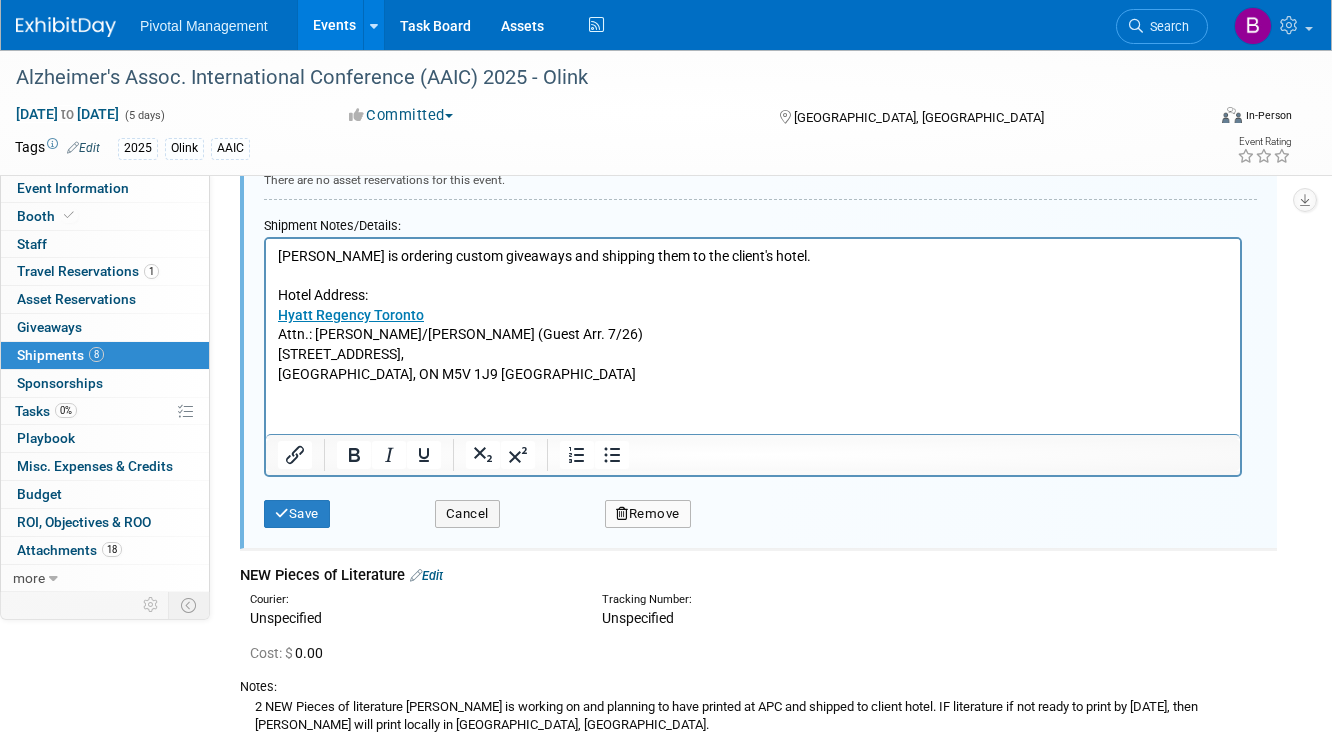 scroll, scrollTop: 2049, scrollLeft: 0, axis: vertical 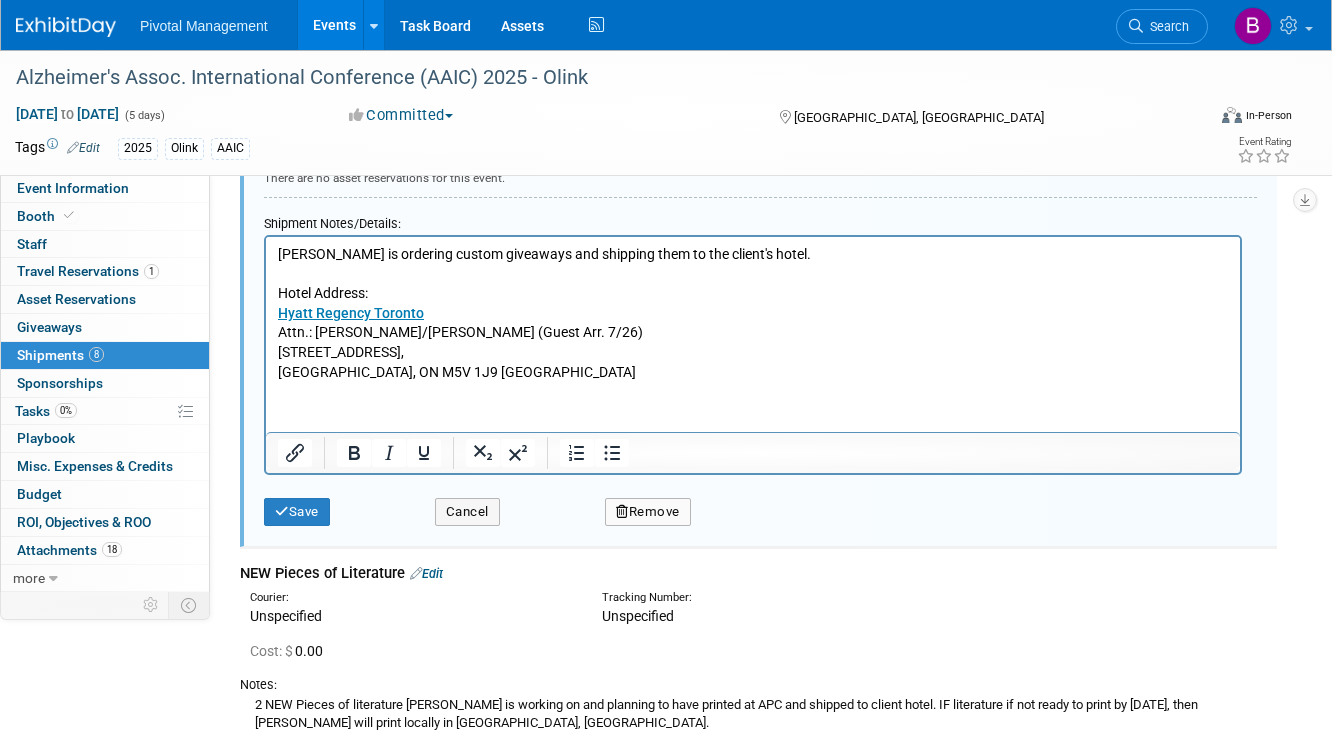 click on "Natalia is ordering custom giveaways and shipping them to the client's hotel.  Hotel Address: Hyatt Regency Toronto Attn.: Farah Virani/Raza Ahmed (Guest Arr. 7/26) 370 King Street W, Toronto, ON M5V 1J9 Canada" at bounding box center (753, 312) 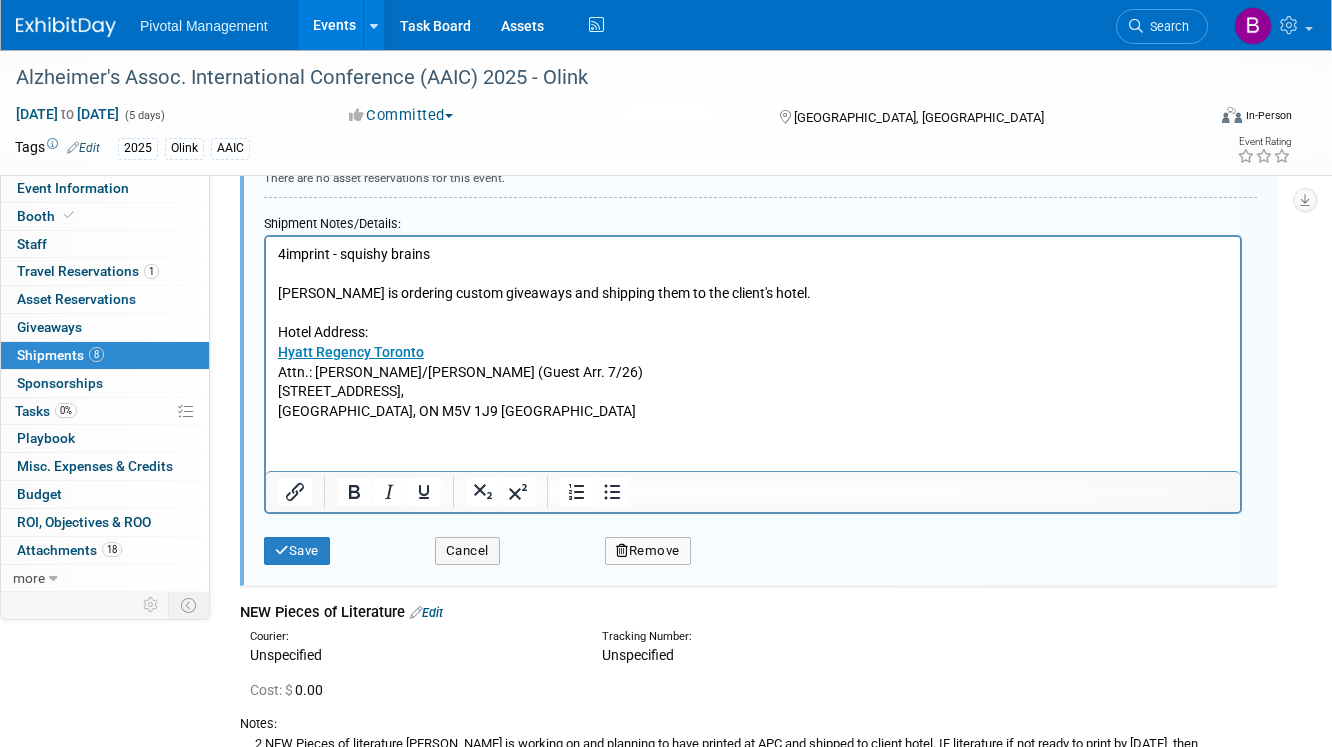 click on "Natalia is ordering custom giveaways and shipping them to the client's hotel.  Hotel Address: Hyatt Regency Toronto Attn.: Farah Virani/Raza Ahmed (Guest Arr. 7/26) 370 King Street W, Toronto, ON M5V 1J9 Canada" at bounding box center (753, 351) 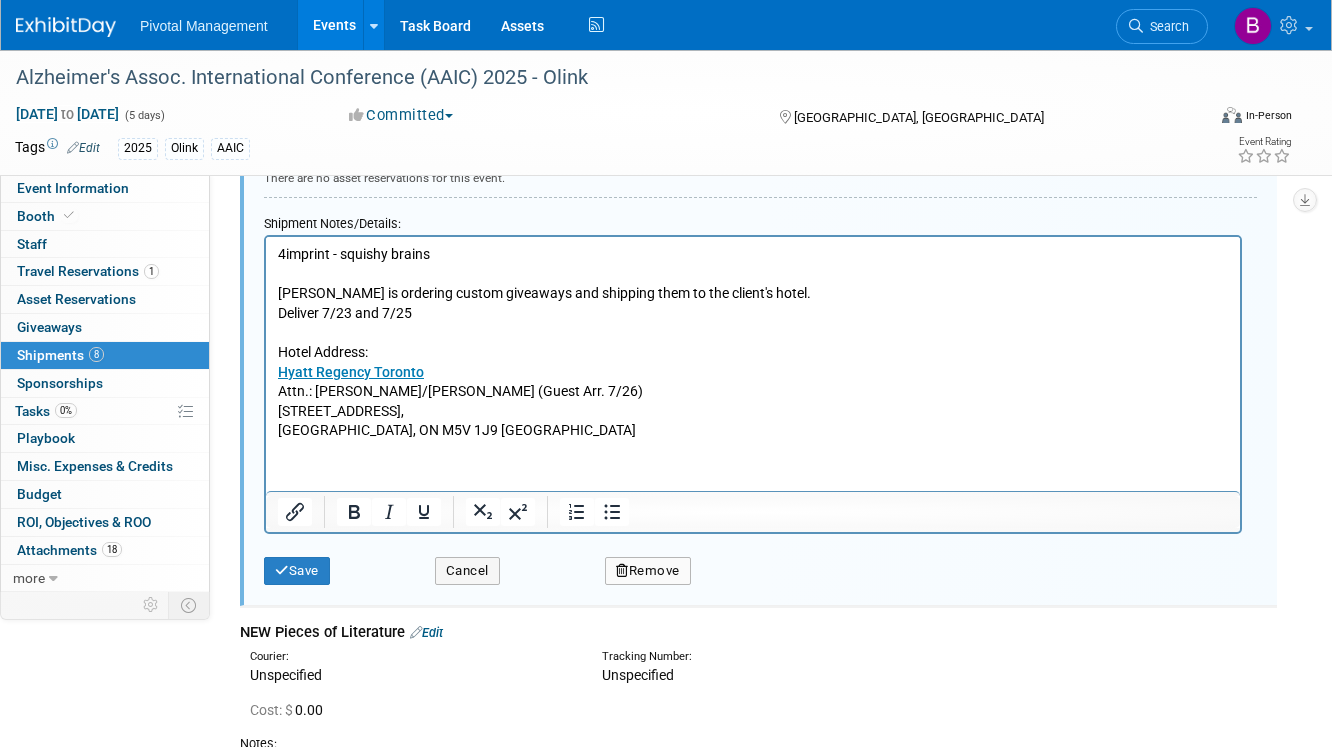 scroll, scrollTop: 2099, scrollLeft: 0, axis: vertical 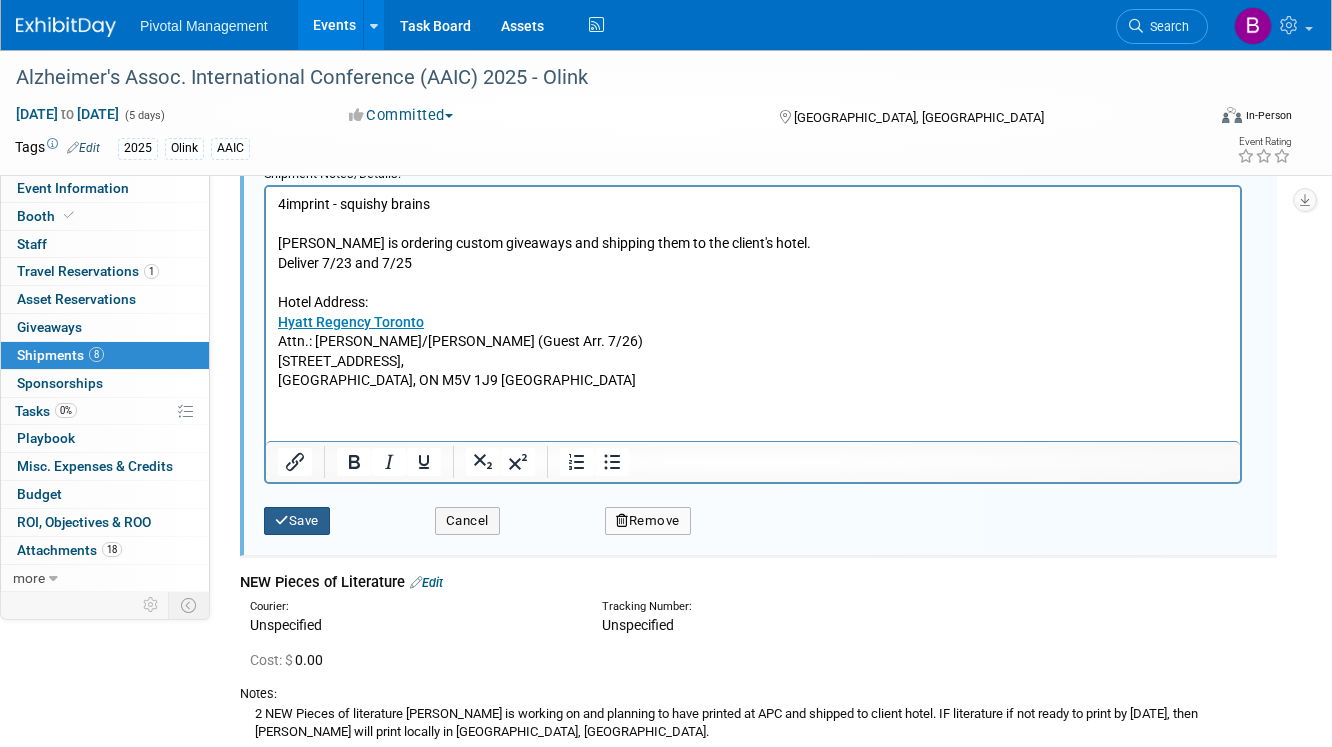 click on "Save" at bounding box center (297, 521) 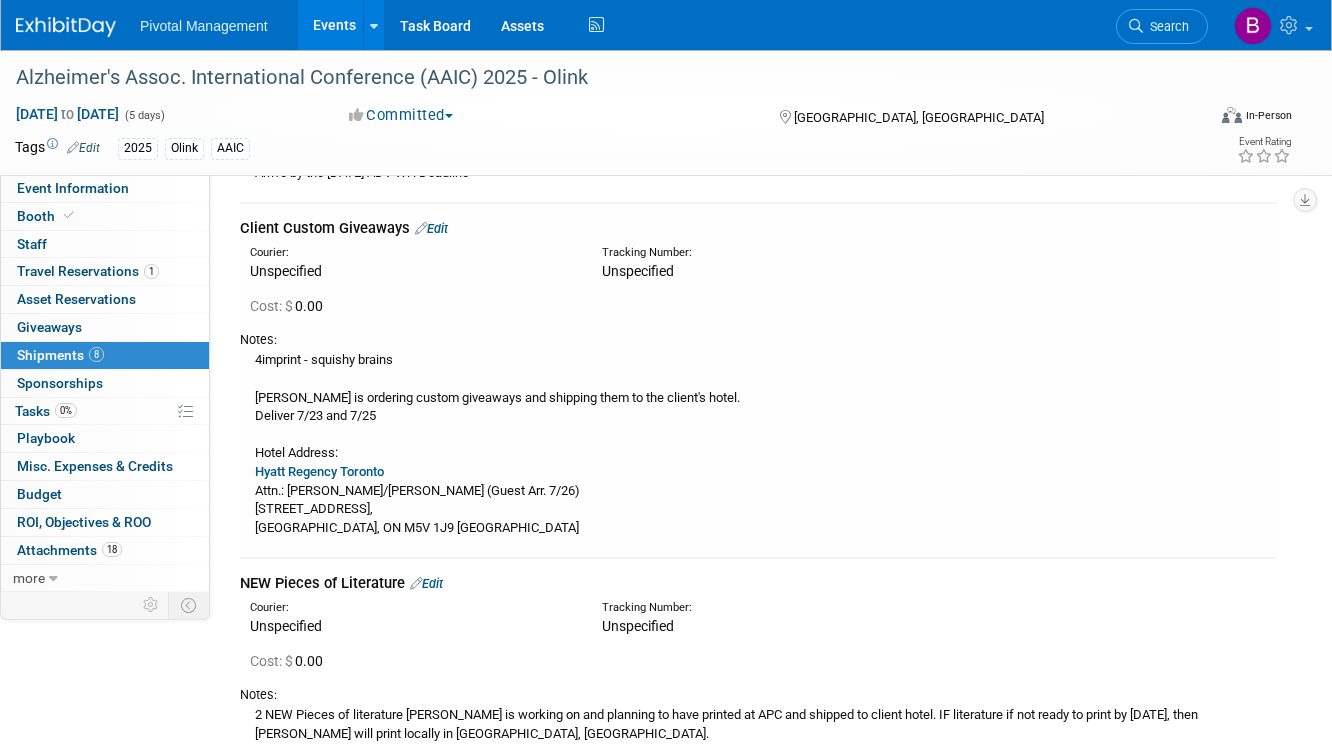 scroll, scrollTop: 1413, scrollLeft: 0, axis: vertical 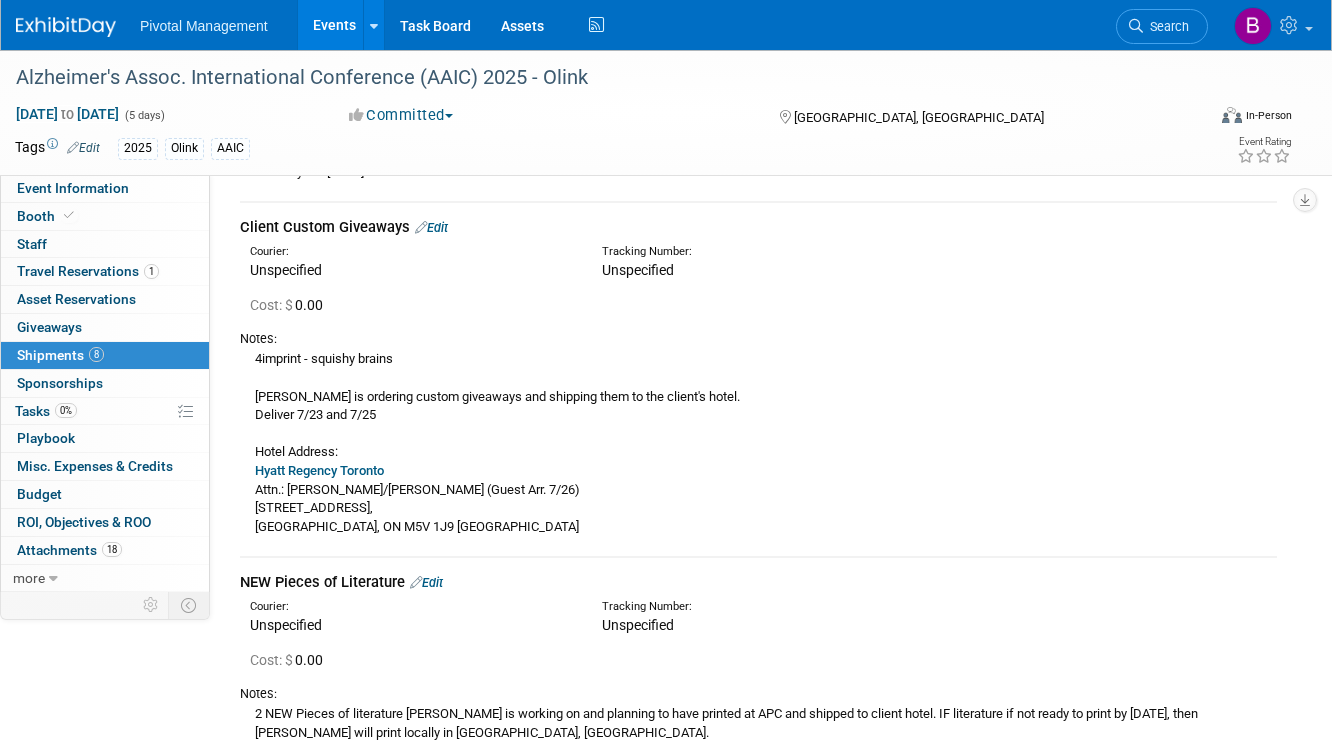 click on "Edit" at bounding box center [431, 227] 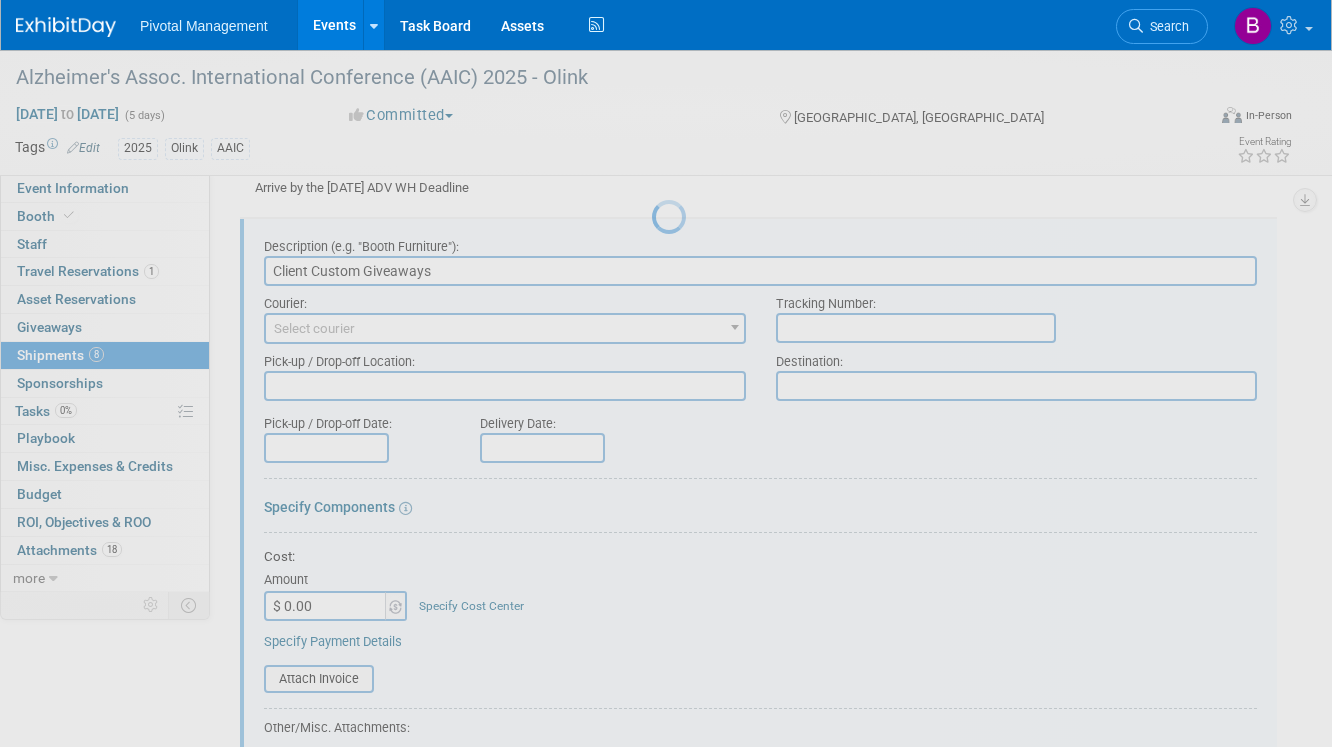 scroll, scrollTop: 0, scrollLeft: 0, axis: both 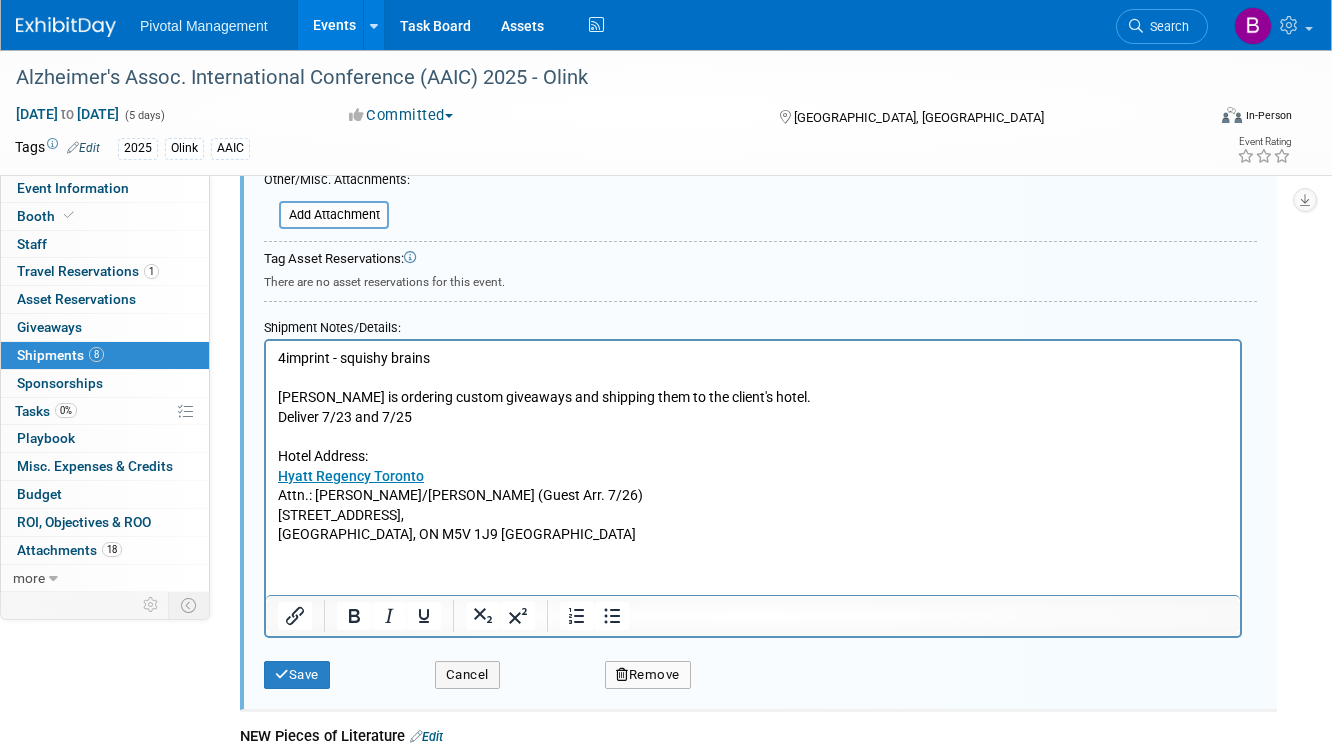 click on "4imprint - squishy brains Natalia is ordering custom giveaways and shipping them to the client's hotel.  Deliver 7/23 and 7/25 Hotel Address: Hyatt Regency Toronto Attn.: Farah Virani/Raza Ahmed (Guest Arr. 7/26) 370 King Street W, Toronto, ON M5V 1J9 Canada" at bounding box center (753, 446) 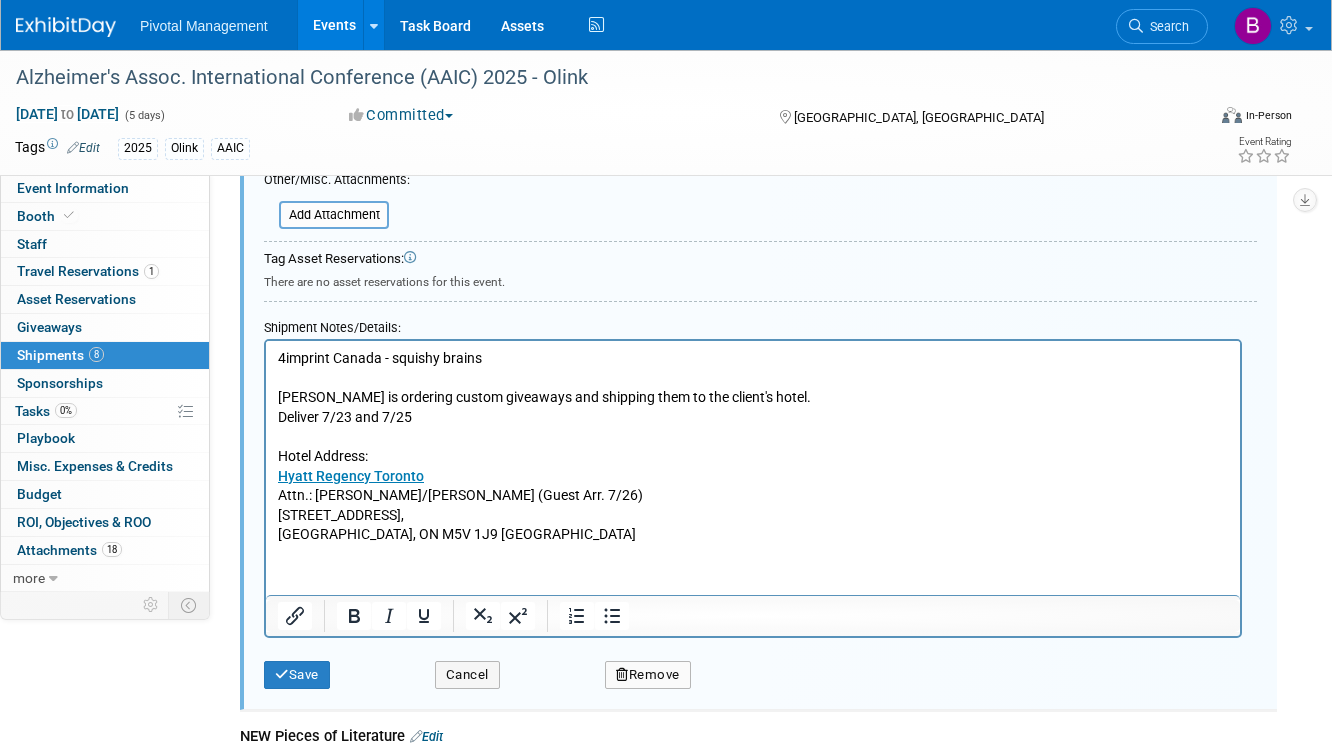 click on "4imprint Canada - squishy brains Natalia is ordering custom giveaways and shipping them to the client's hotel.  Deliver 7/23 and 7/25 Hotel Address: Hyatt Regency Toronto Attn.: Farah Virani/Raza Ahmed (Guest Arr. 7/26) 370 King Street W, Toronto, ON M5V 1J9 Canada" at bounding box center (753, 446) 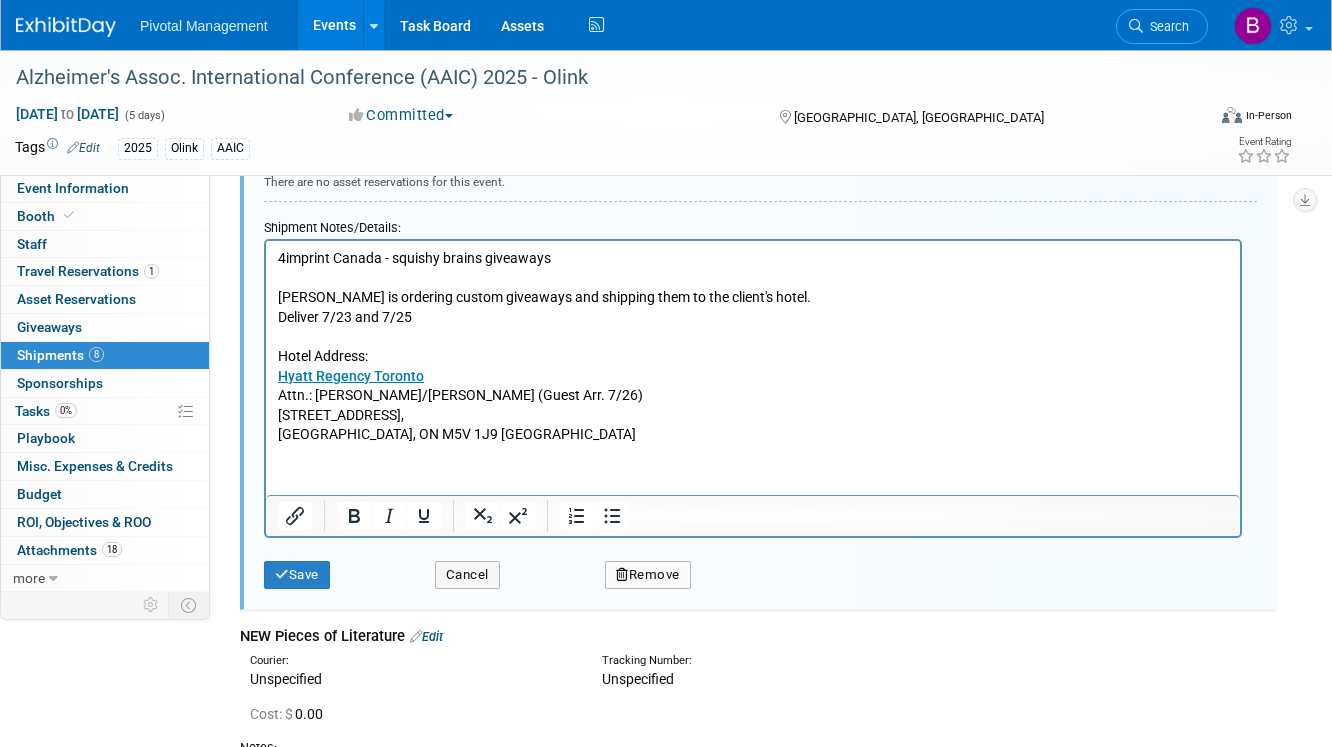 scroll, scrollTop: 2053, scrollLeft: 0, axis: vertical 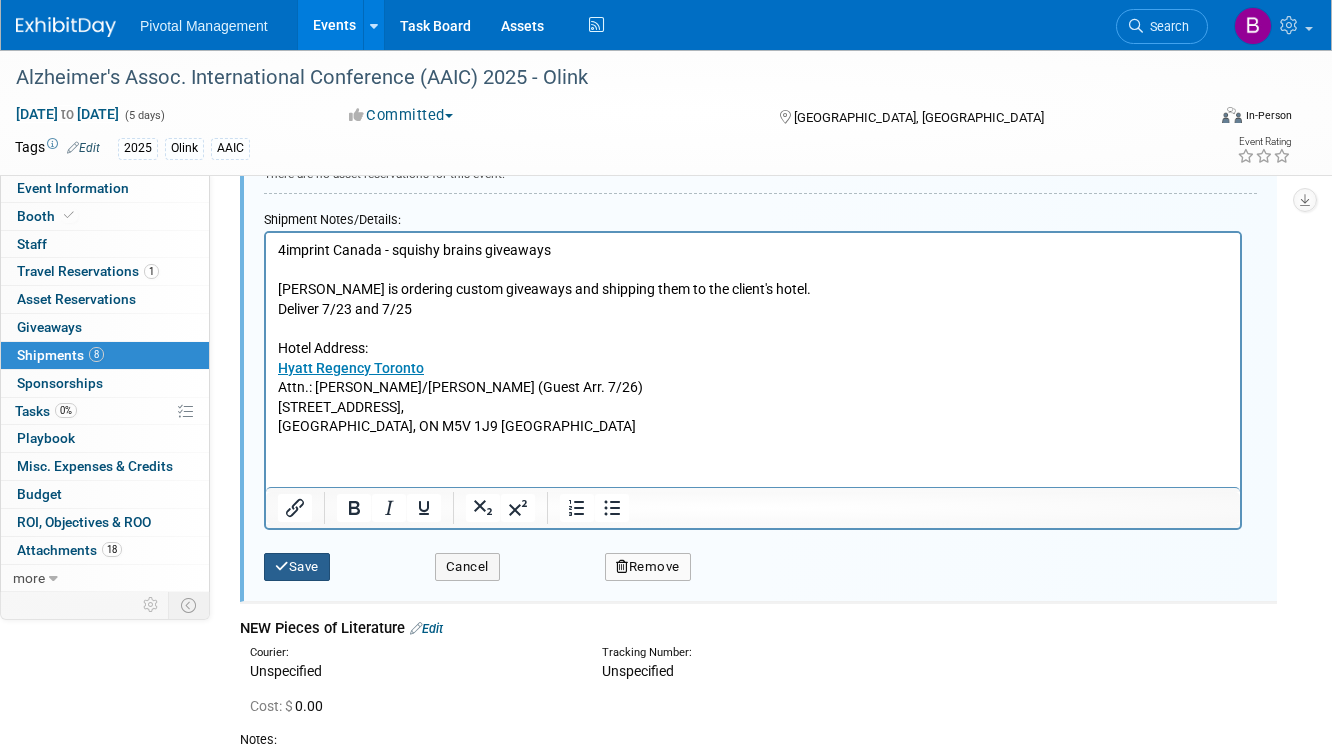 click on "Save" at bounding box center (297, 567) 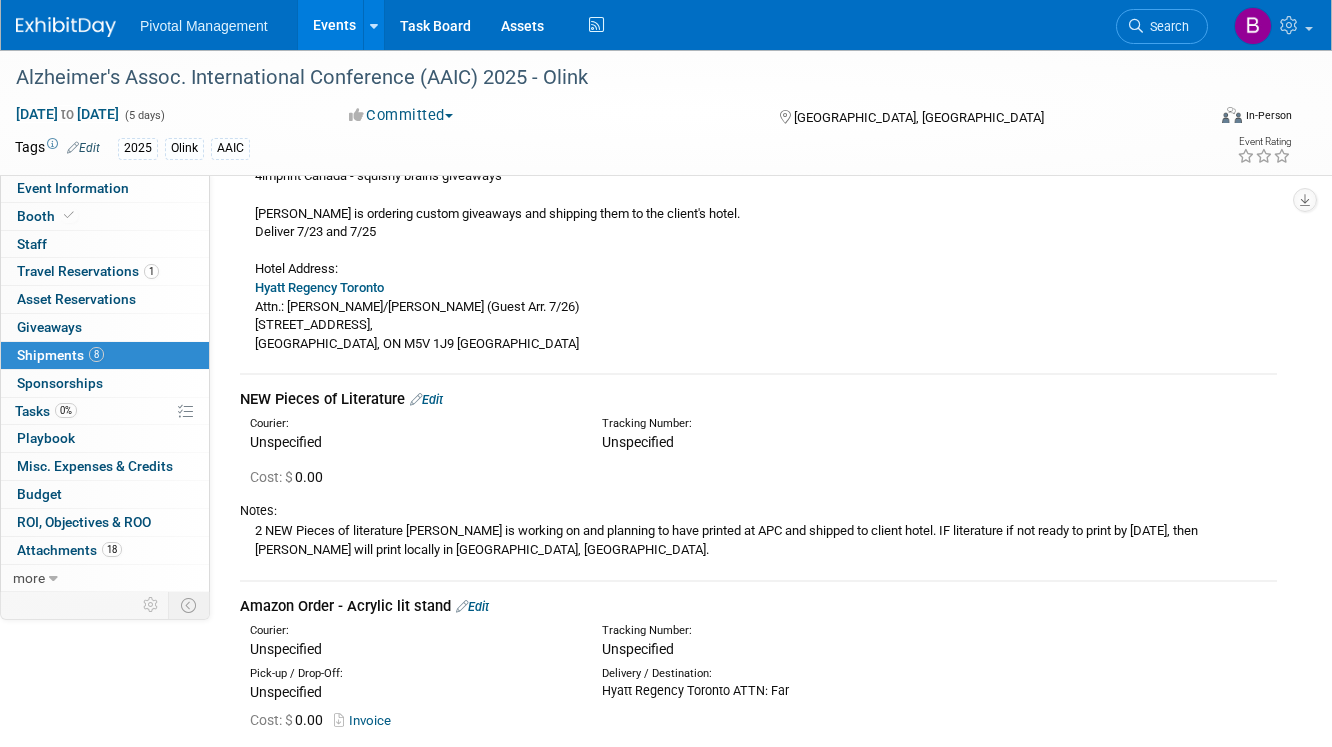 scroll, scrollTop: 1614, scrollLeft: 0, axis: vertical 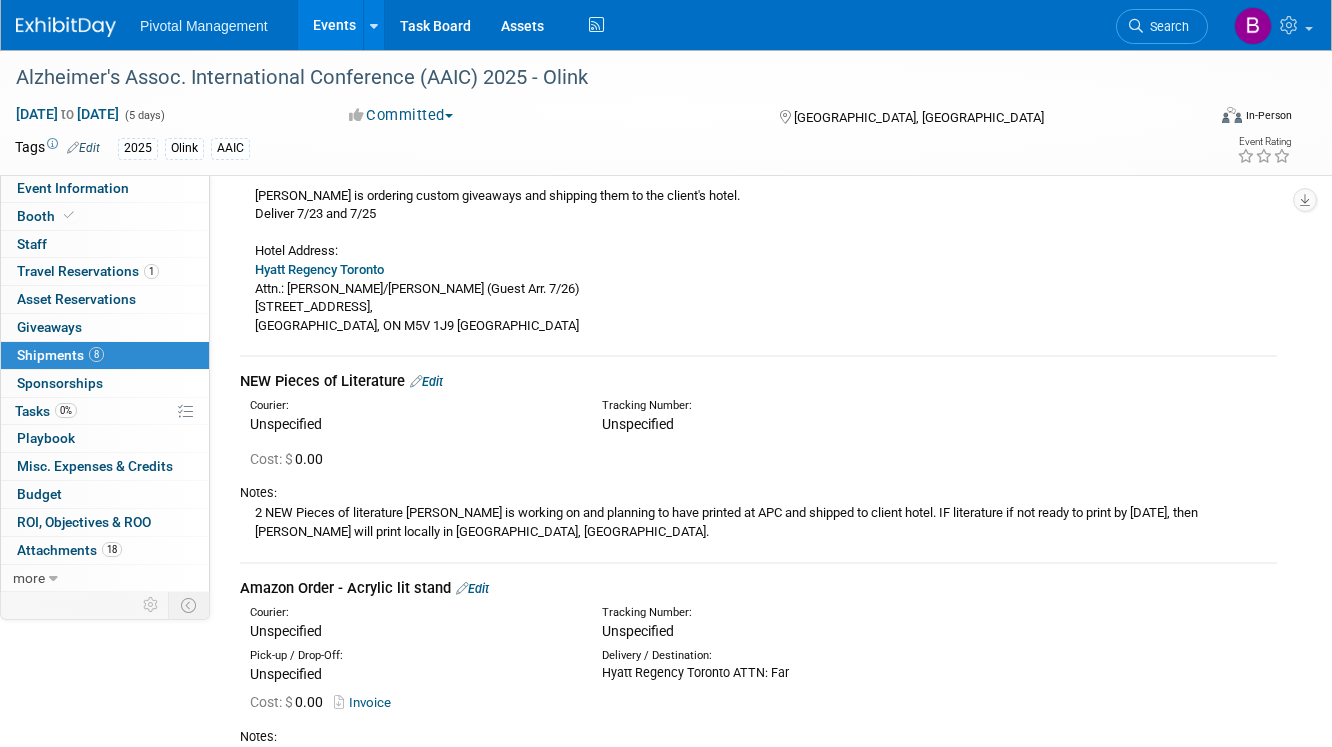 click on "Edit" at bounding box center (426, 381) 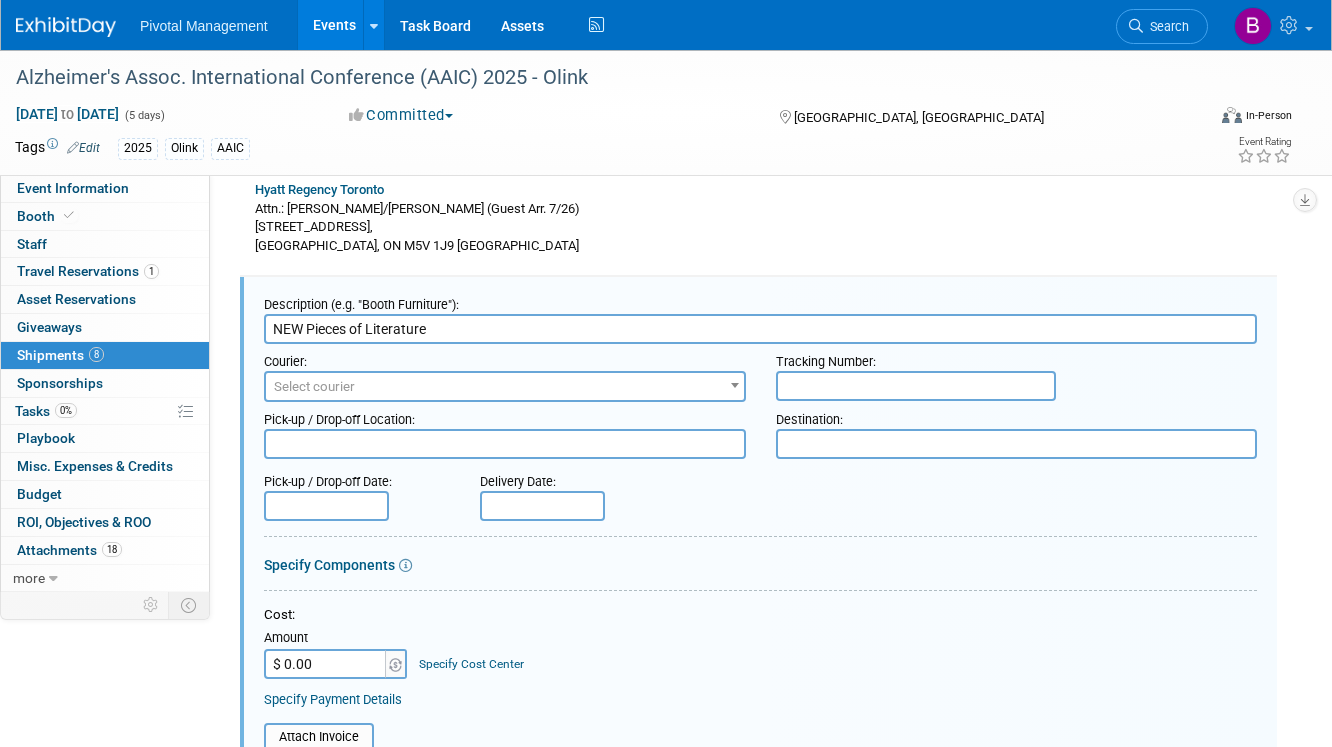 scroll, scrollTop: 1687, scrollLeft: 0, axis: vertical 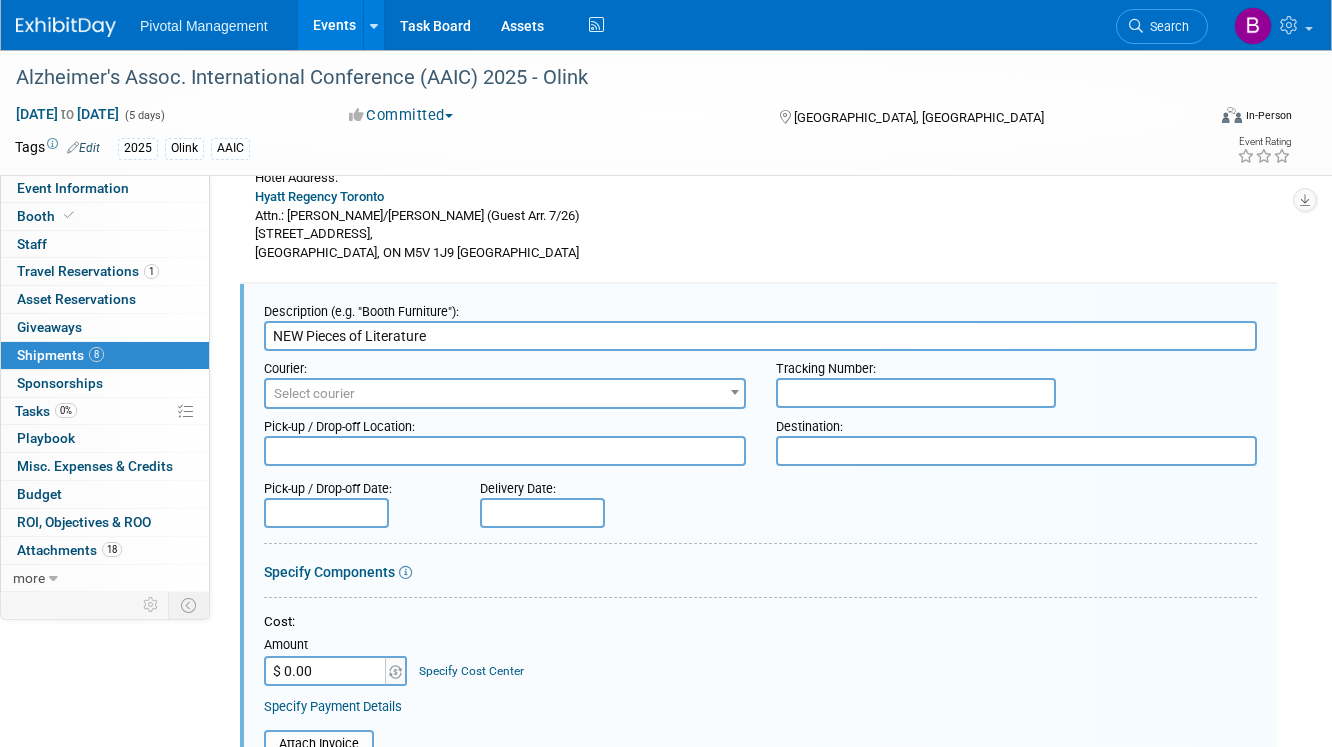 click at bounding box center (505, 451) 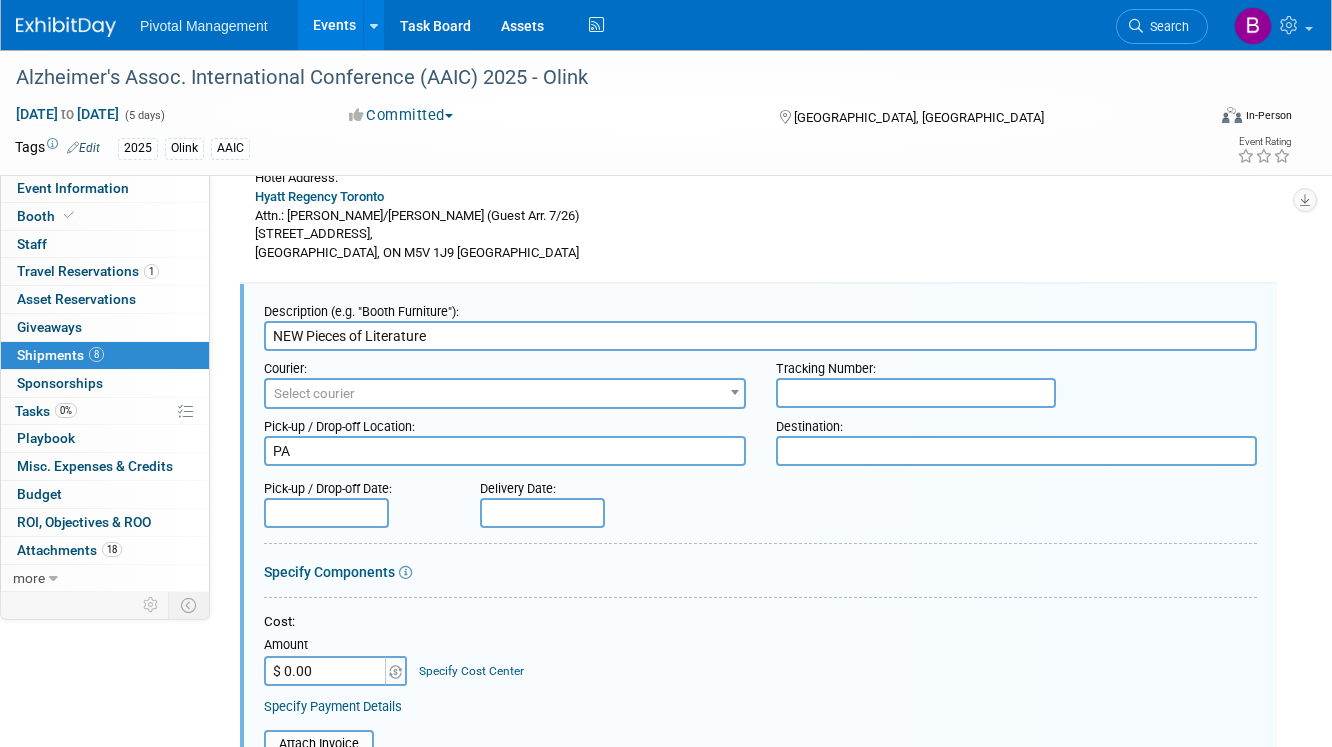 type on "P" 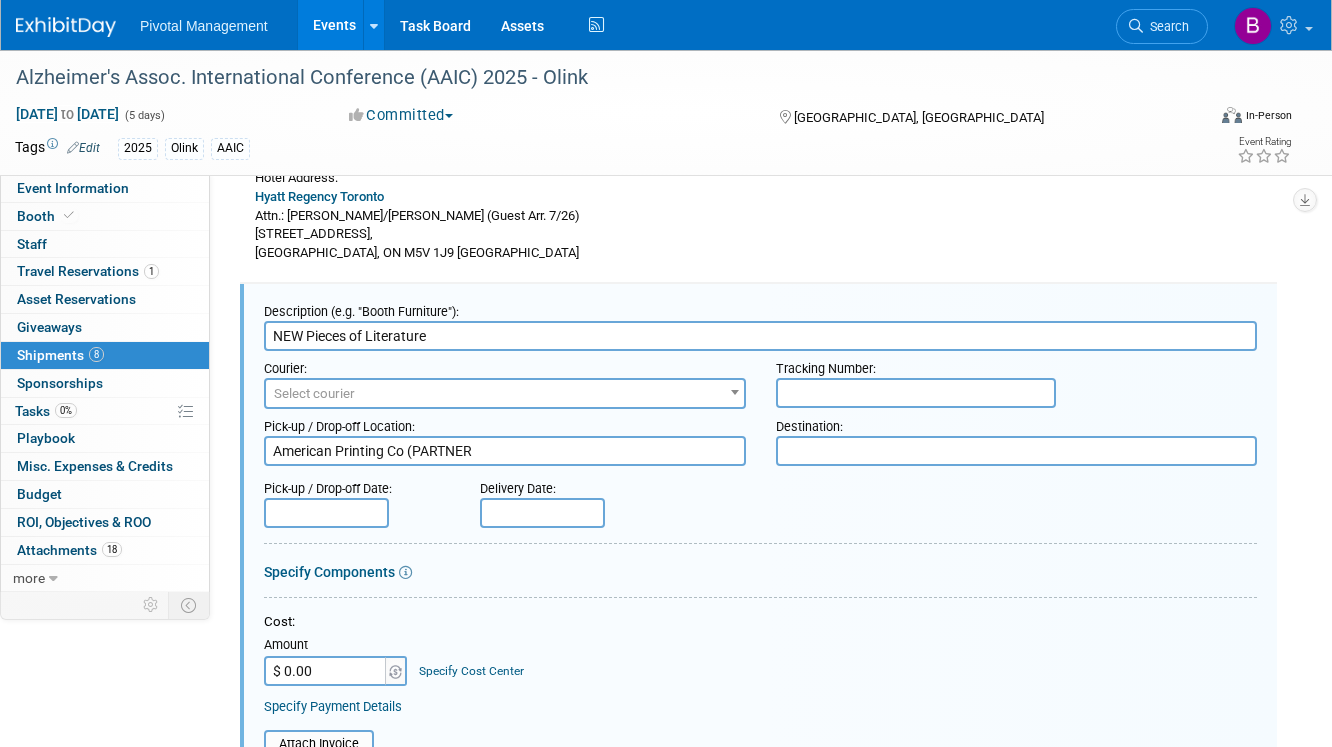 click on "American Printing Co (PARTNER" at bounding box center (505, 451) 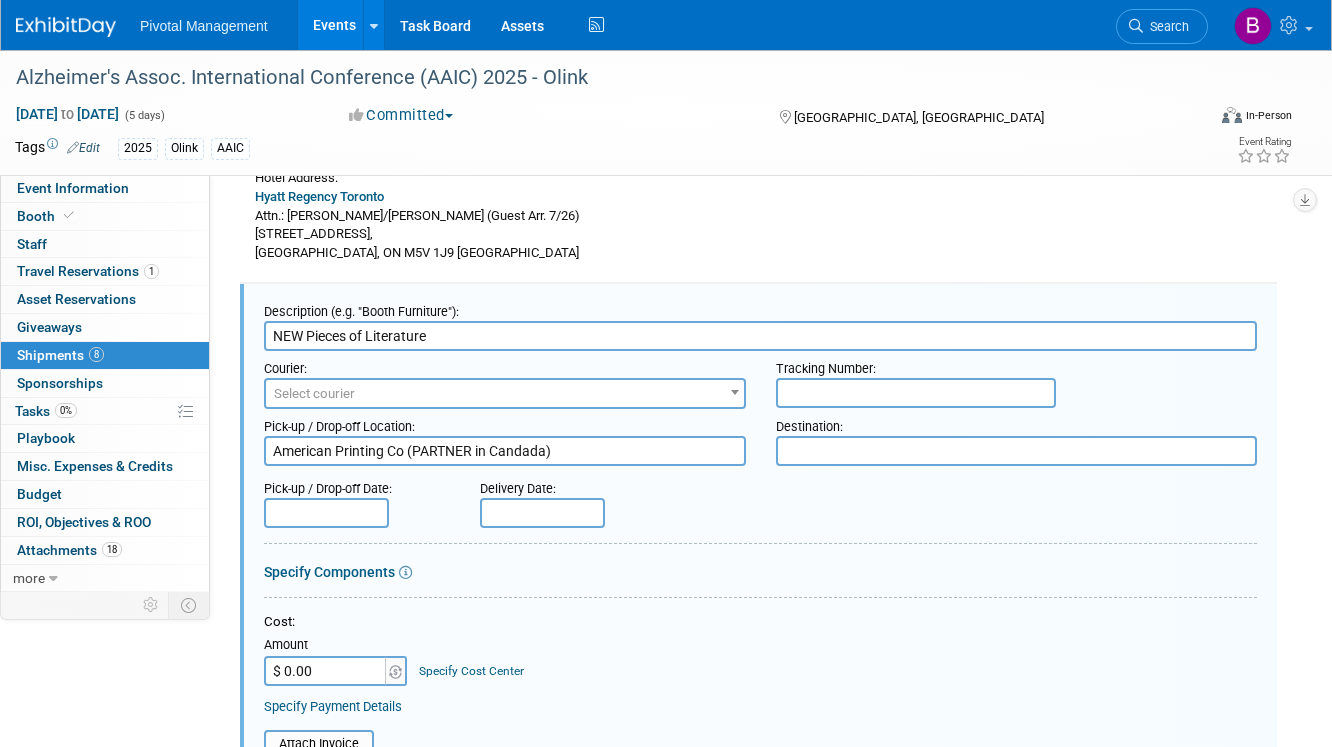 click on "American Printing Co (PARTNER in Candada)" at bounding box center (505, 451) 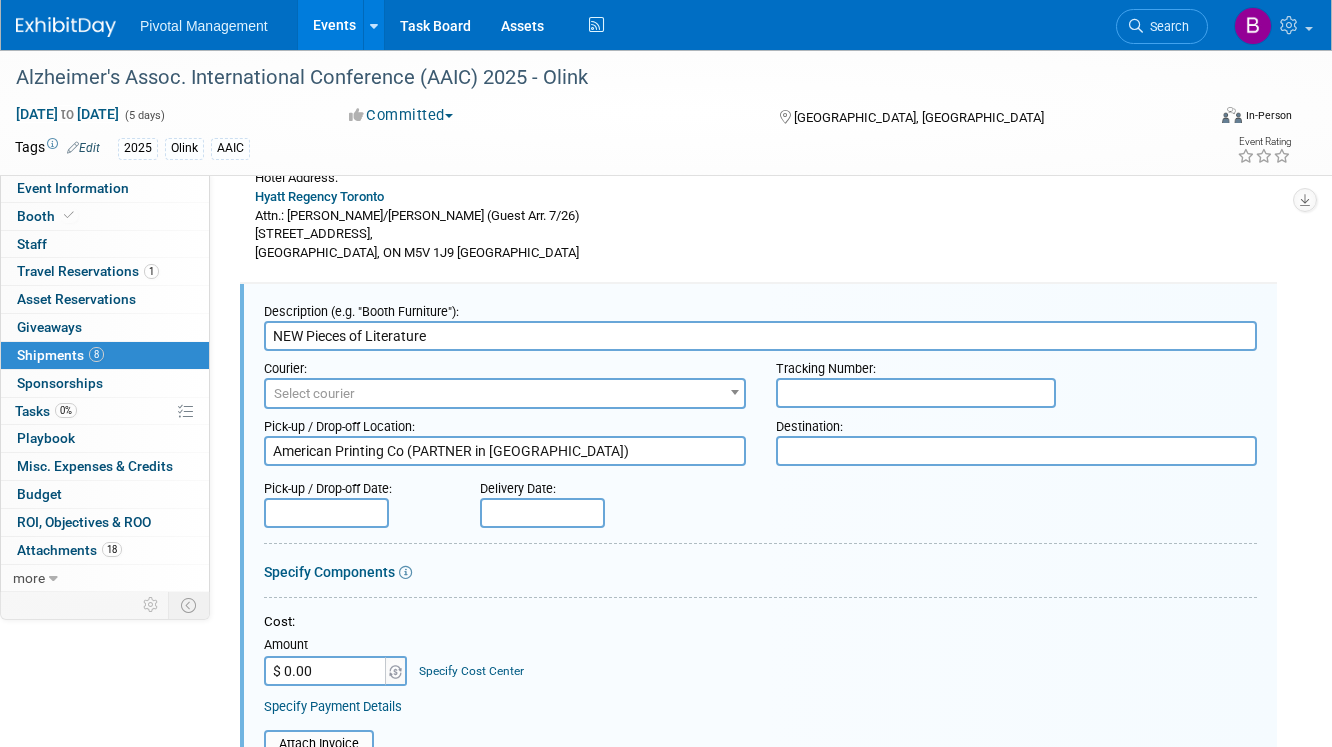 click on "American Printing Co (PARTNER in Canada)" at bounding box center [505, 451] 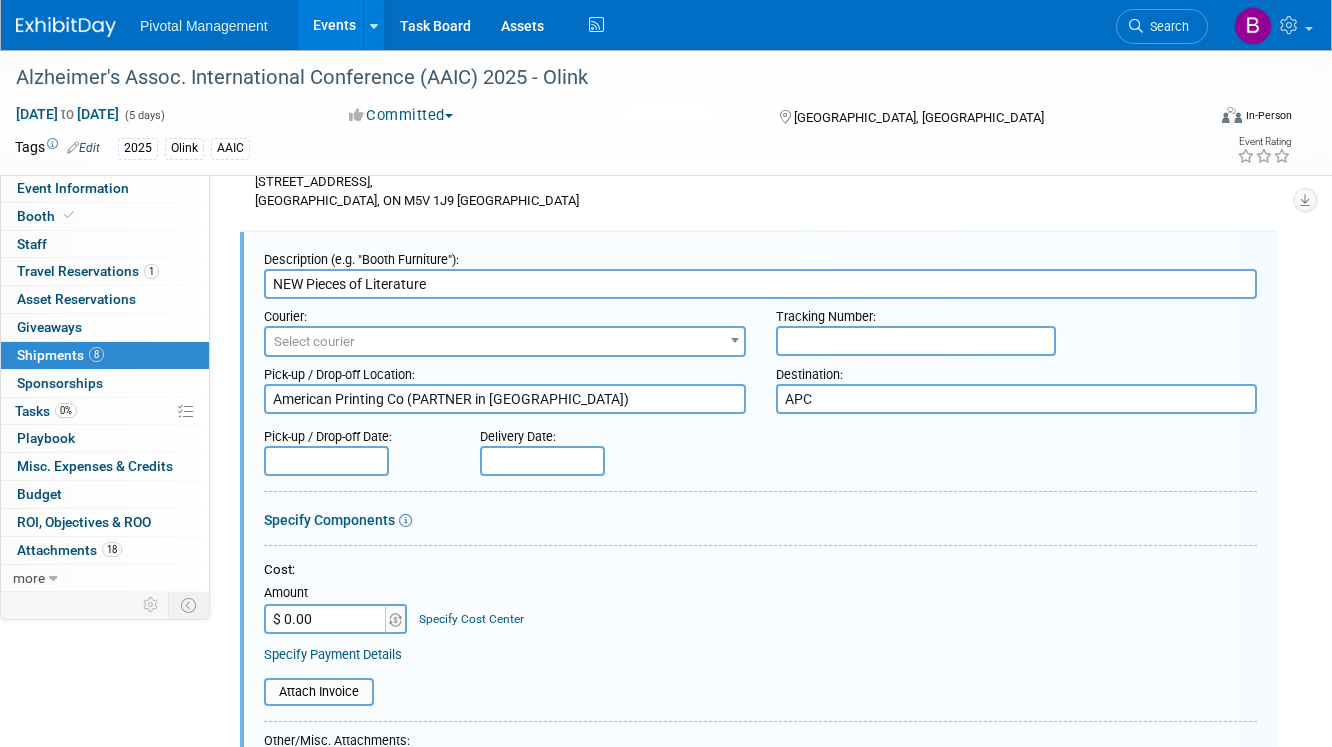 scroll, scrollTop: 1738, scrollLeft: 0, axis: vertical 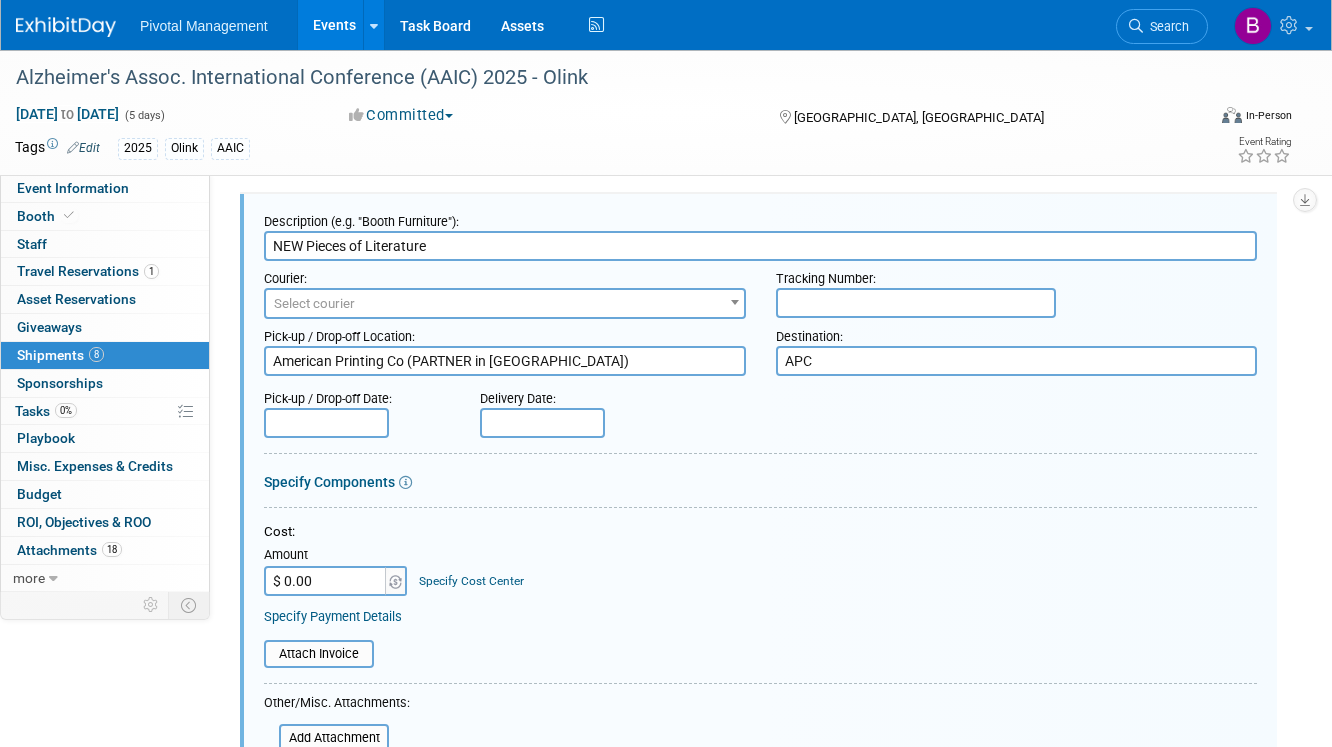 click on "American Printing Co (PARTNER in Canada)" at bounding box center (505, 361) 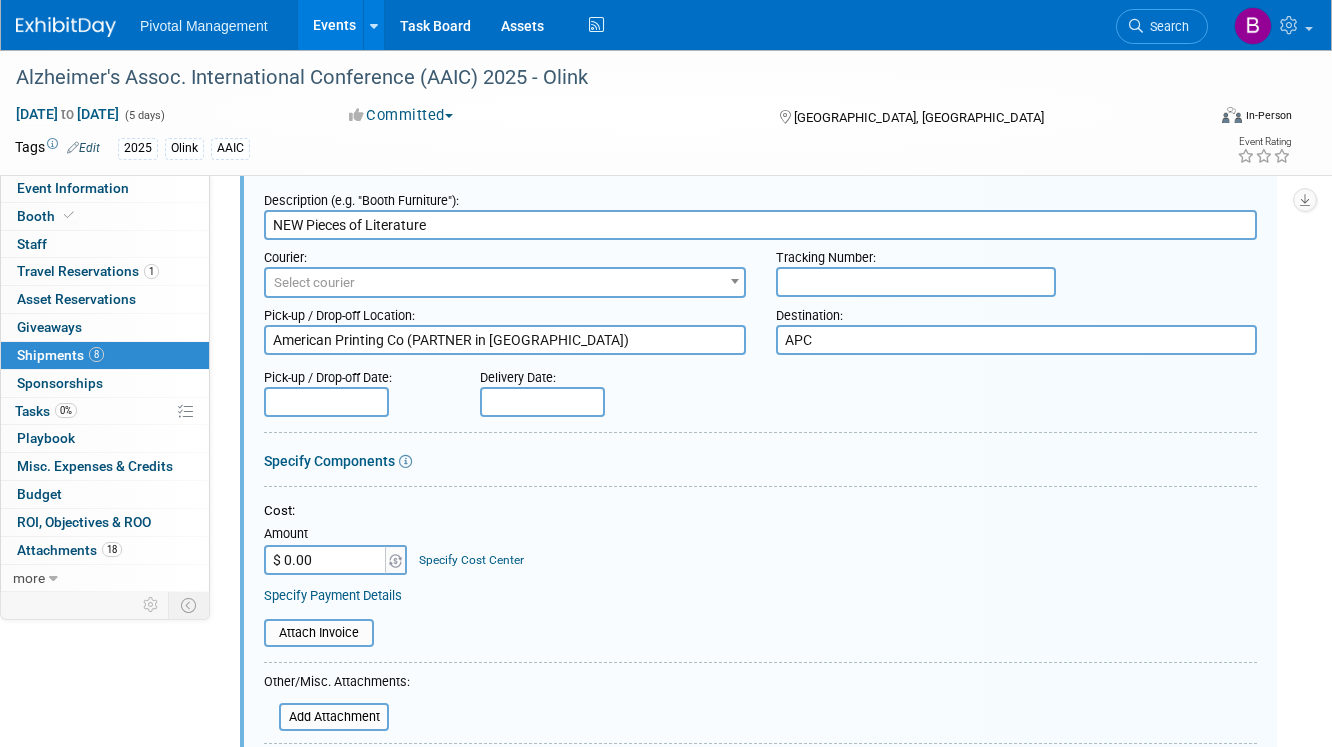 click on "APC" at bounding box center [1017, 340] 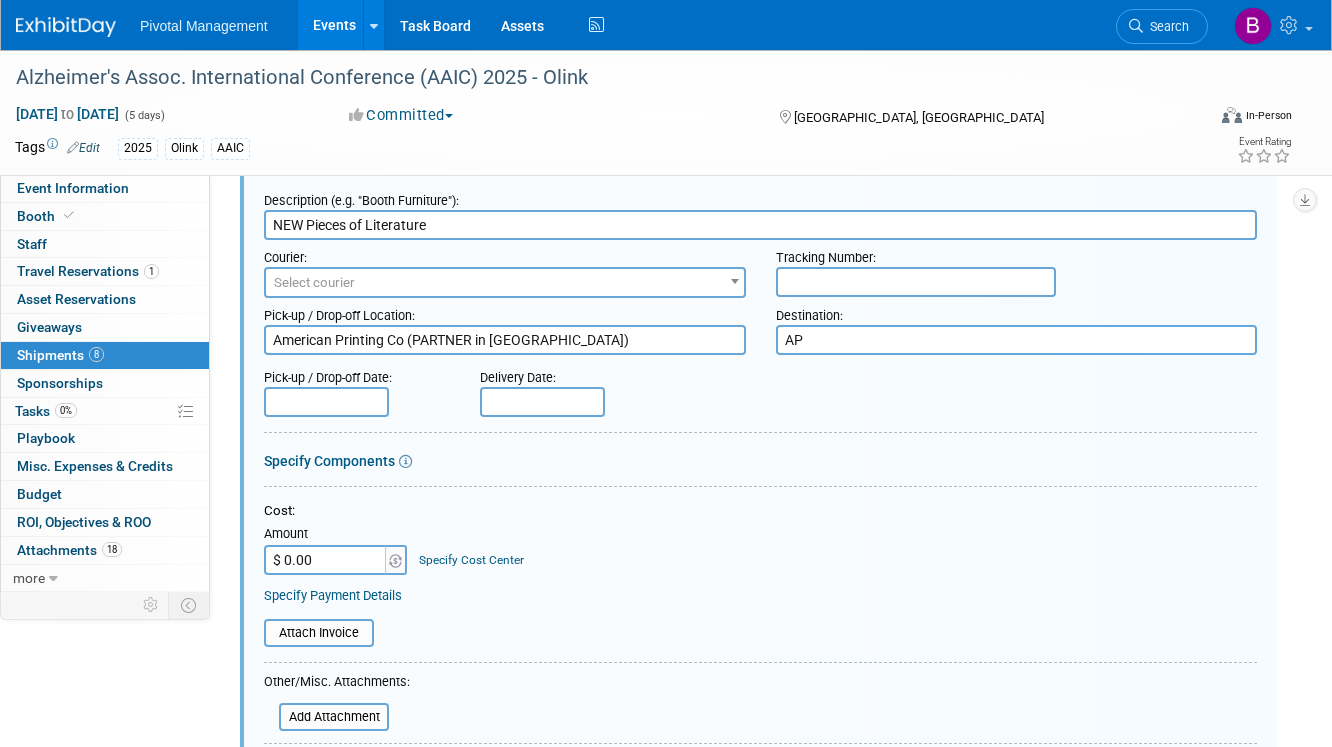 type on "A" 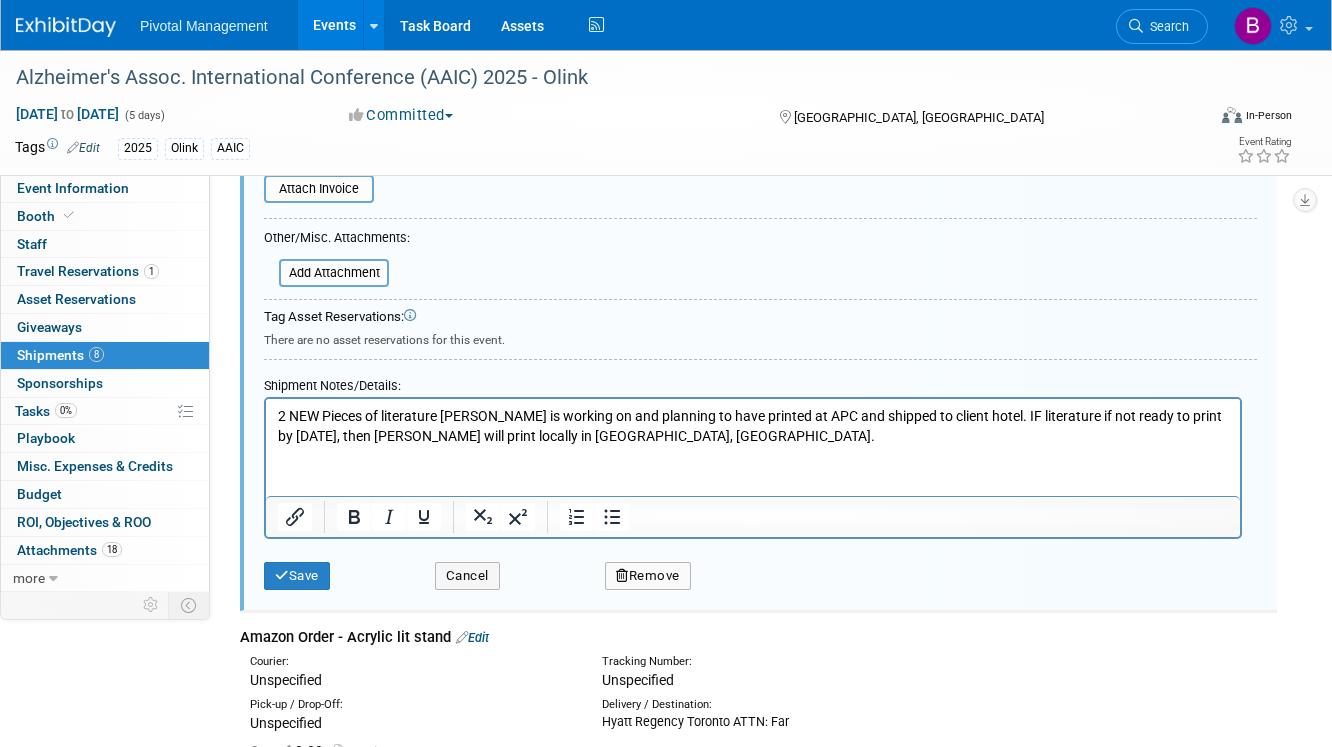 scroll, scrollTop: 2245, scrollLeft: 0, axis: vertical 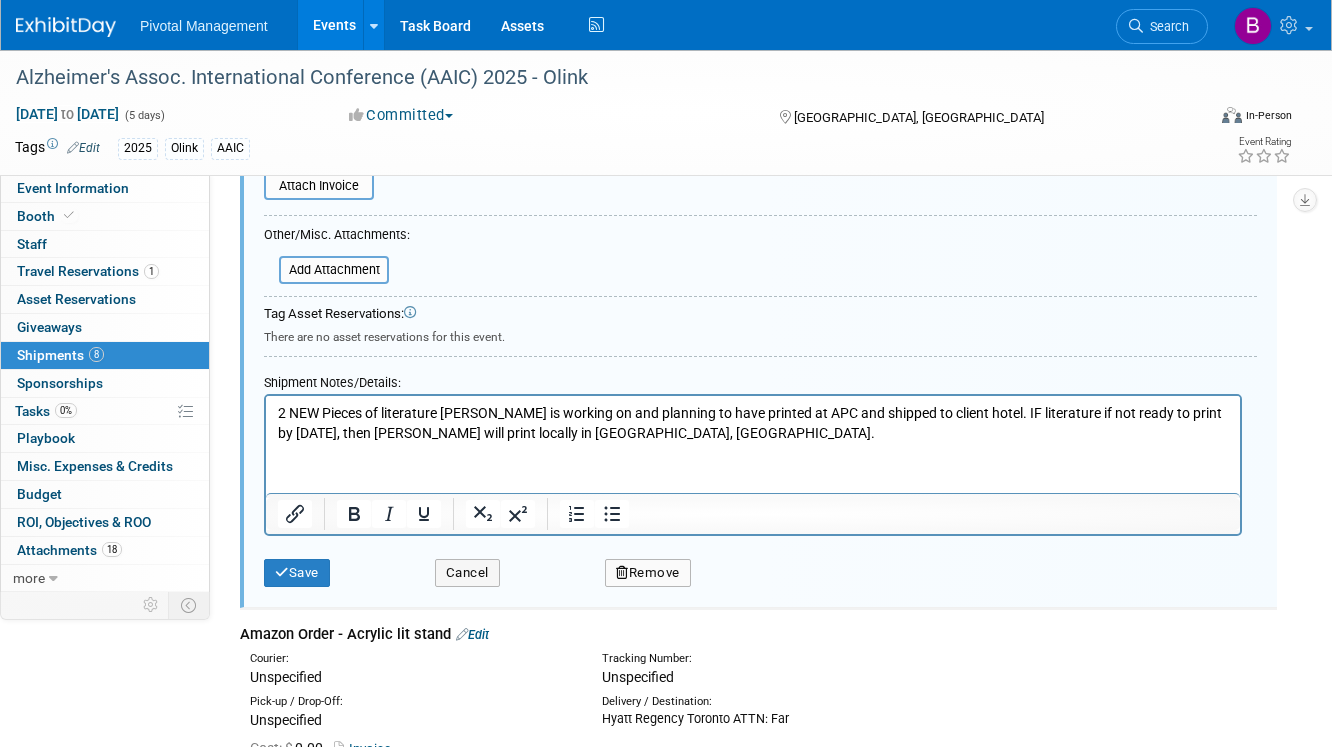 type 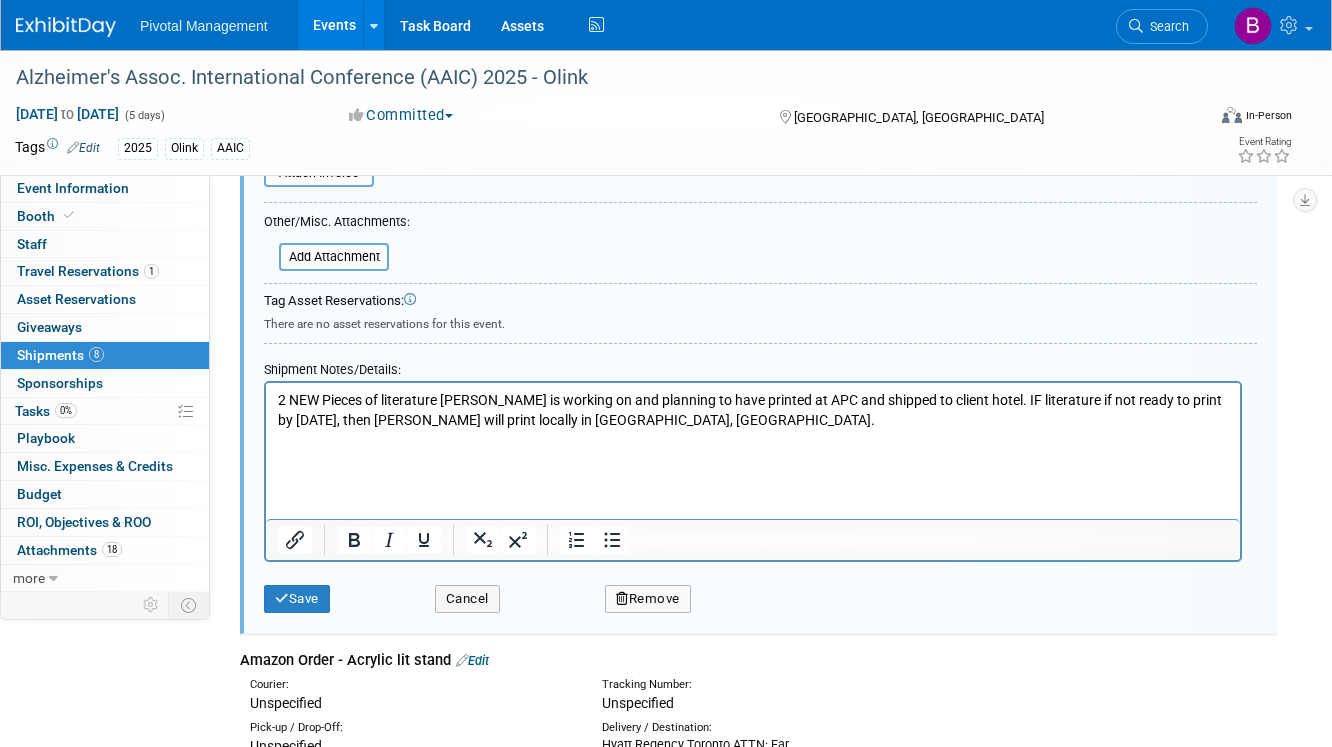 scroll, scrollTop: 2268, scrollLeft: 0, axis: vertical 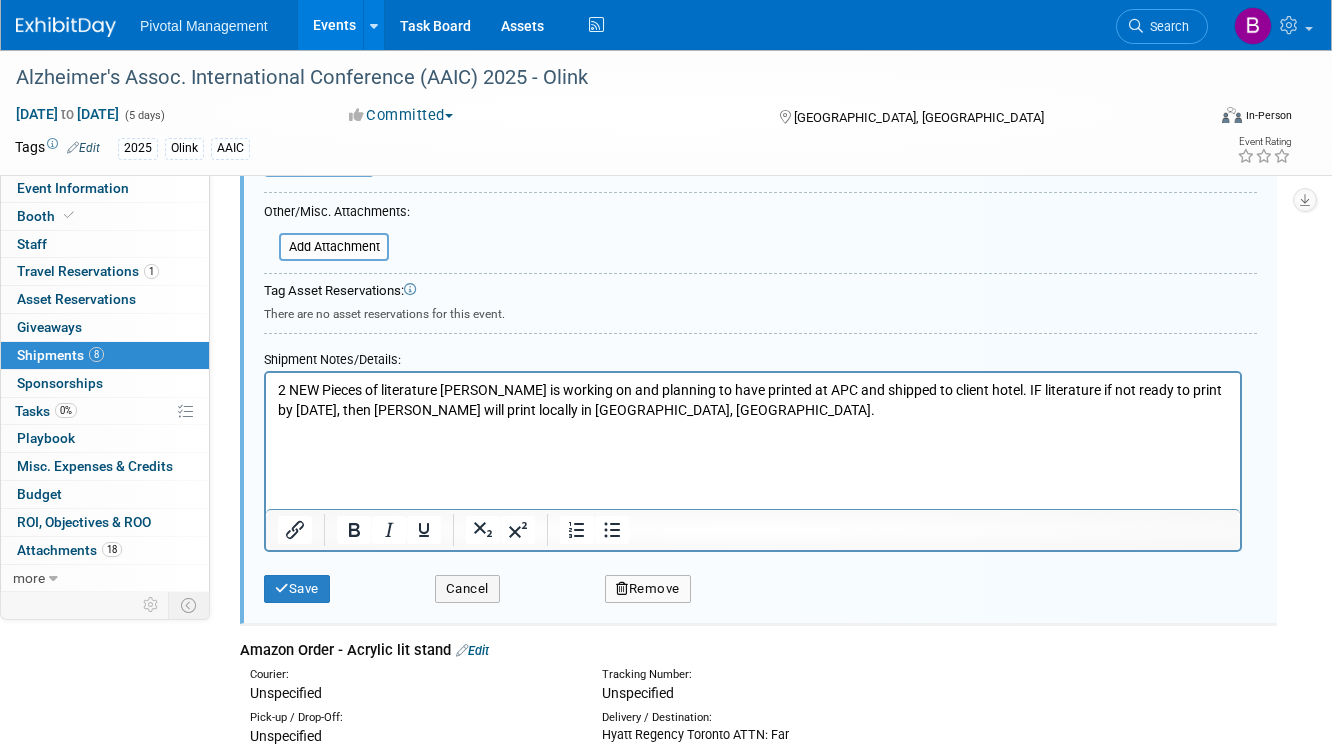 click on "2 NEW Pieces of literature Natalia is working on and planning to have printed at APC and shipped to client hotel. IF literature if not ready to print by Friday, 4/11, then Natalia will print locally in Toronto, CAN." at bounding box center [753, 415] 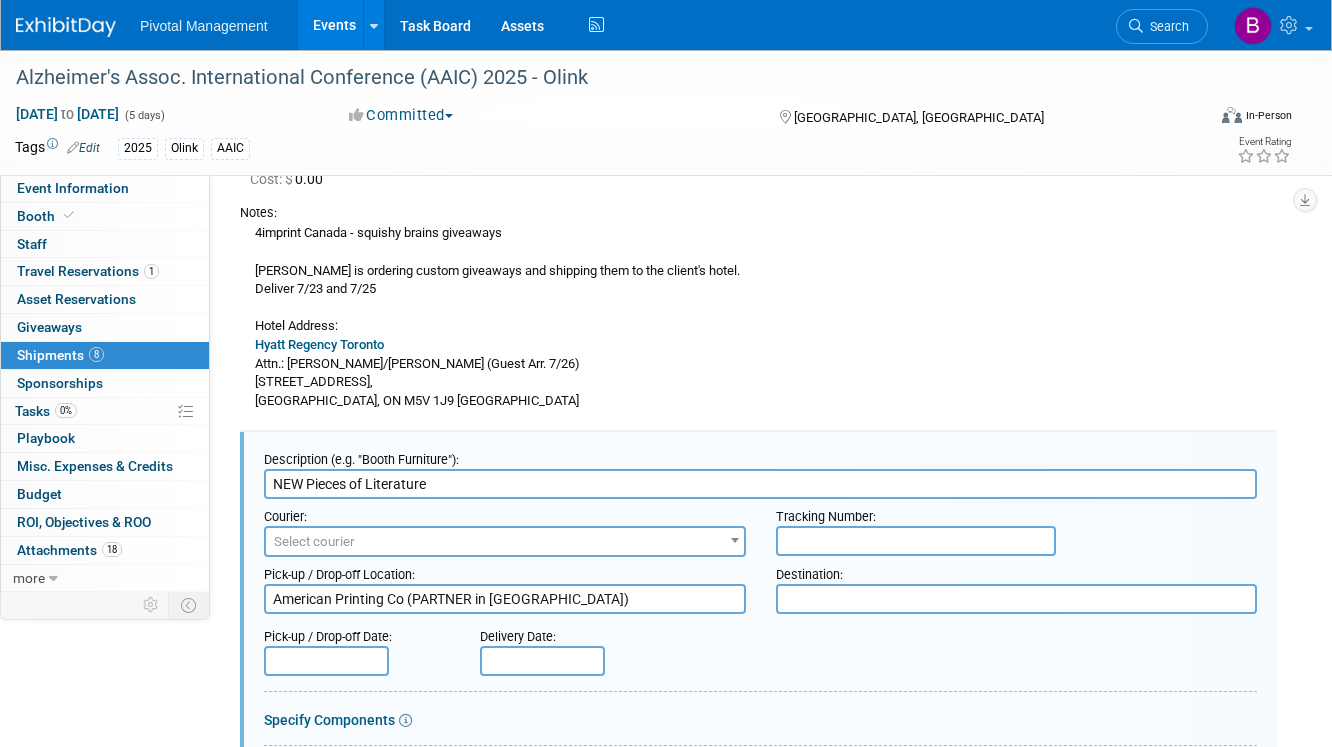 scroll, scrollTop: 1495, scrollLeft: 0, axis: vertical 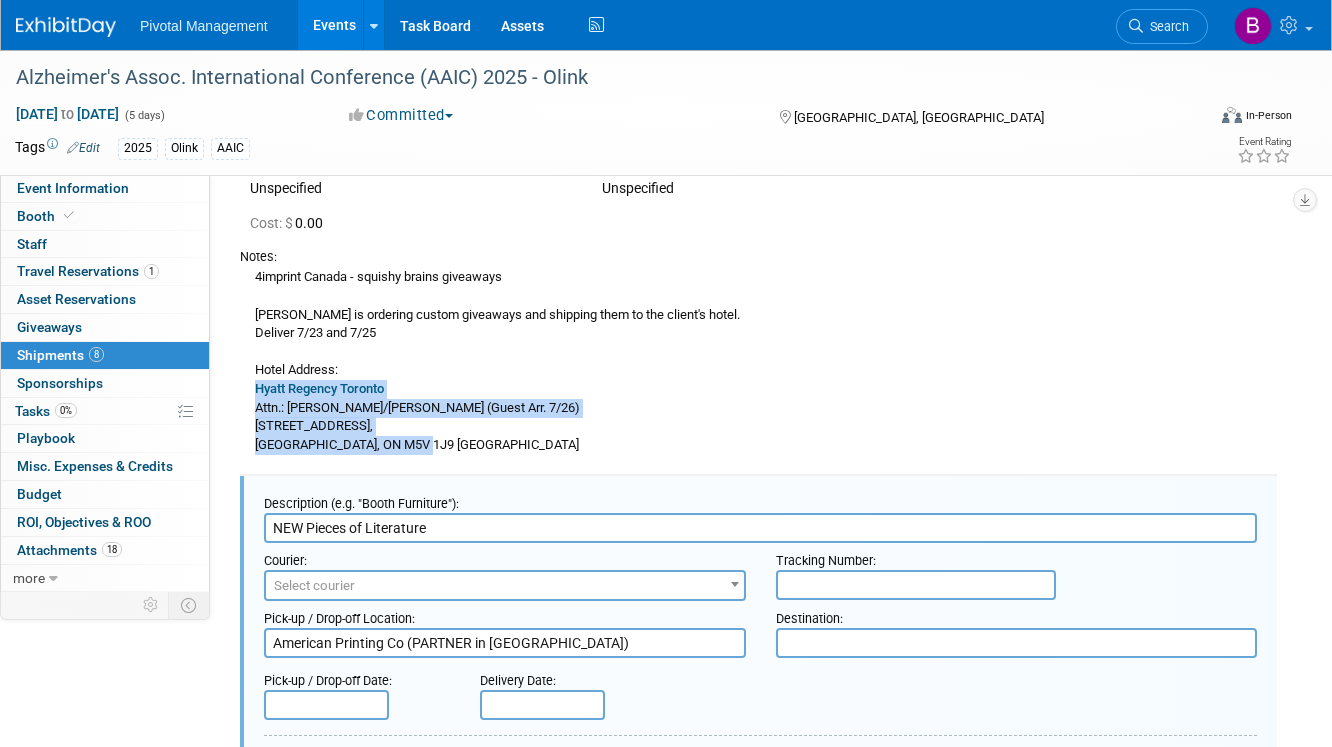 drag, startPoint x: 440, startPoint y: 447, endPoint x: 250, endPoint y: 394, distance: 197.25365 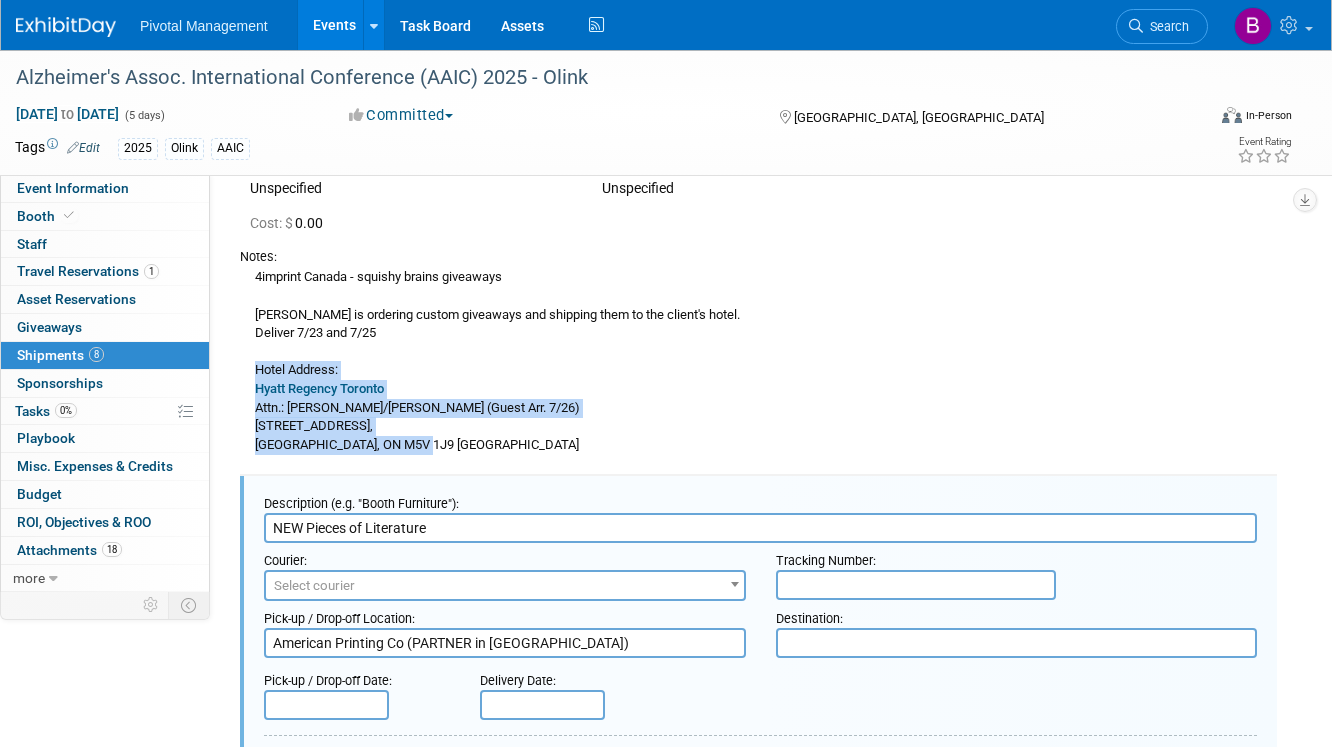 drag, startPoint x: 253, startPoint y: 372, endPoint x: 445, endPoint y: 451, distance: 207.61743 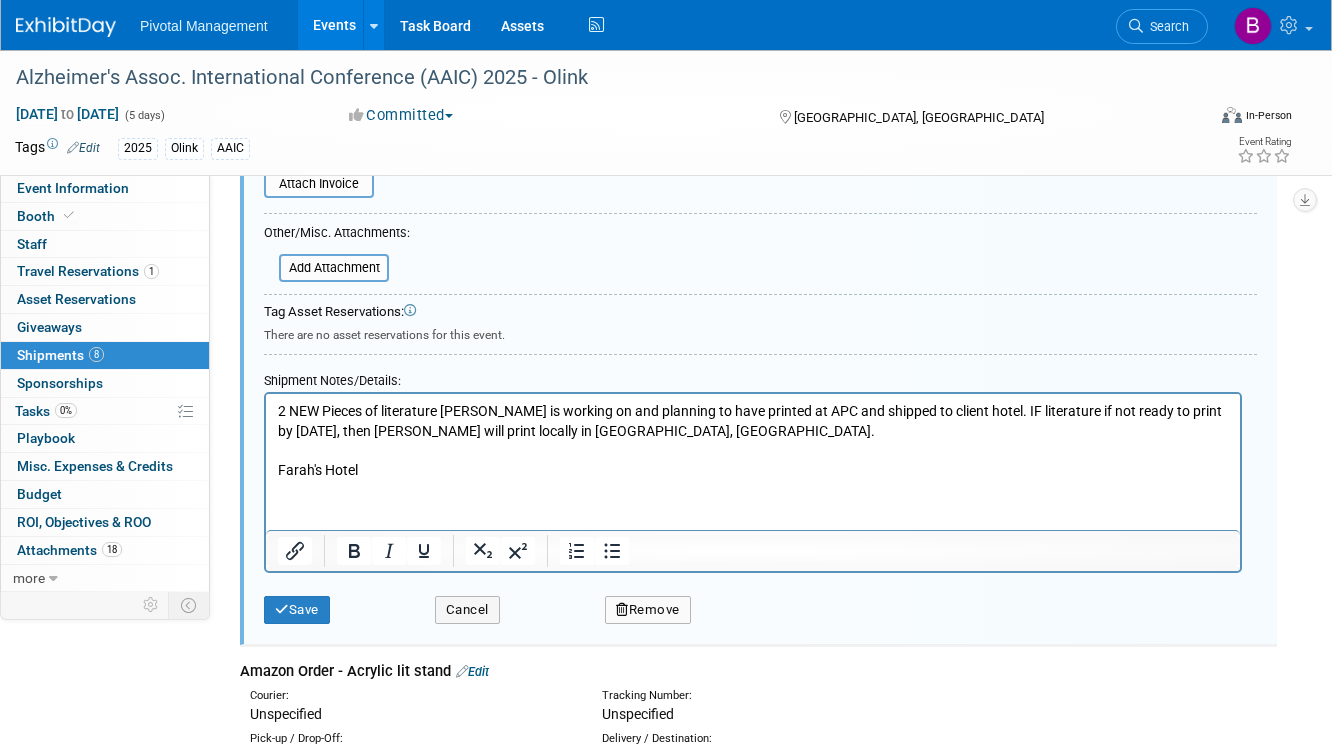 scroll, scrollTop: 2271, scrollLeft: 0, axis: vertical 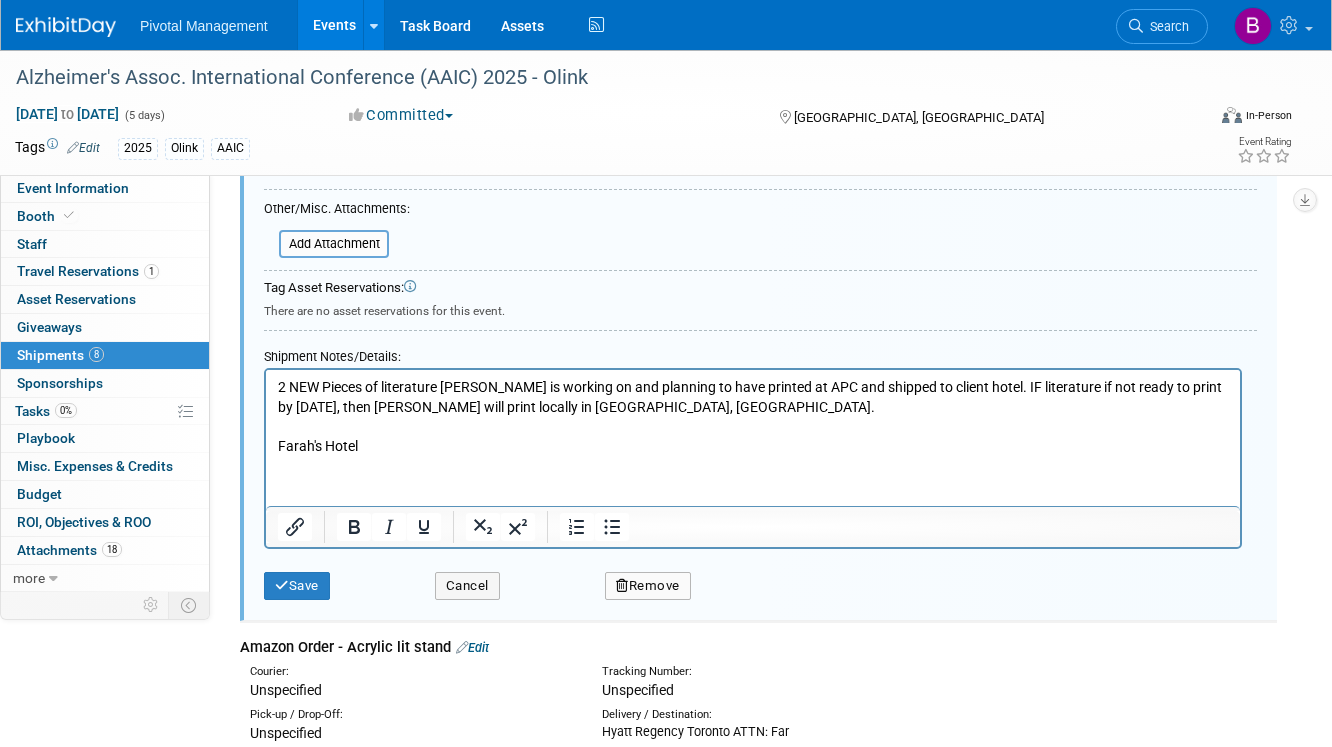 drag, startPoint x: 410, startPoint y: 451, endPoint x: 269, endPoint y: 452, distance: 141.00354 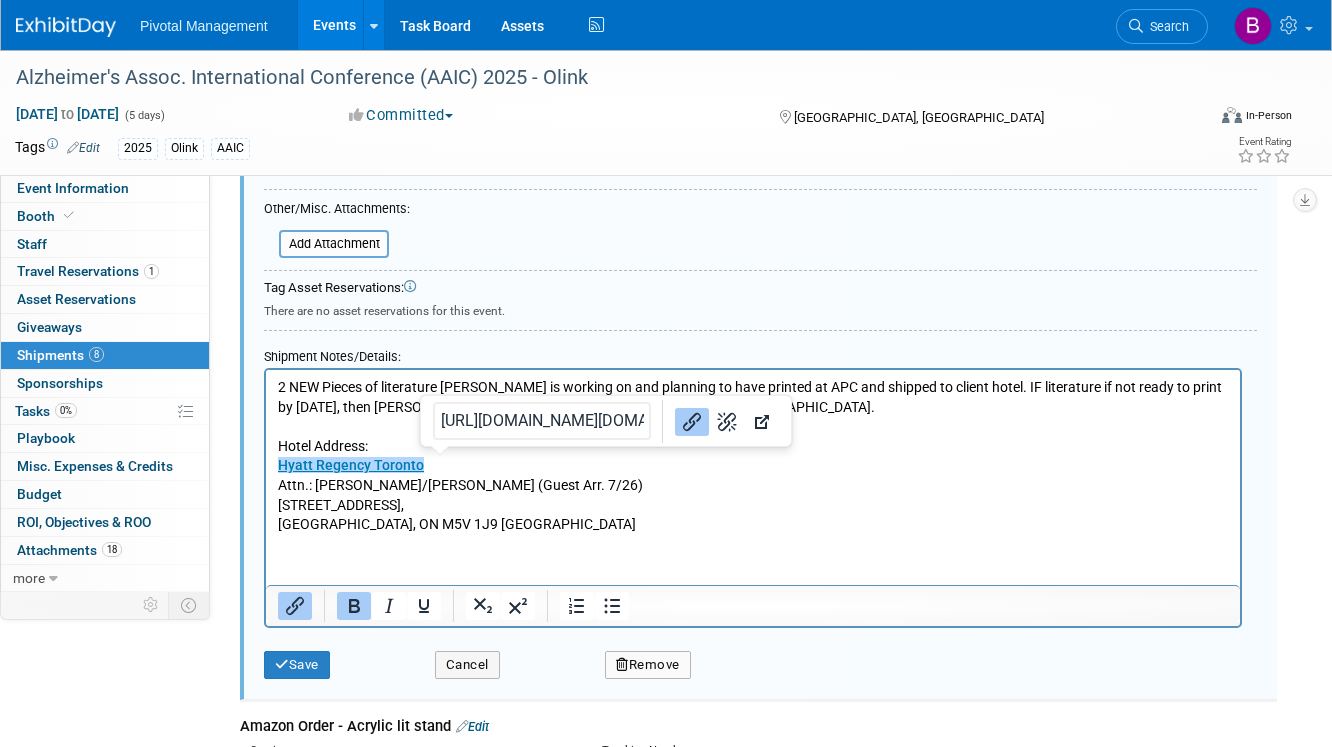 drag, startPoint x: 441, startPoint y: 462, endPoint x: 262, endPoint y: 462, distance: 179 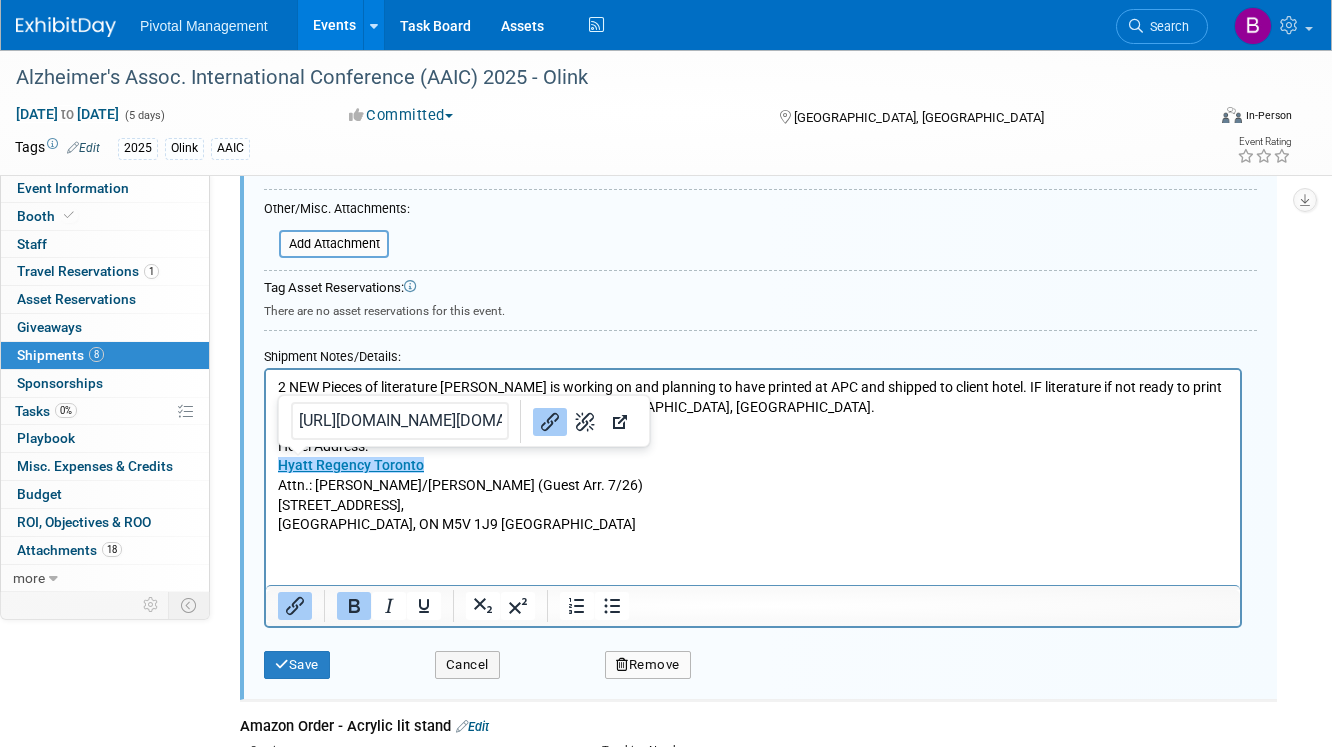 copy on "Hyatt Regency Toronto﻿" 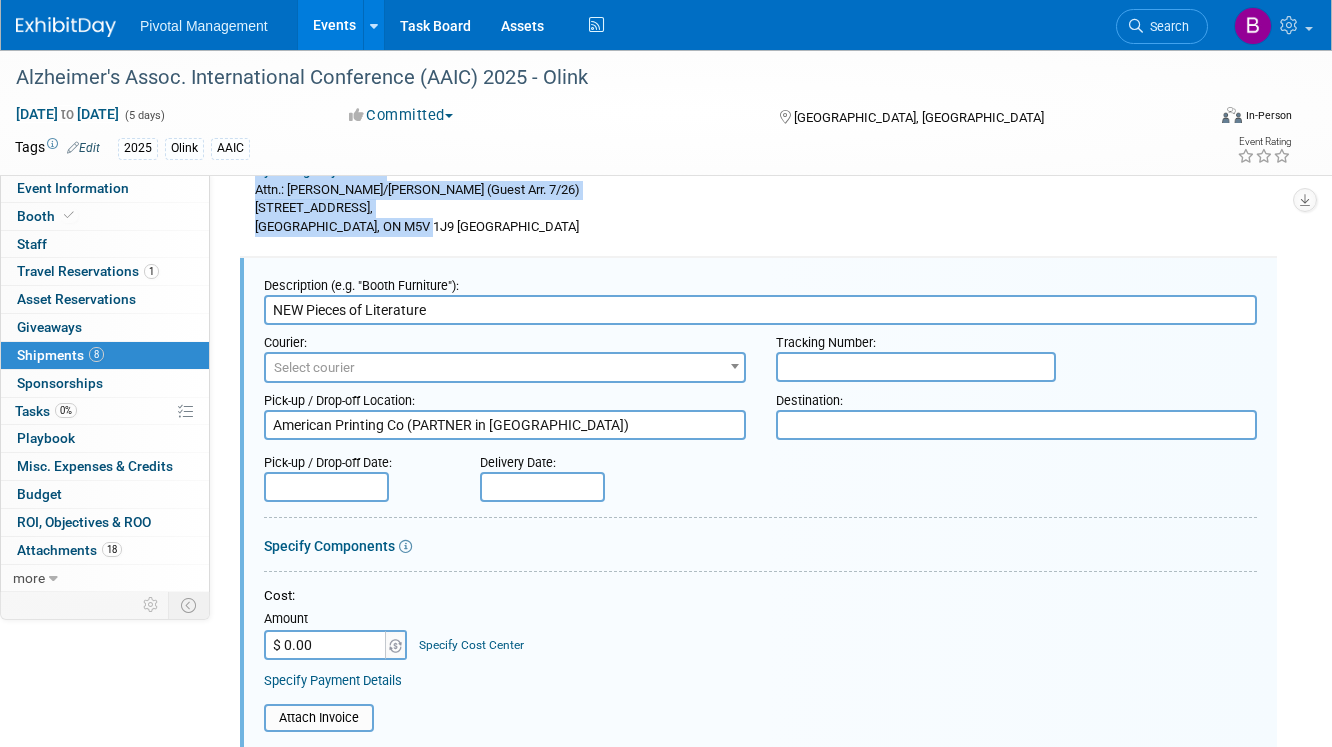 scroll, scrollTop: 1683, scrollLeft: 0, axis: vertical 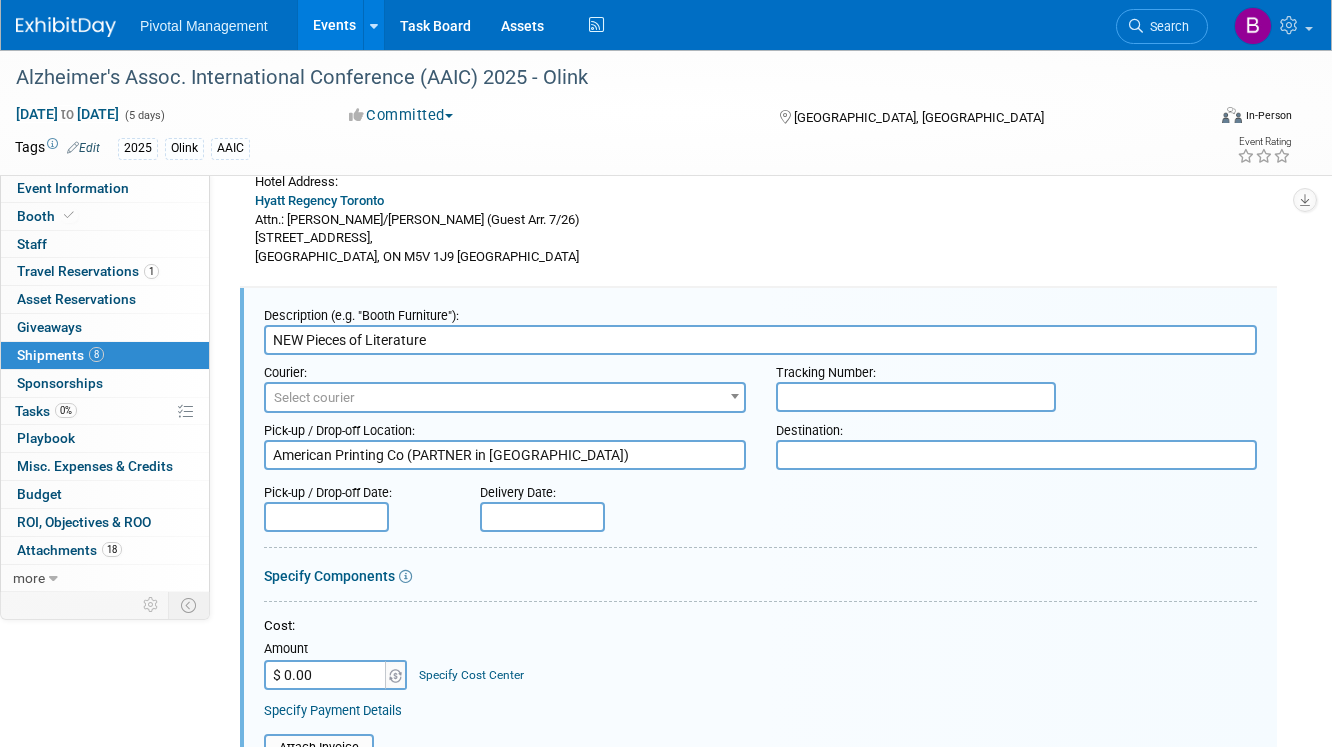 click at bounding box center [1017, 455] 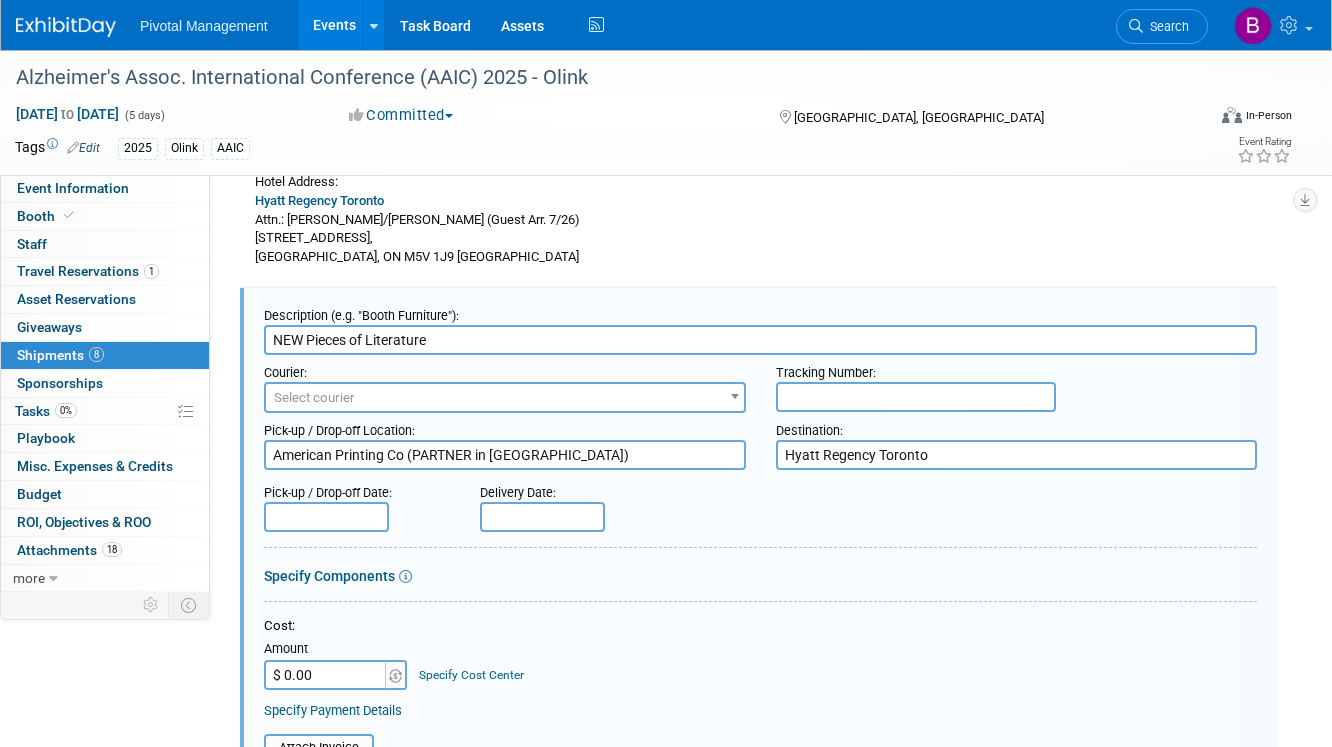 type on "Hyatt Regency Toronto" 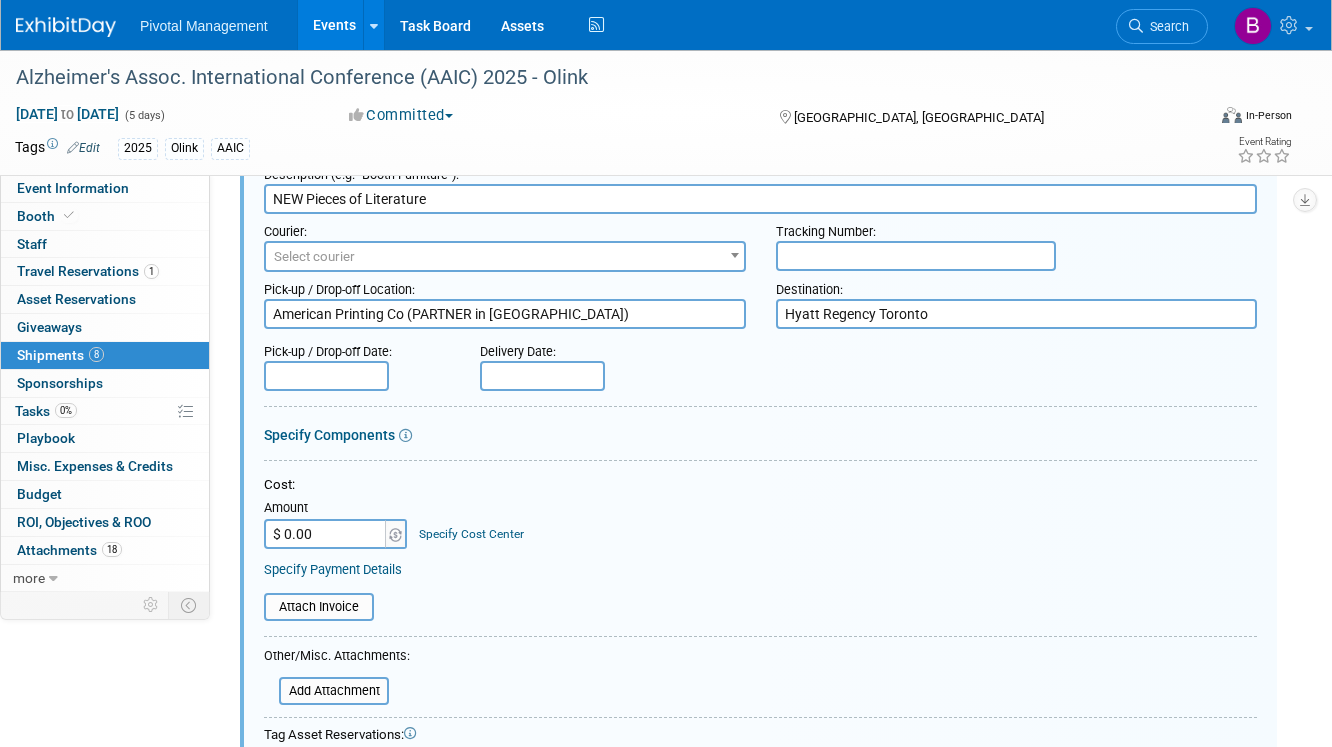 scroll, scrollTop: 1828, scrollLeft: 0, axis: vertical 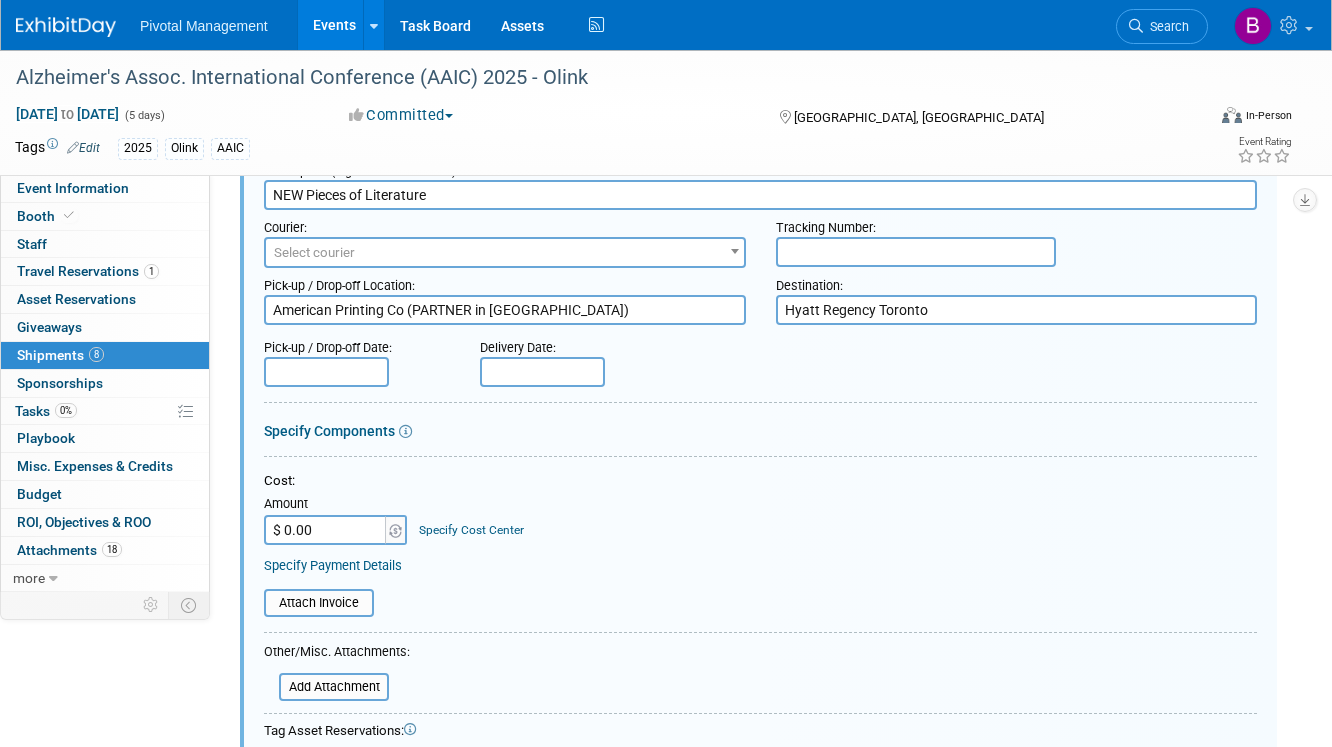 click on "American Printing Co (PARTNER in Canada)" at bounding box center (505, 310) 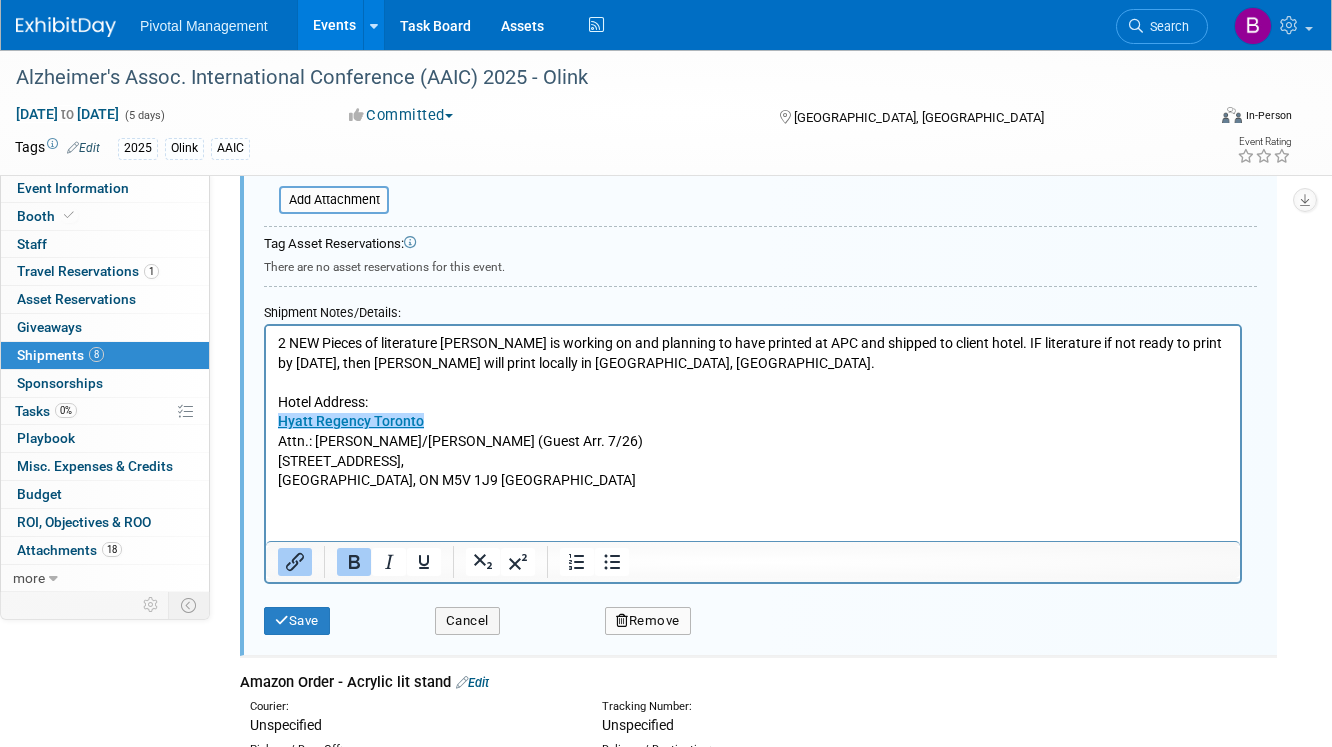 scroll, scrollTop: 2337, scrollLeft: 0, axis: vertical 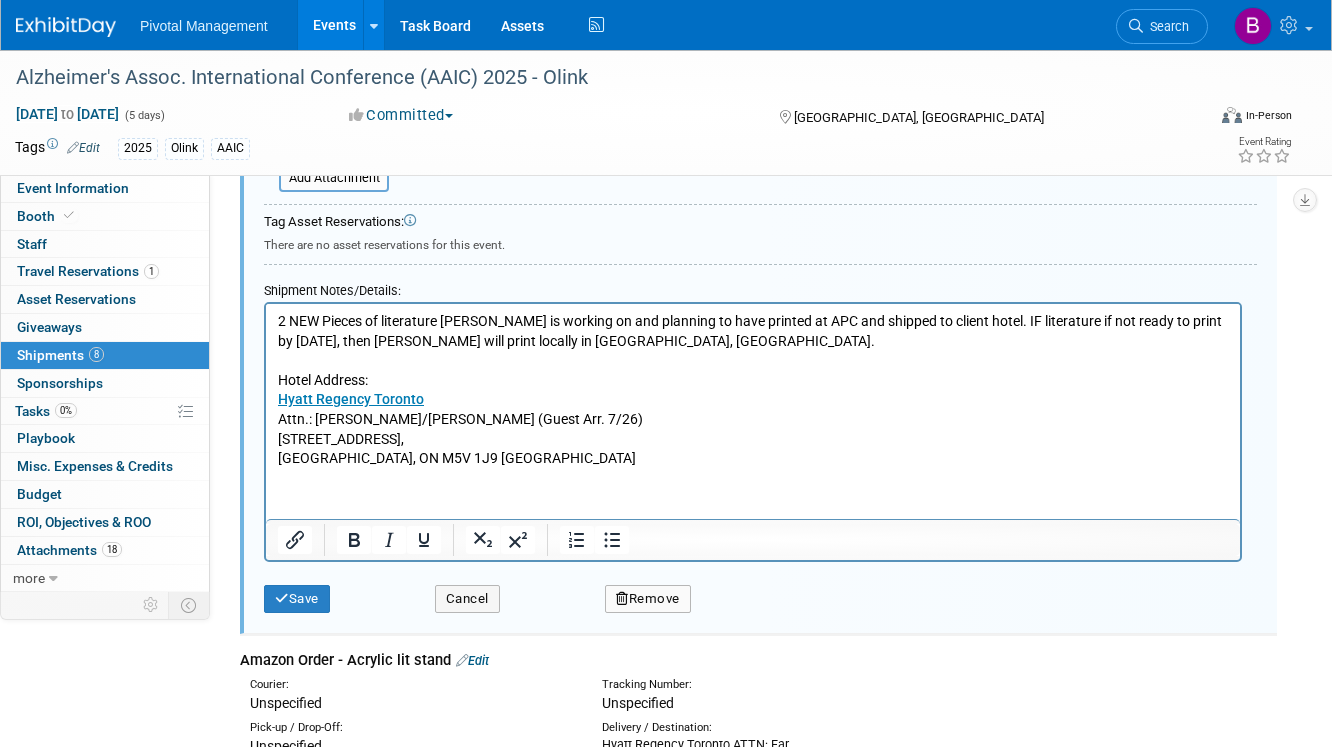 click on "Hotel Address: Hyatt Regency Toronto Attn.: Farah Virani/Raza Ahmed (Guest Arr. 7/26) 370 King Street W, Toronto, ON M5V 1J9 Canada" at bounding box center (753, 419) 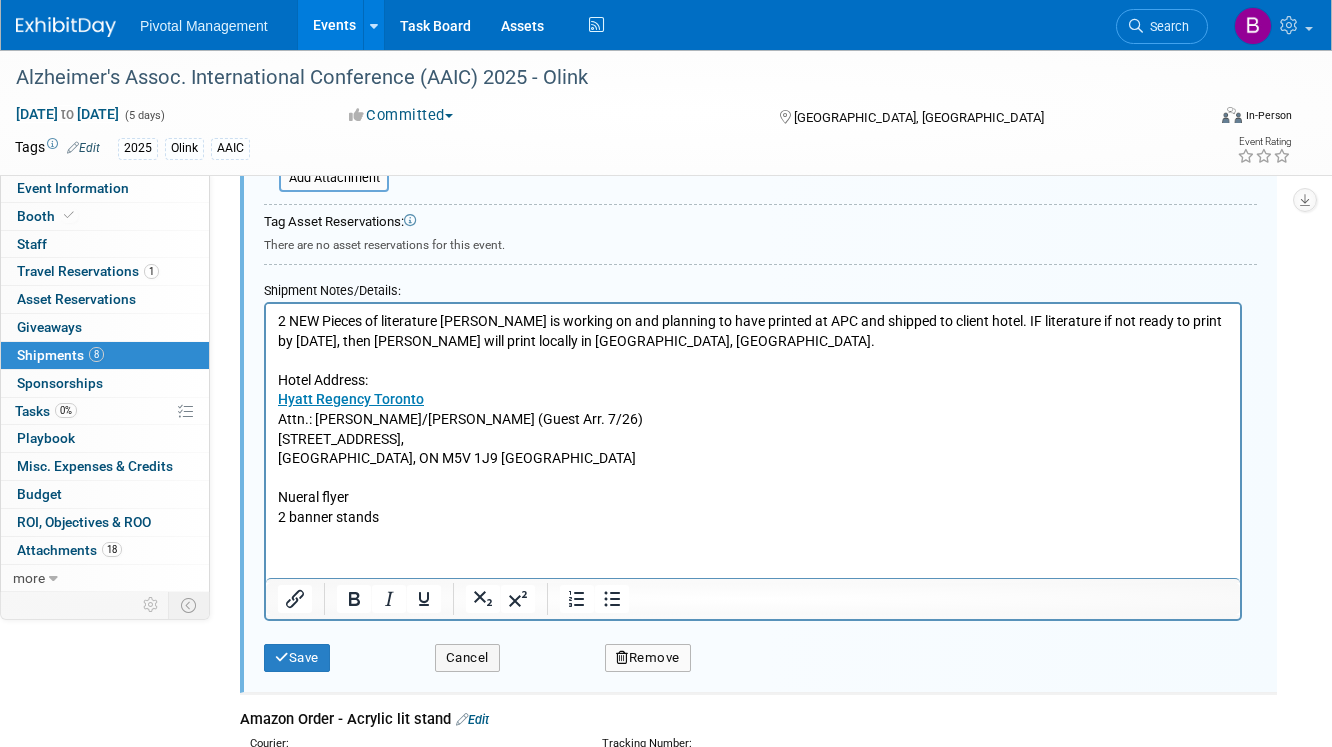 click on "Nueral flyer" at bounding box center (753, 497) 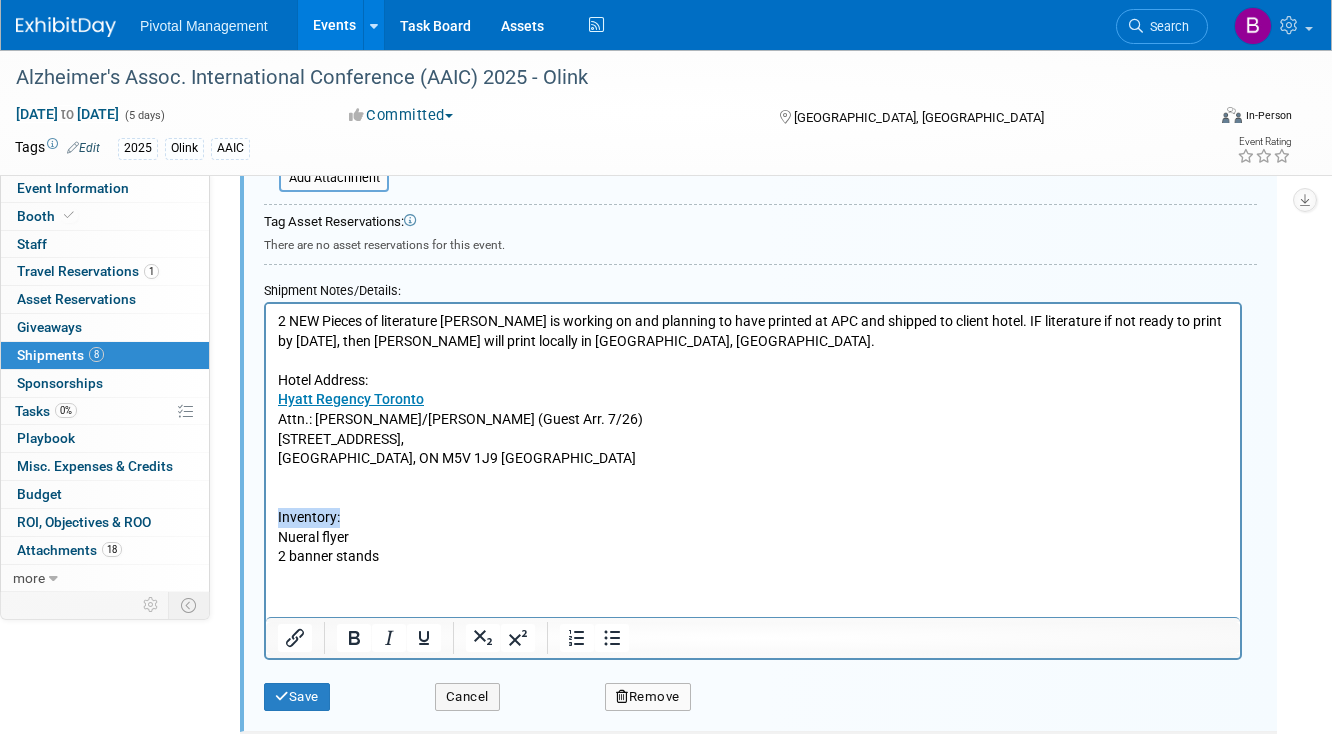 drag, startPoint x: 373, startPoint y: 517, endPoint x: 274, endPoint y: 517, distance: 99 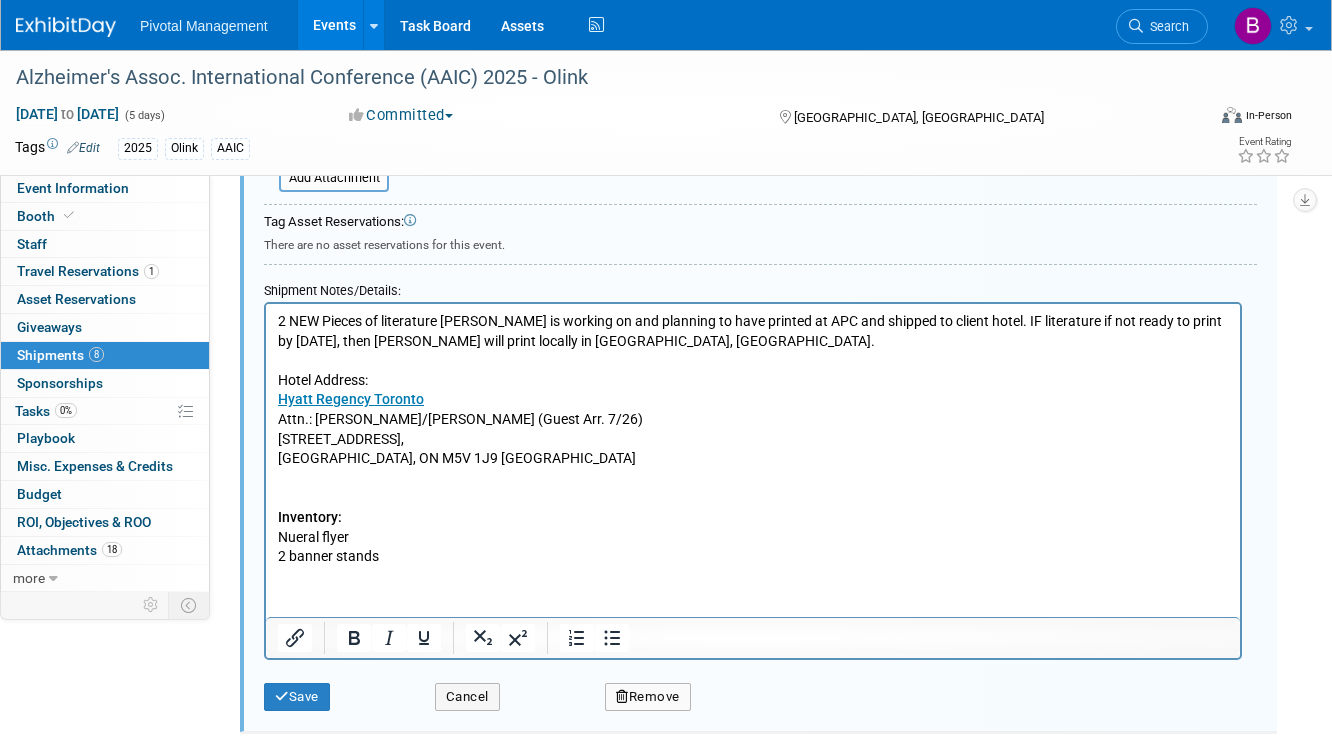 click on "Nueral flyer" at bounding box center (753, 537) 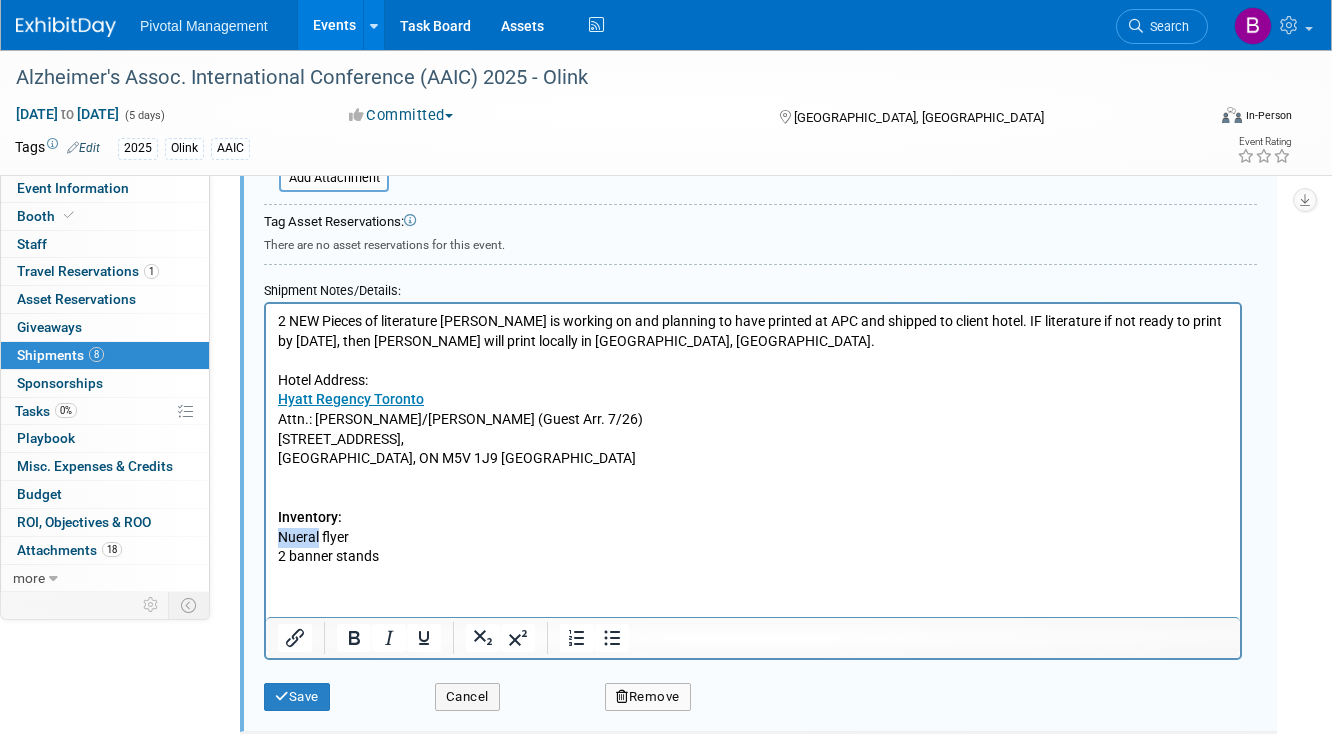 click on "Nueral flyer" at bounding box center [753, 537] 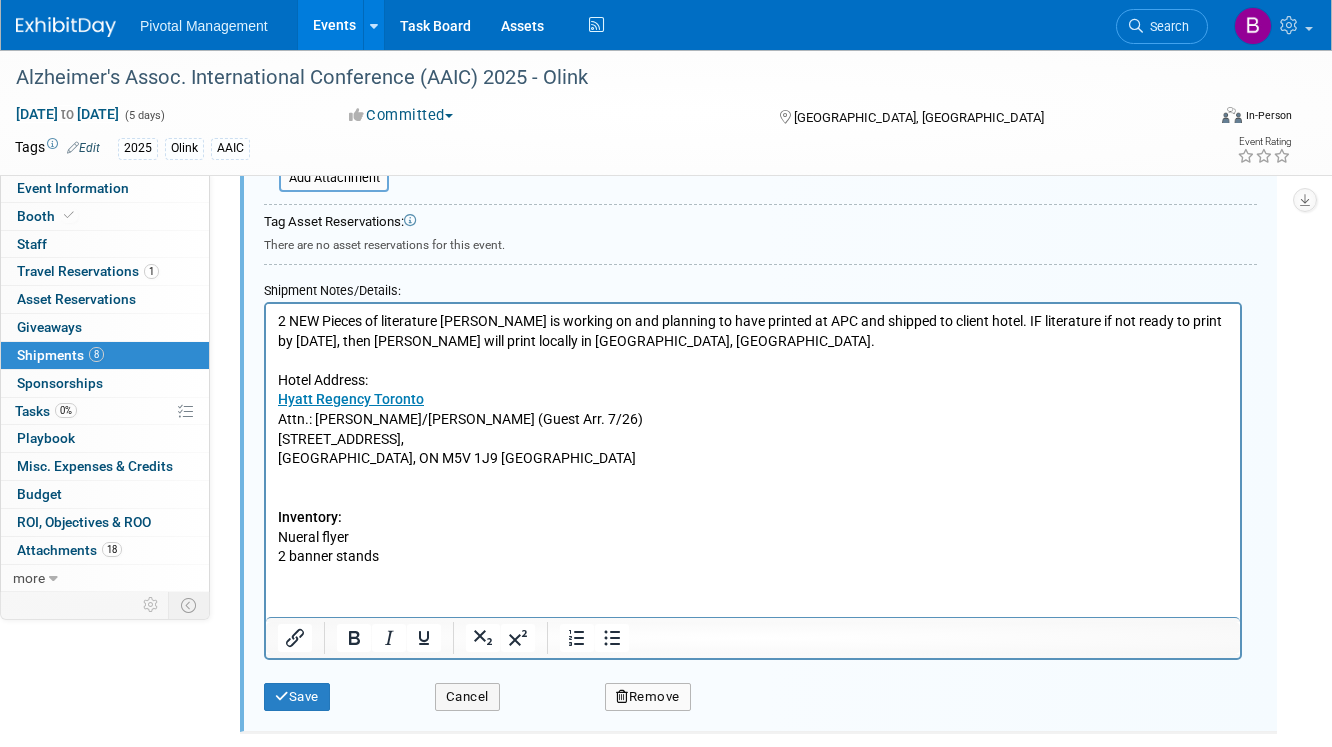 click on "Nueral flyer" at bounding box center [753, 537] 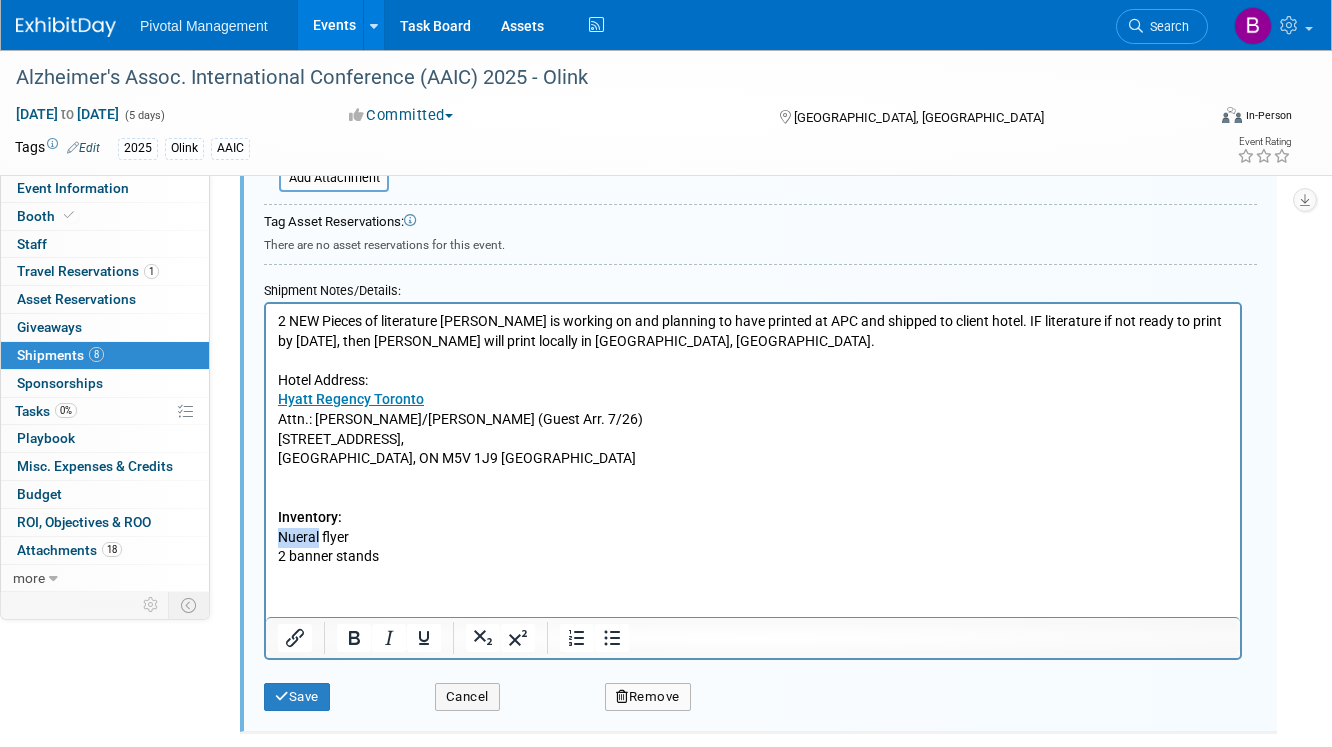 click on "Nueral flyer" at bounding box center (753, 537) 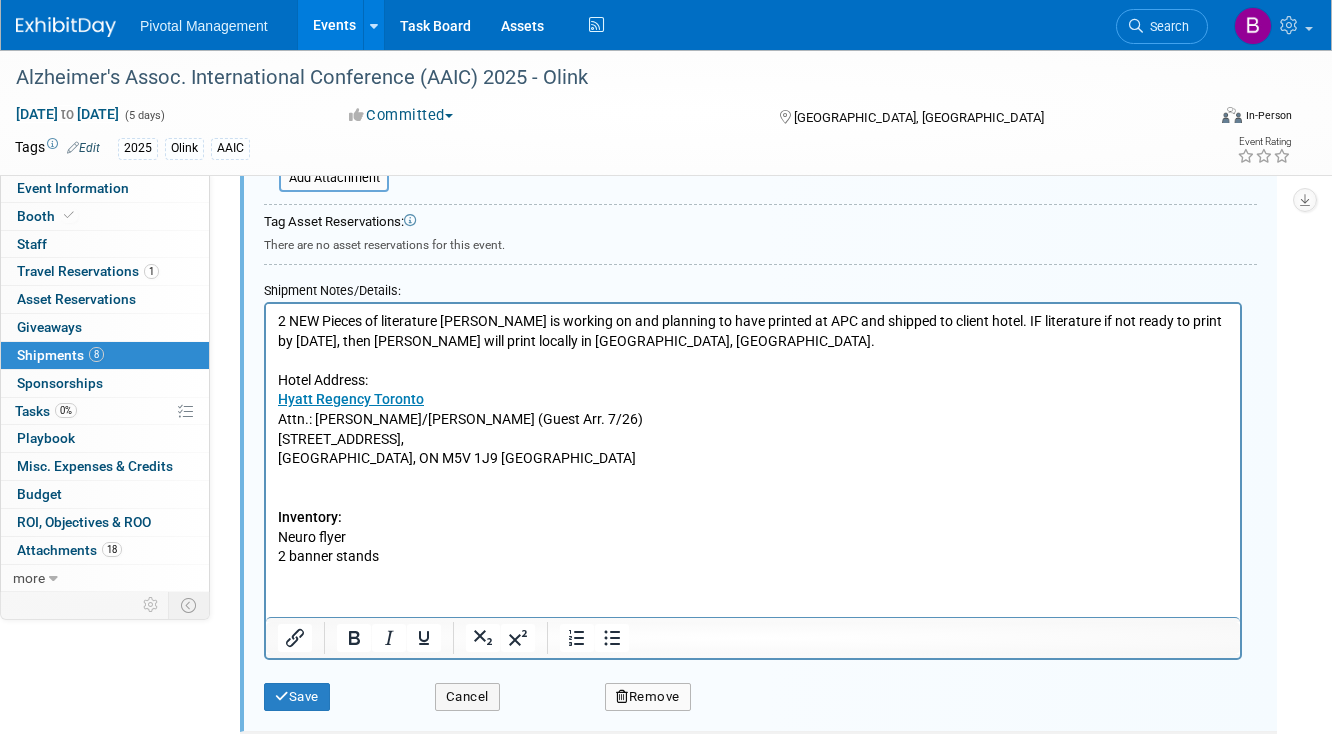 click on "2 banner stands" at bounding box center (753, 556) 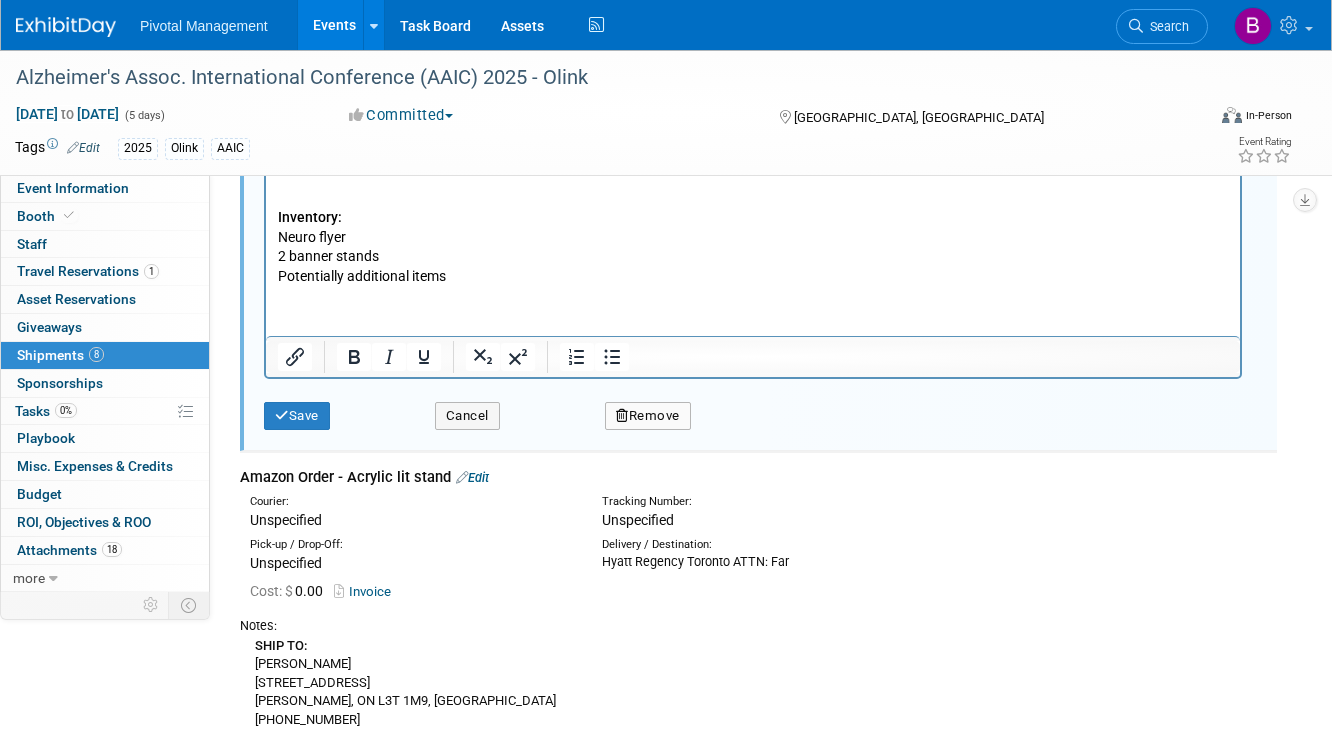 scroll, scrollTop: 2653, scrollLeft: 0, axis: vertical 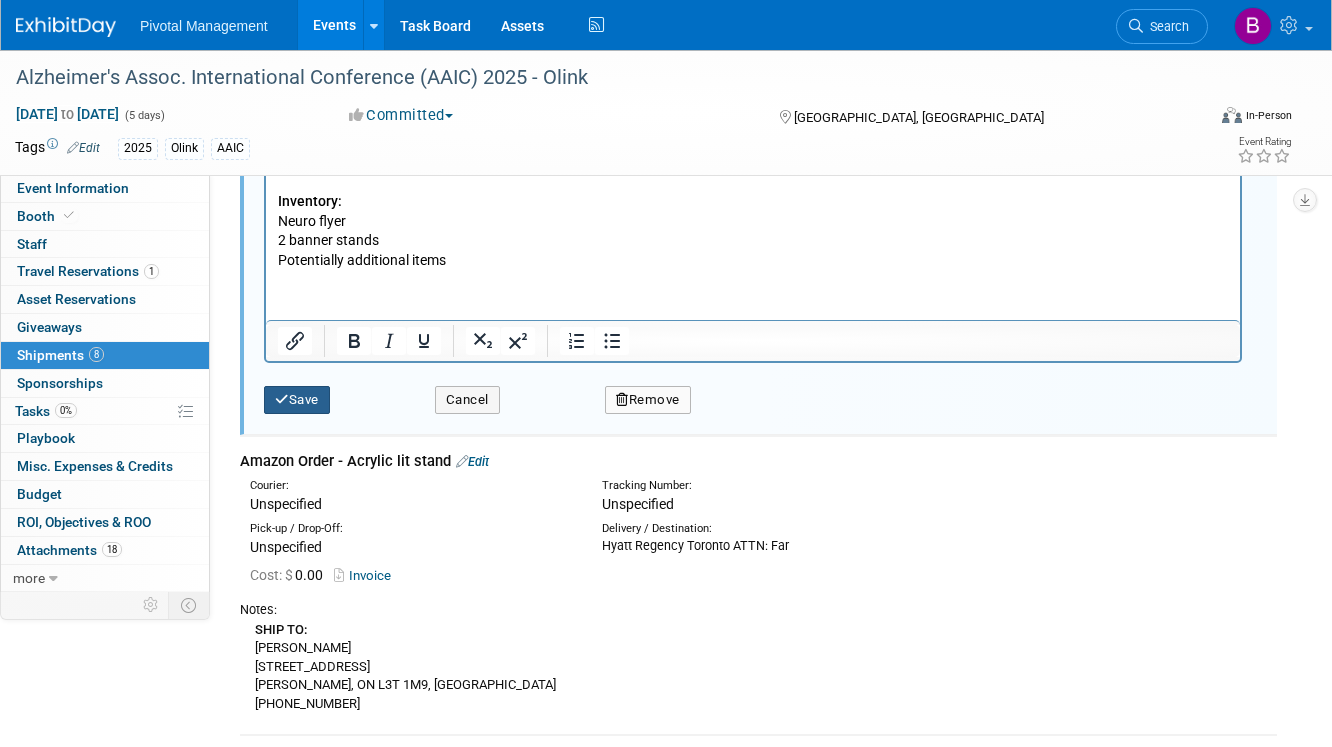 click on "Save" at bounding box center (297, 400) 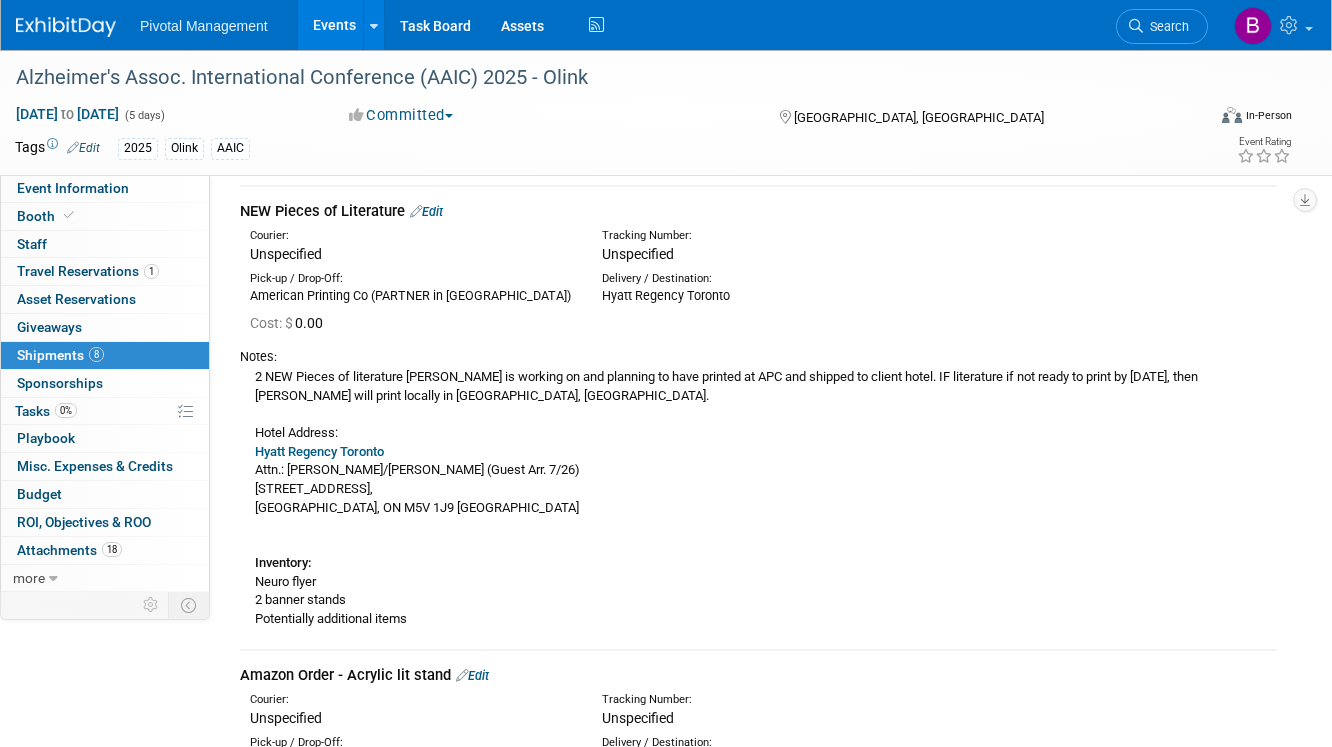 scroll, scrollTop: 1752, scrollLeft: 0, axis: vertical 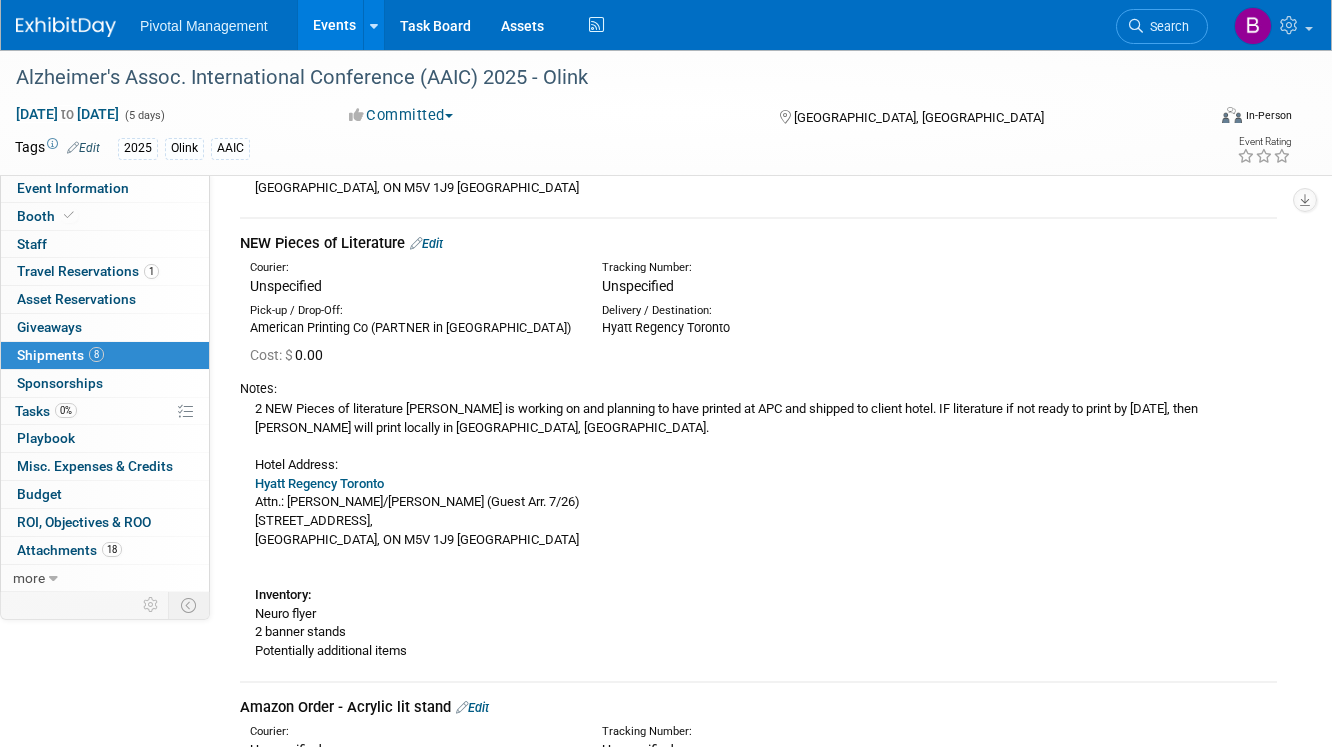 click on "Edit" at bounding box center [426, 243] 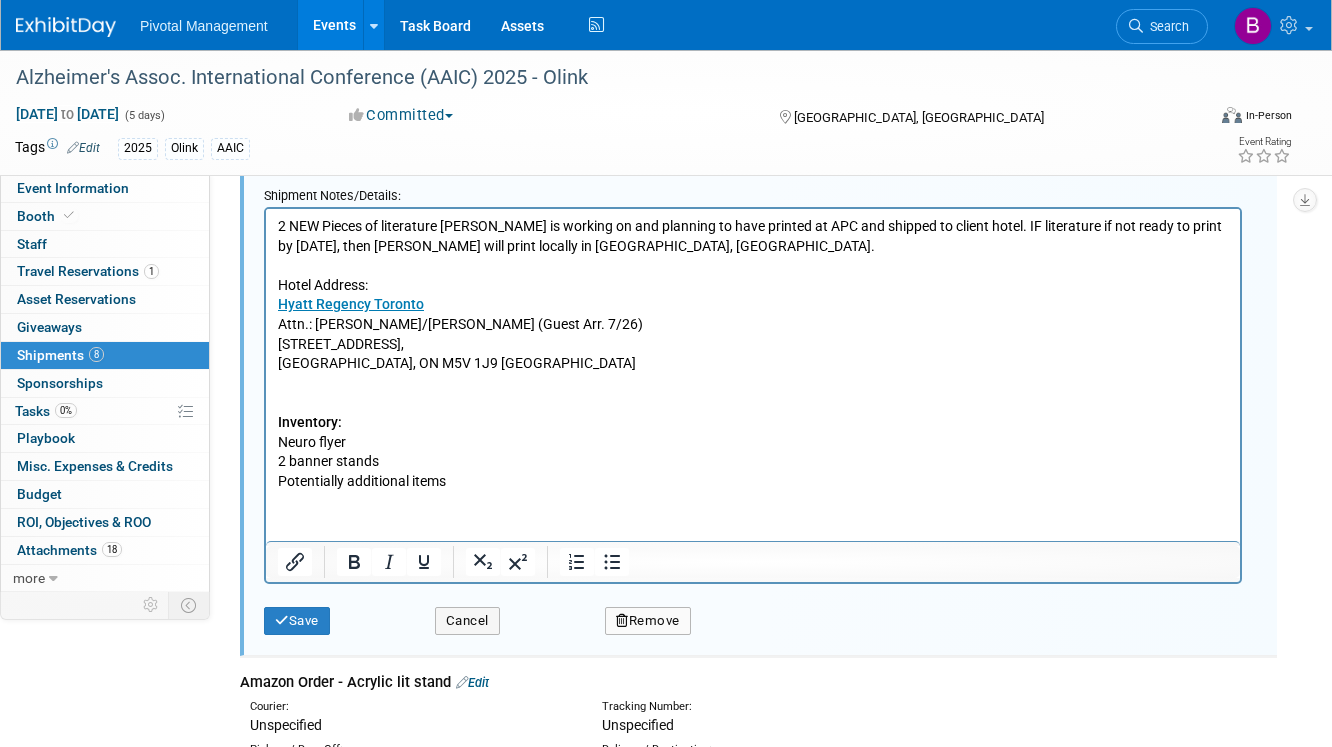 scroll, scrollTop: 2456, scrollLeft: 0, axis: vertical 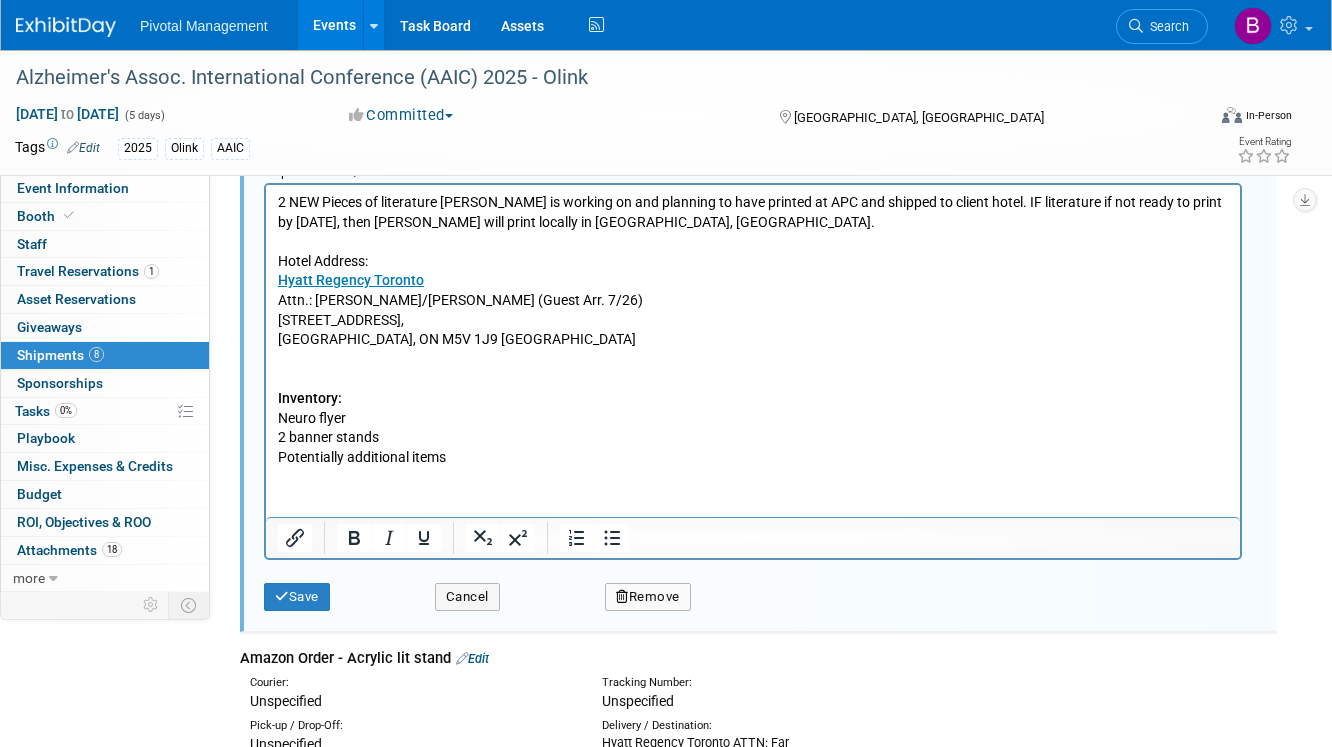 click on "2 NEW Pieces of literature Natalia is working on and planning to have printed at APC and shipped to client hotel. IF literature if not ready to print by Friday, 4/11, then Natalia will print locally in Toronto, CAN. Hotel Address: Hyatt Regency Toronto Attn.: Farah Virani/Raza Ahmed (Guest Arr. 7/26) 370 King Street W, Toronto, ON M5V 1J9 Canada Inventory: Neuro flyer  2 banner stands  Potentially additional items" at bounding box center (753, 329) 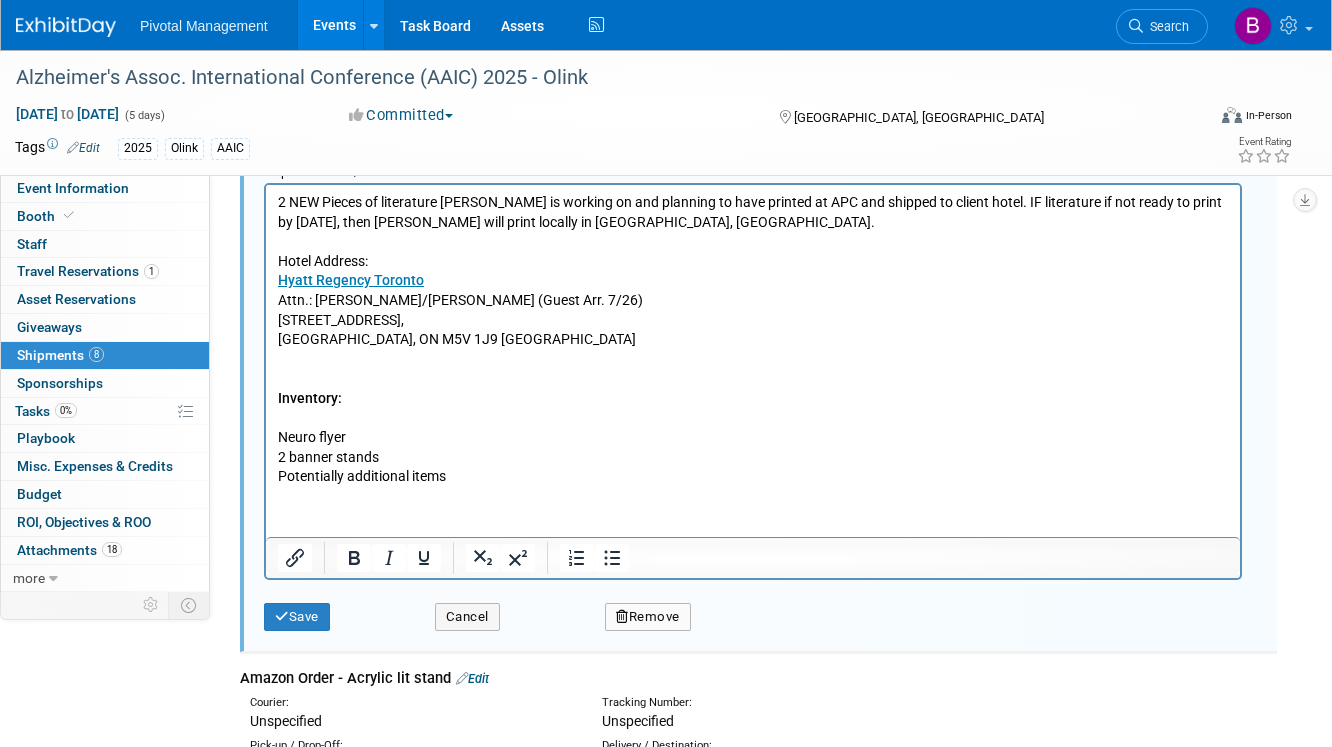 type 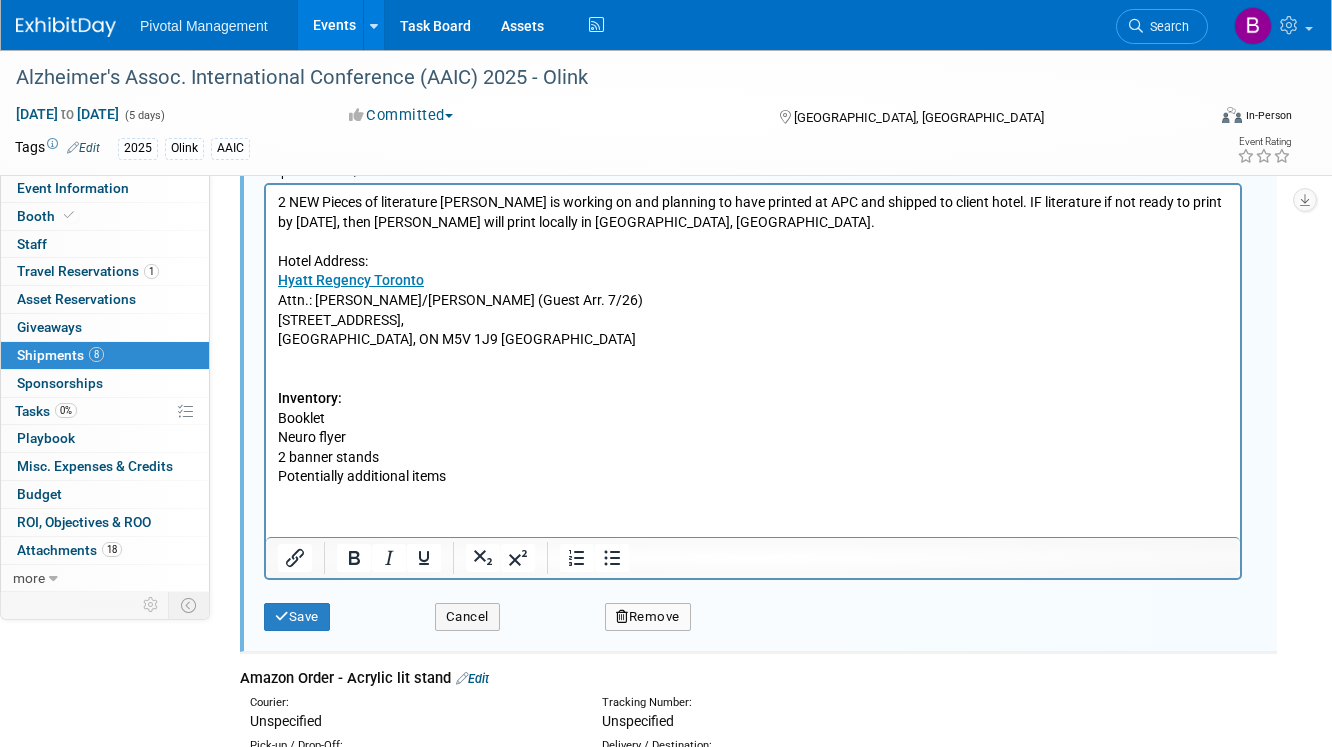 click on "Booklet Neuro flyer  2 banner stands  Potentially additional items" at bounding box center [753, 447] 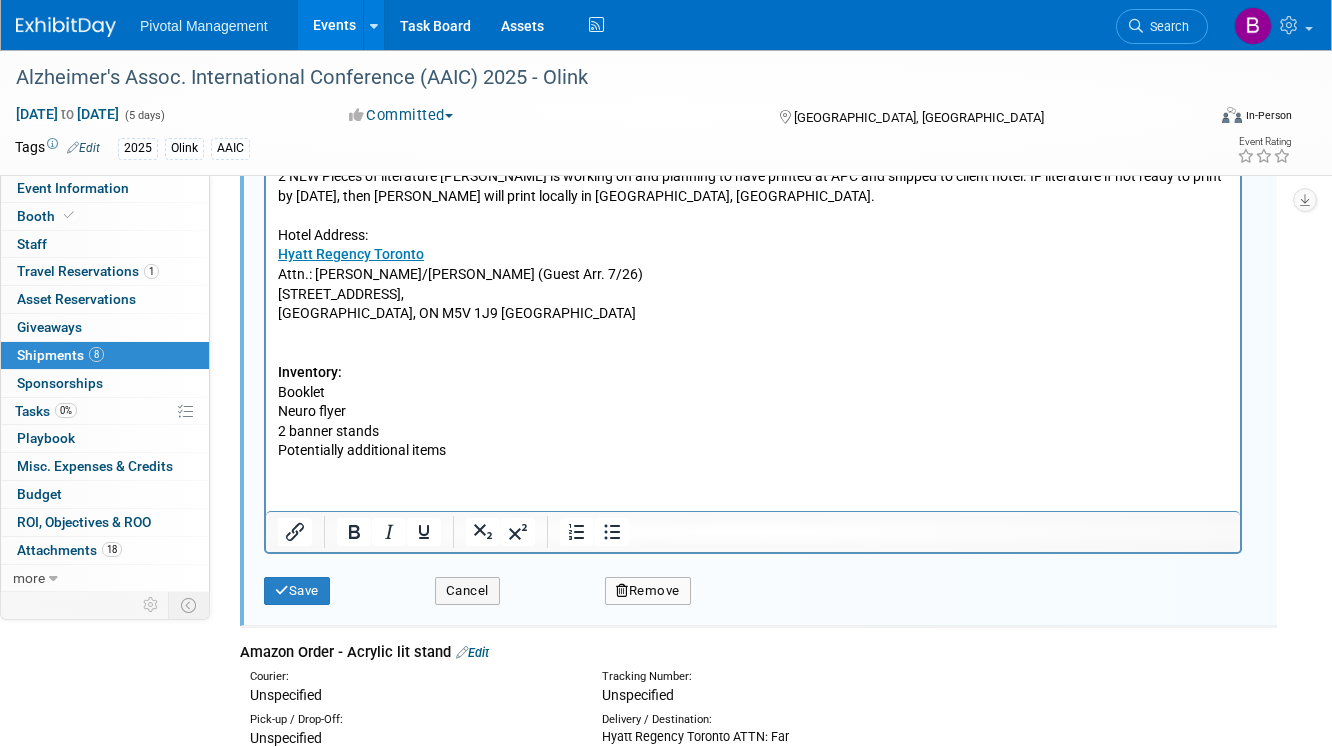 click on "Booklet Neuro flyer  2 banner stands  Potentially additional items" at bounding box center (753, 421) 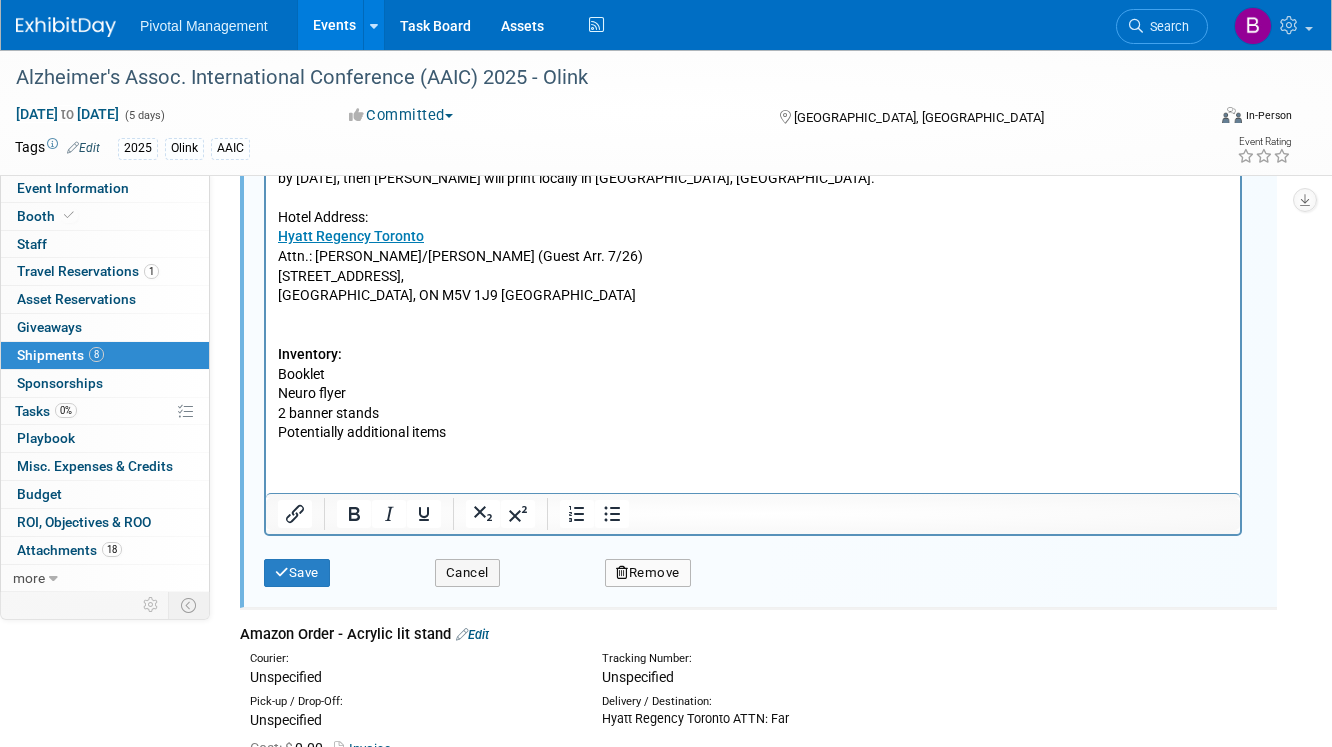 scroll, scrollTop: 2501, scrollLeft: 0, axis: vertical 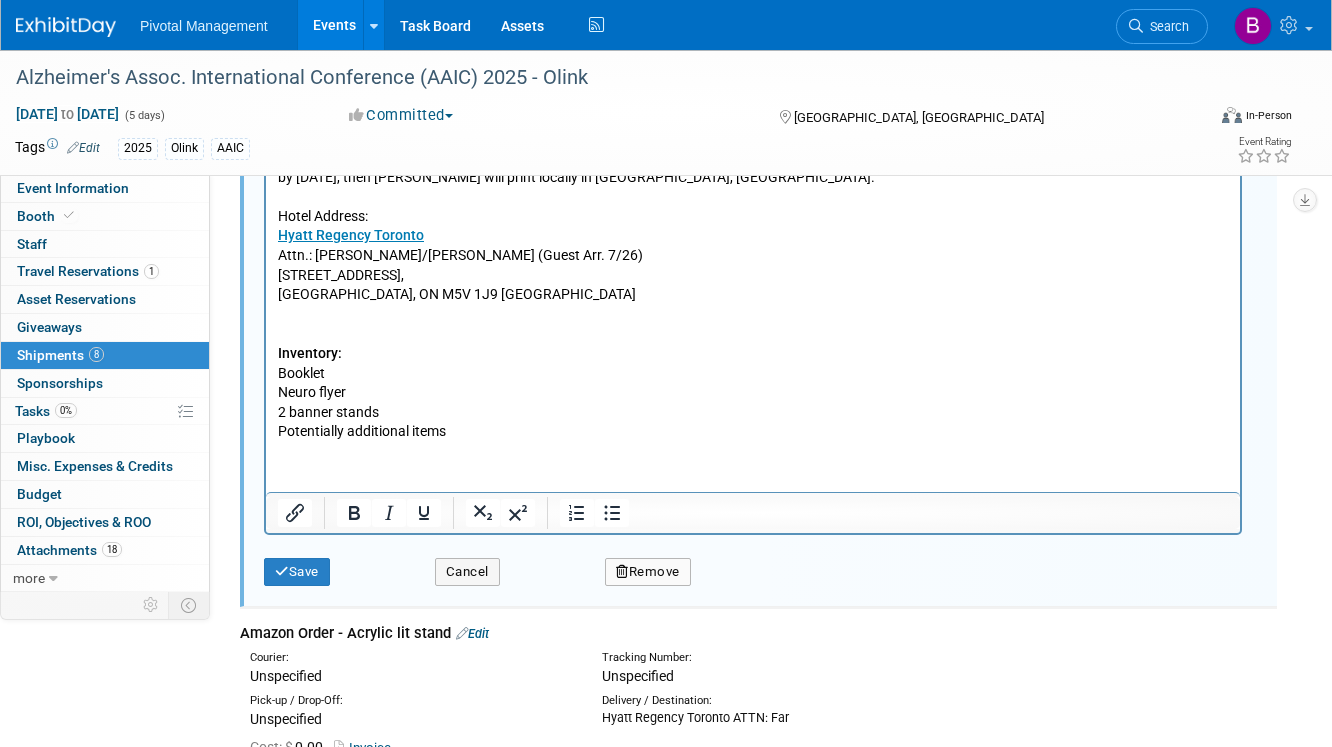 click on "Booklet Neuro flyer  2 banner stands  Potentially additional items" at bounding box center [753, 402] 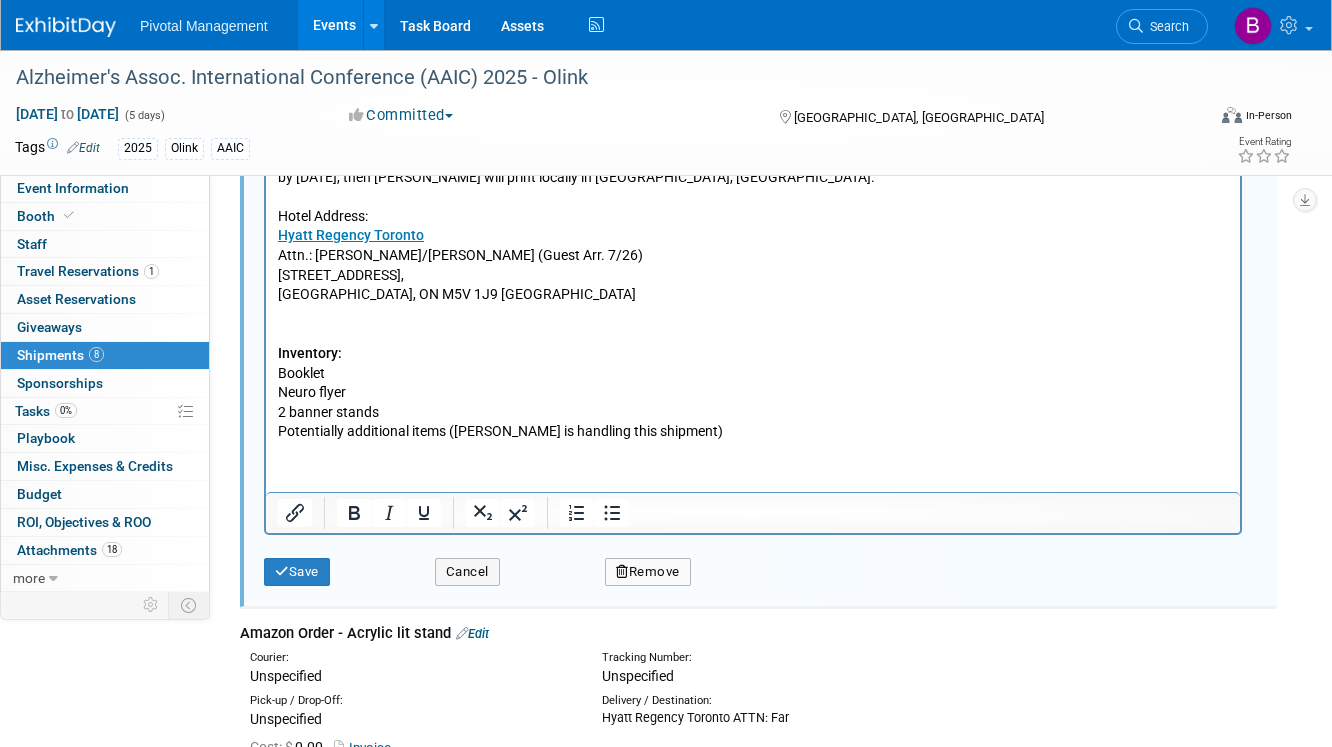 scroll, scrollTop: 2522, scrollLeft: 0, axis: vertical 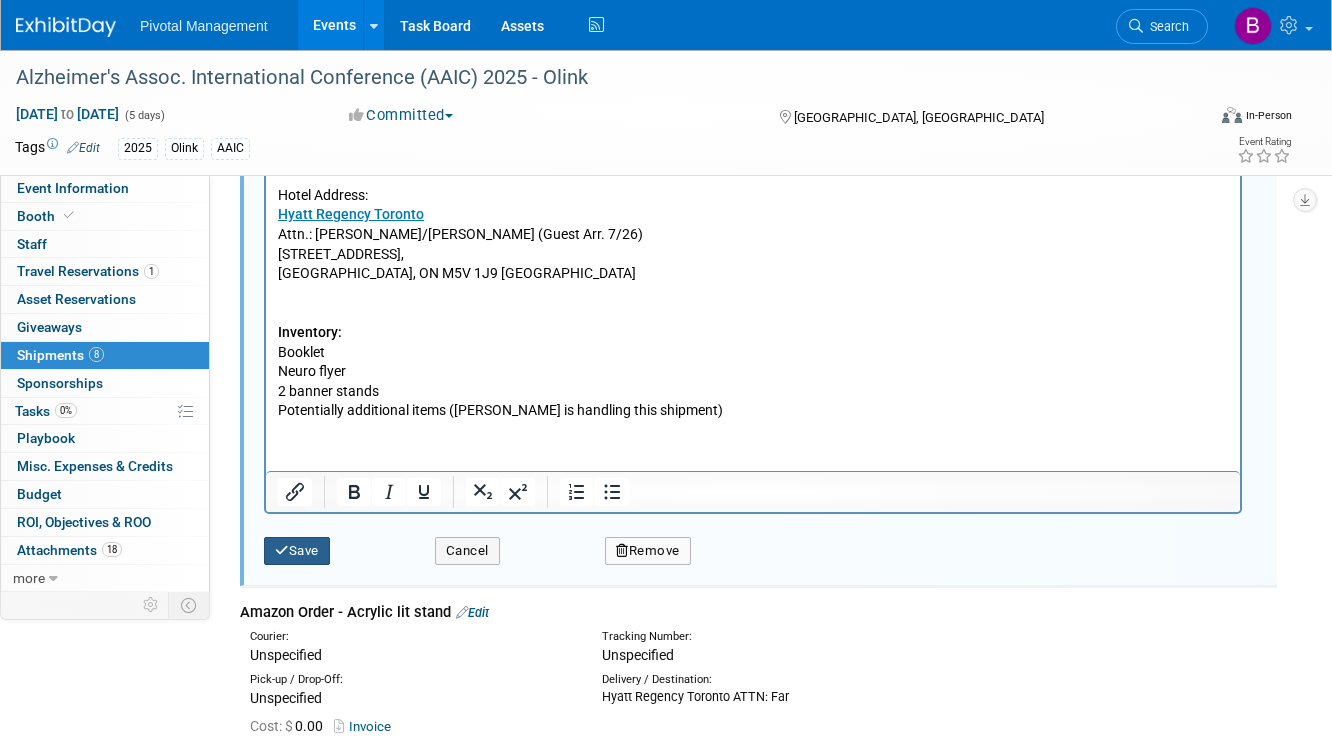 click on "Save" at bounding box center (297, 551) 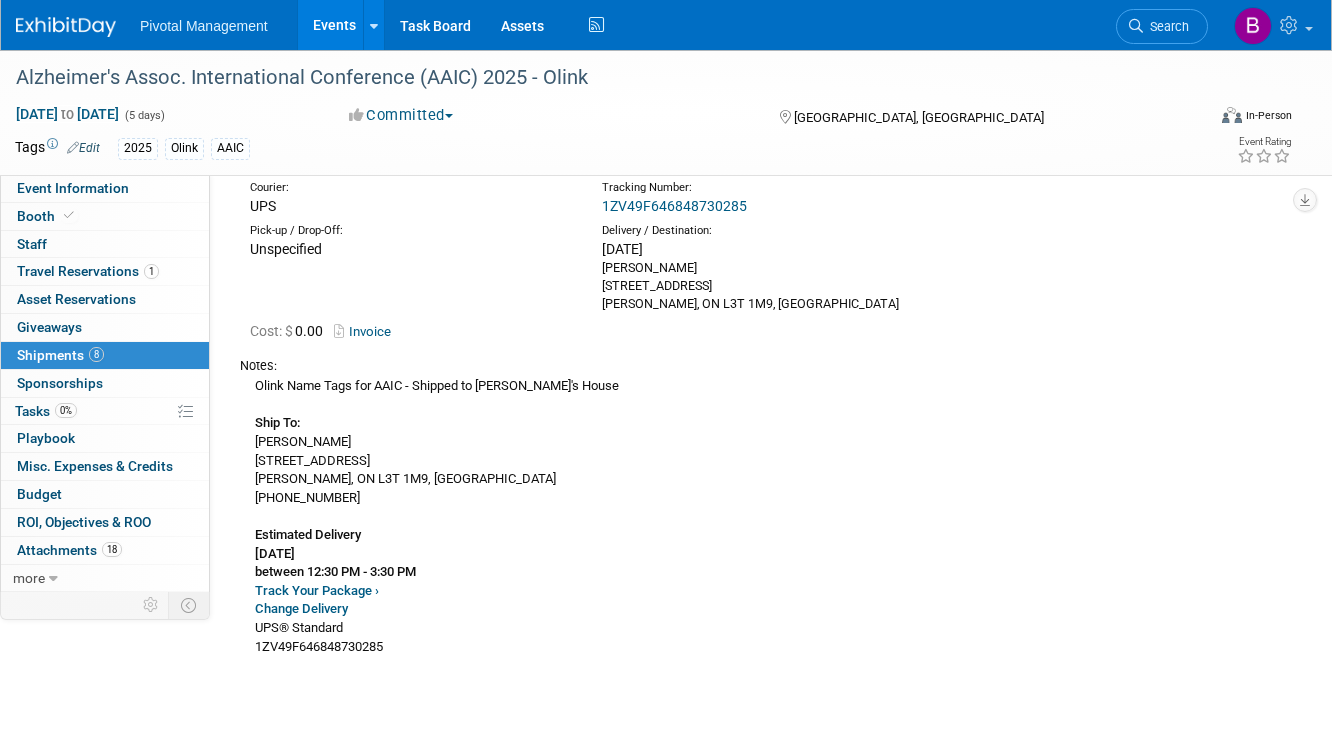 scroll, scrollTop: 2952, scrollLeft: 0, axis: vertical 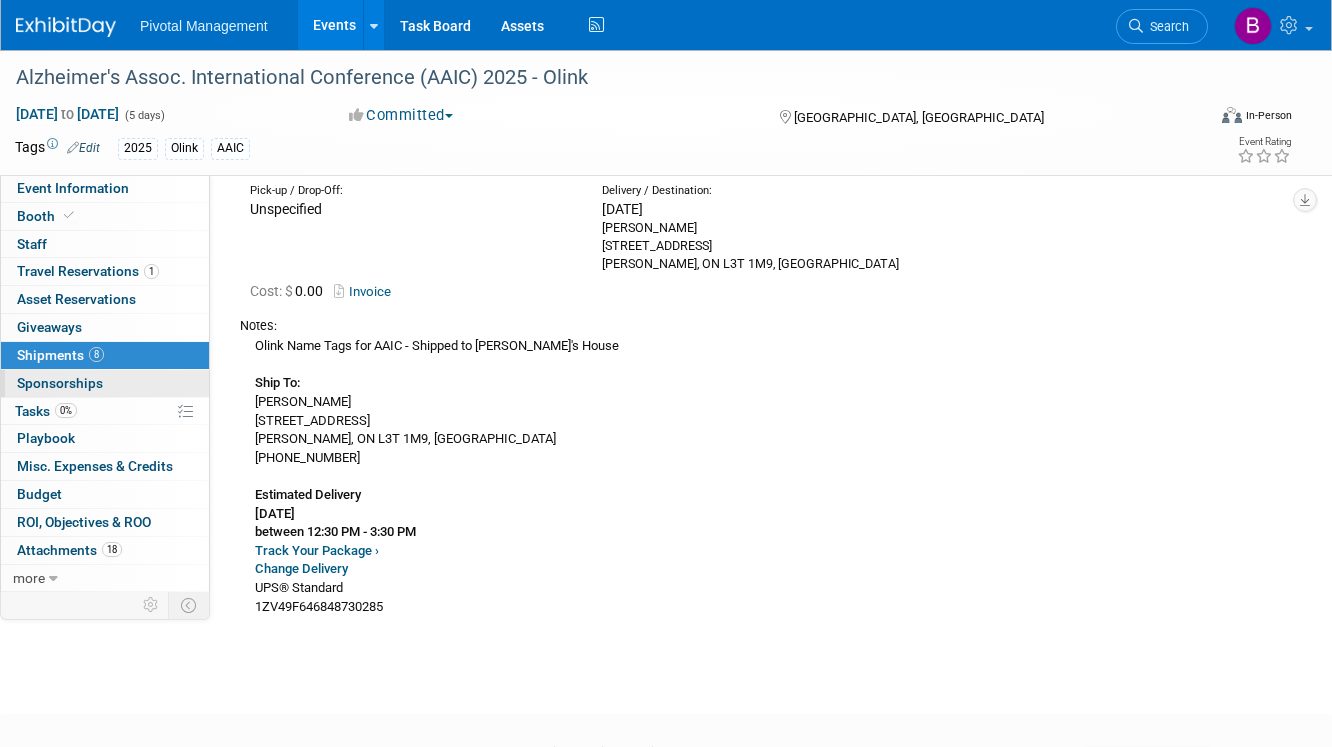 click on "Sponsorships 0" at bounding box center [60, 383] 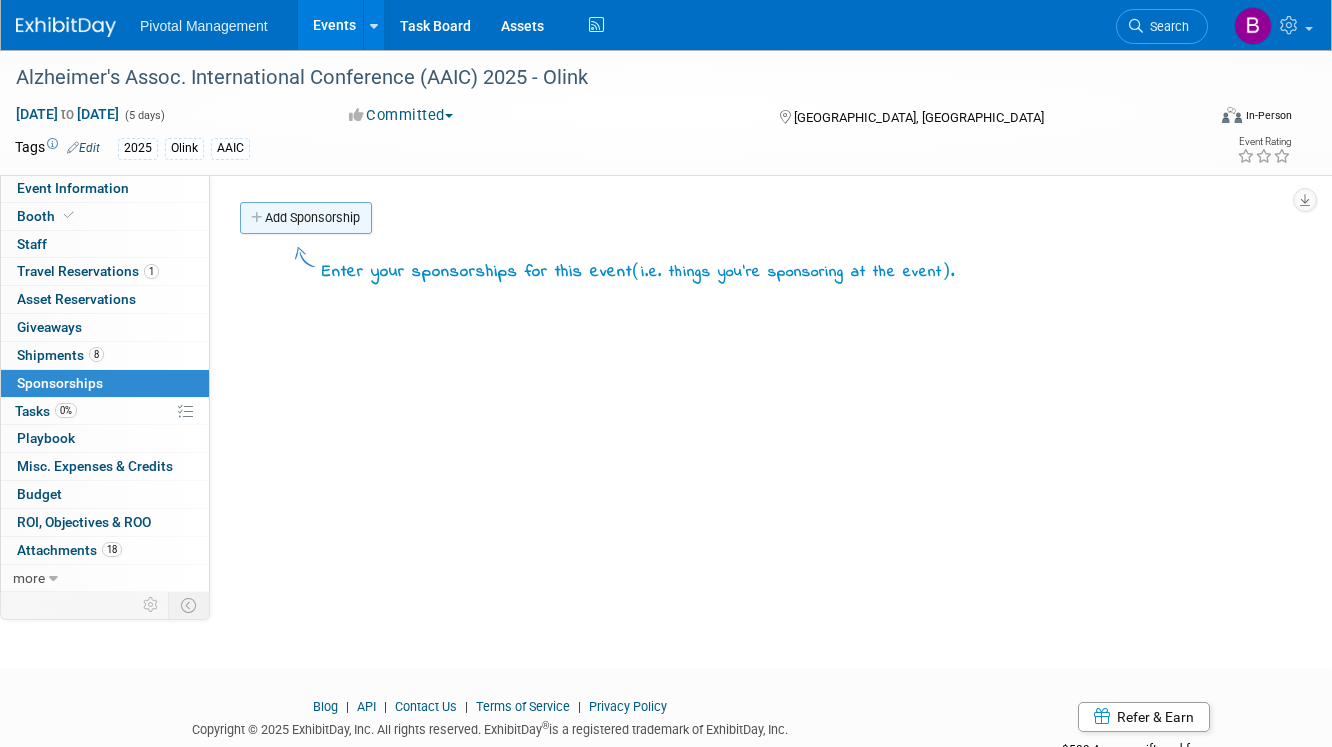 click on "Add Sponsorship" at bounding box center [306, 218] 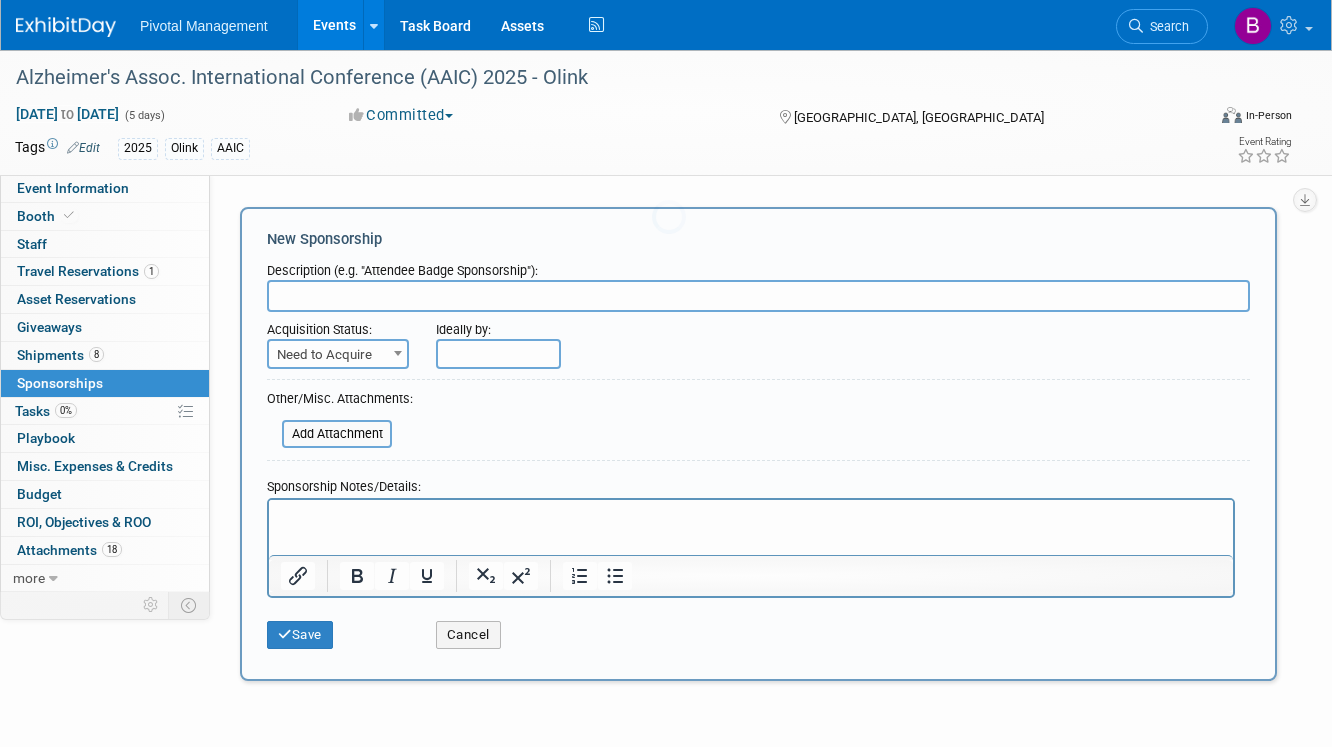scroll, scrollTop: 0, scrollLeft: 0, axis: both 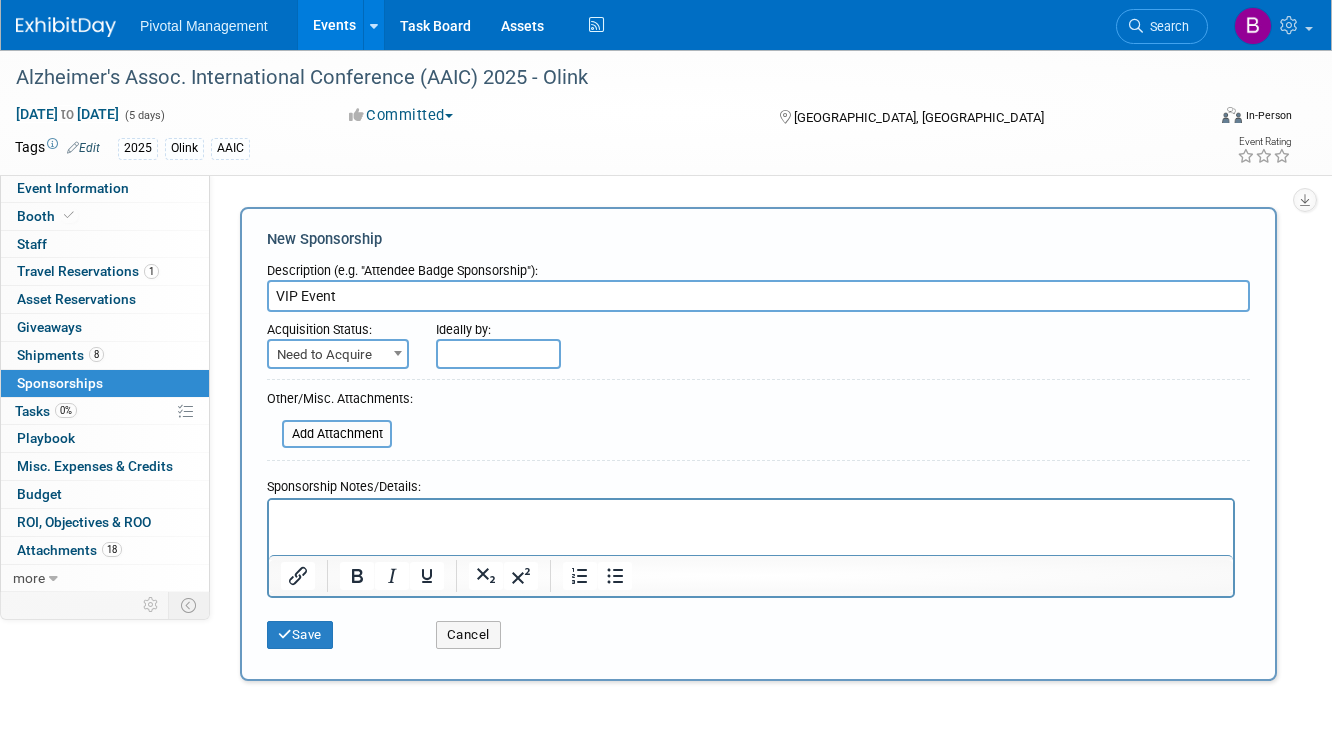 type on "VIP Event" 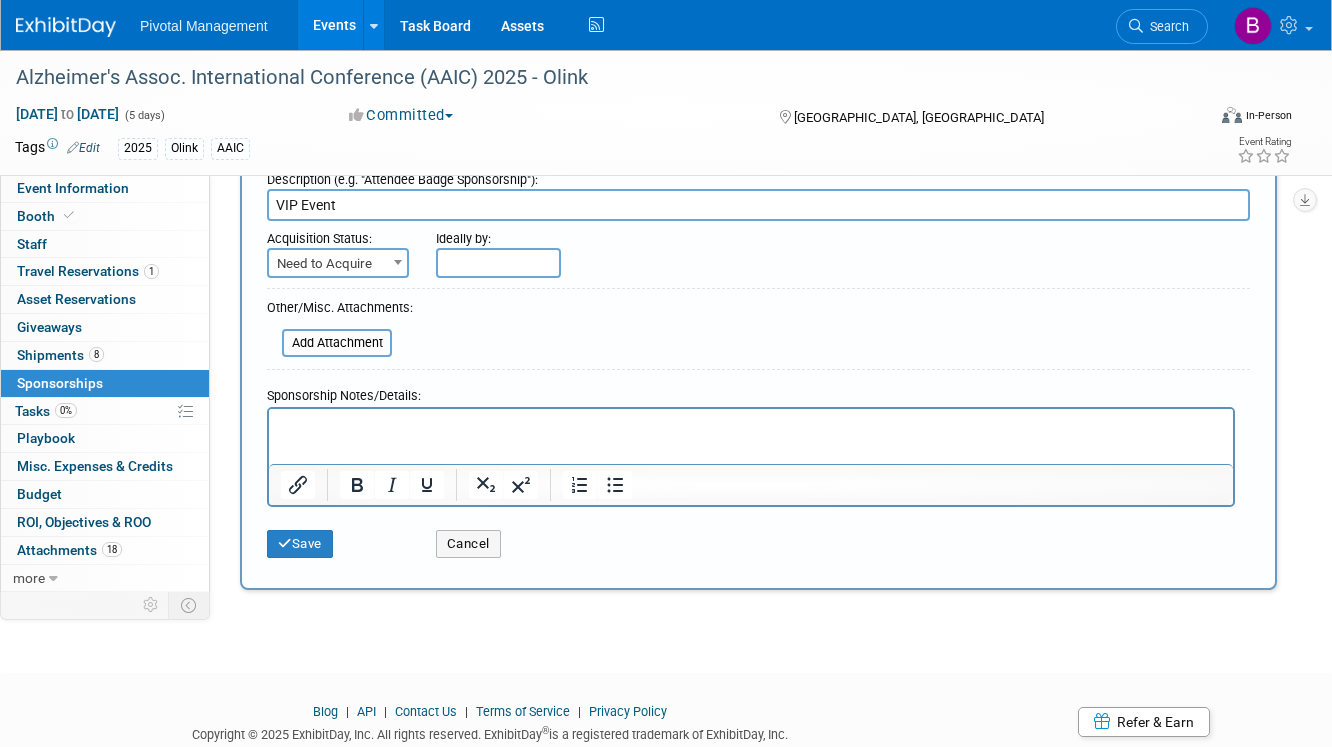 type 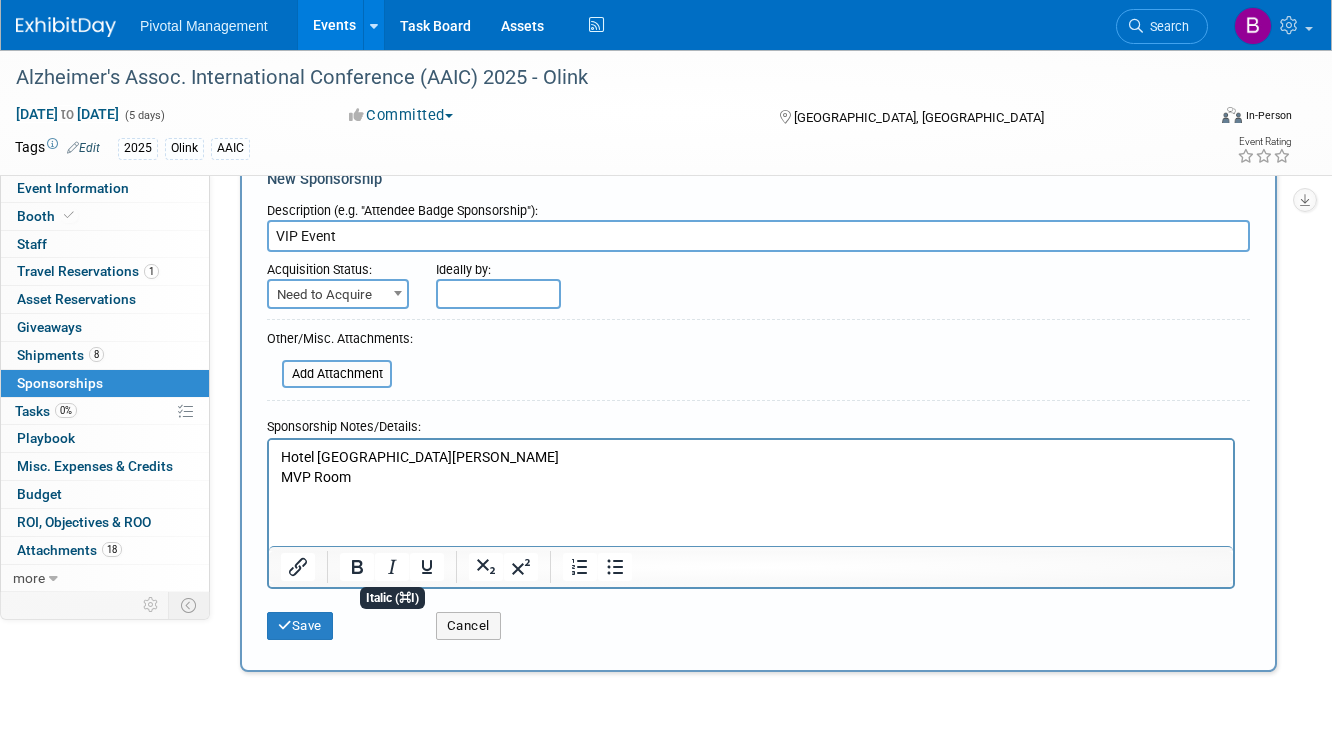 scroll, scrollTop: 0, scrollLeft: 0, axis: both 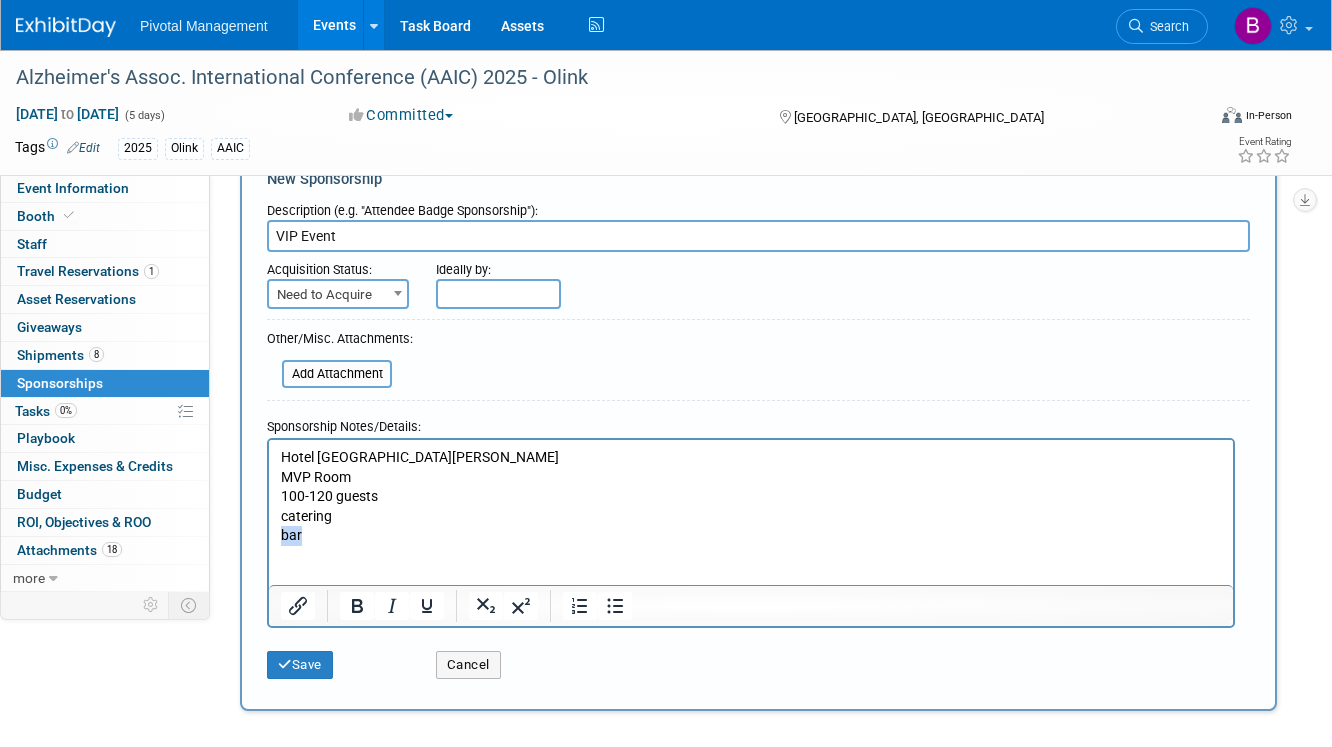 drag, startPoint x: 310, startPoint y: 544, endPoint x: 268, endPoint y: 528, distance: 44.94441 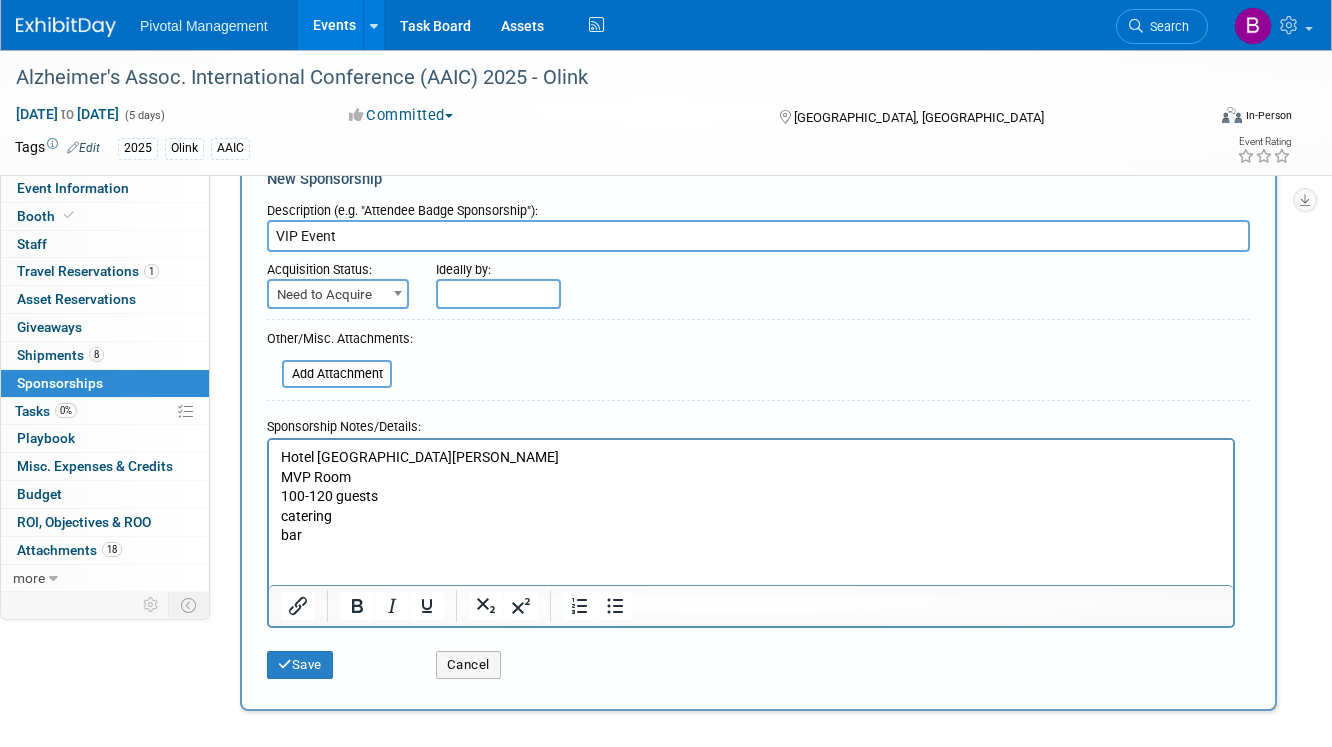 click on "bar" at bounding box center (751, 535) 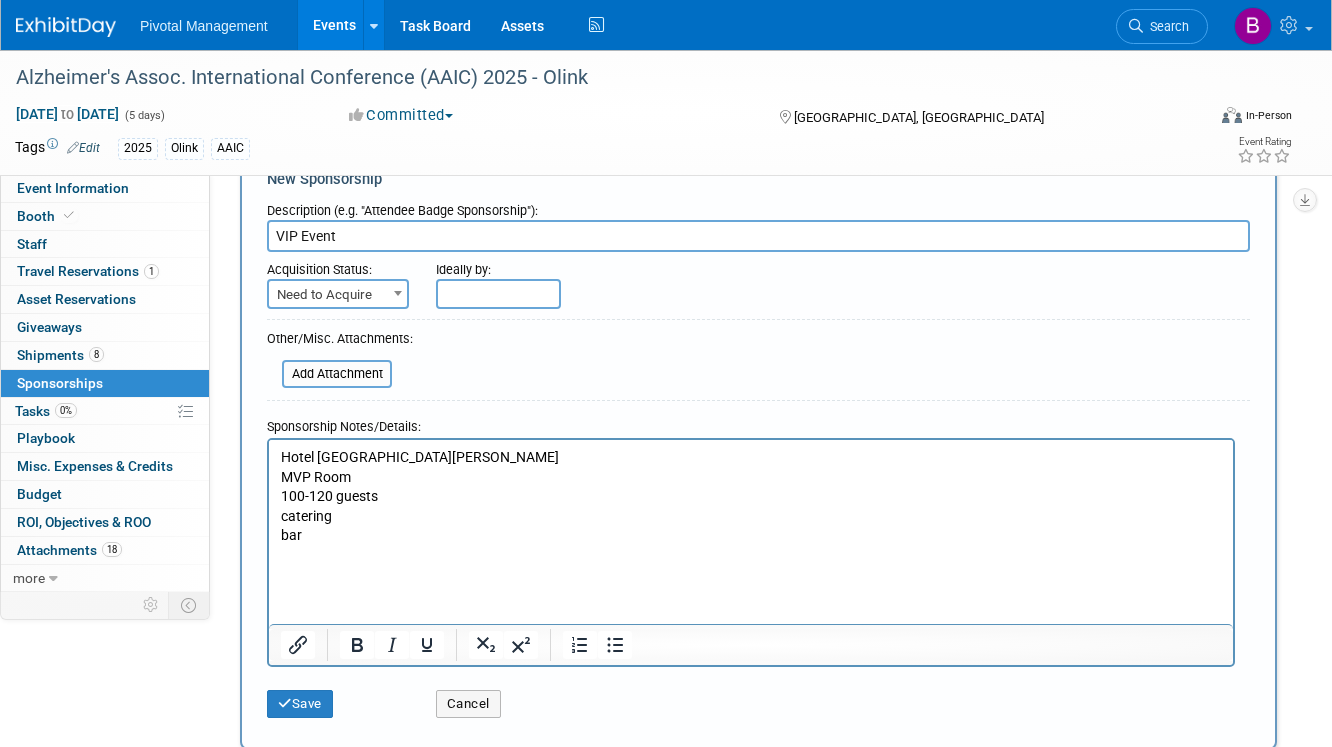 click on "Hotel Le Jermaine" at bounding box center [751, 457] 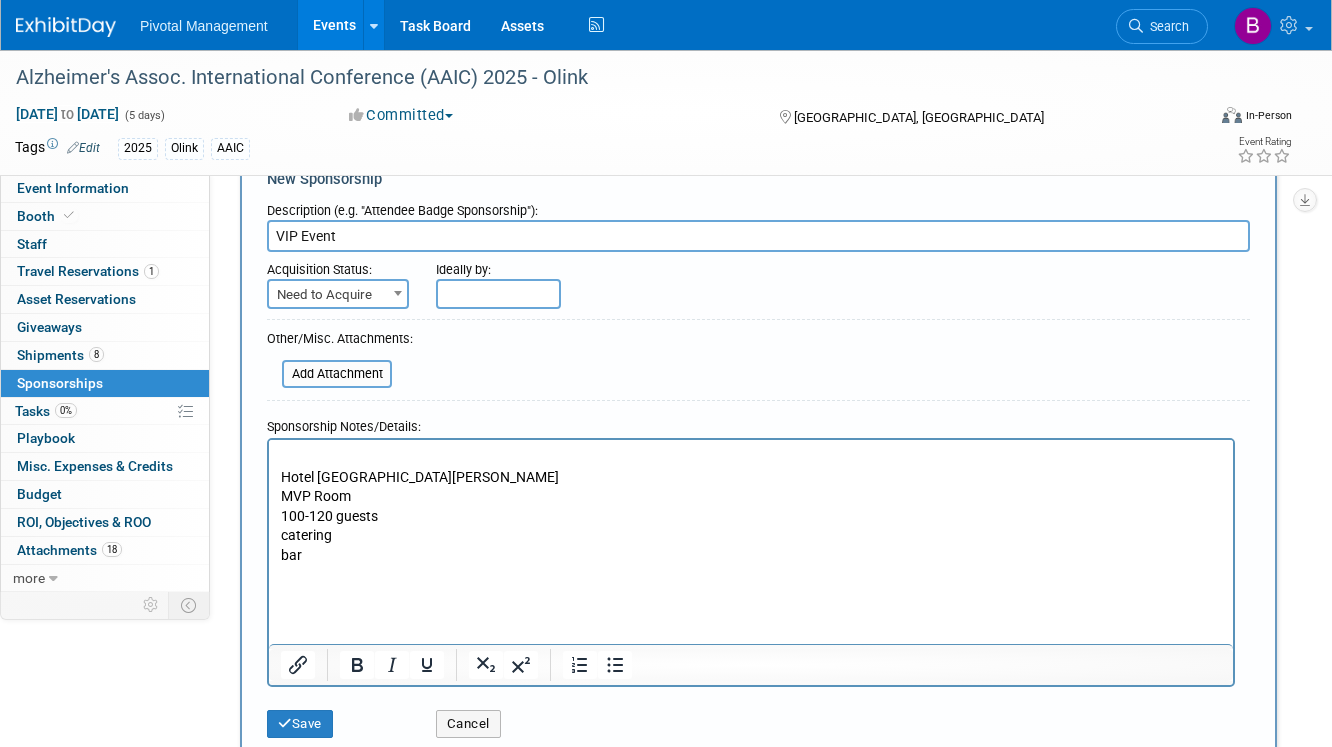 click at bounding box center (751, 575) 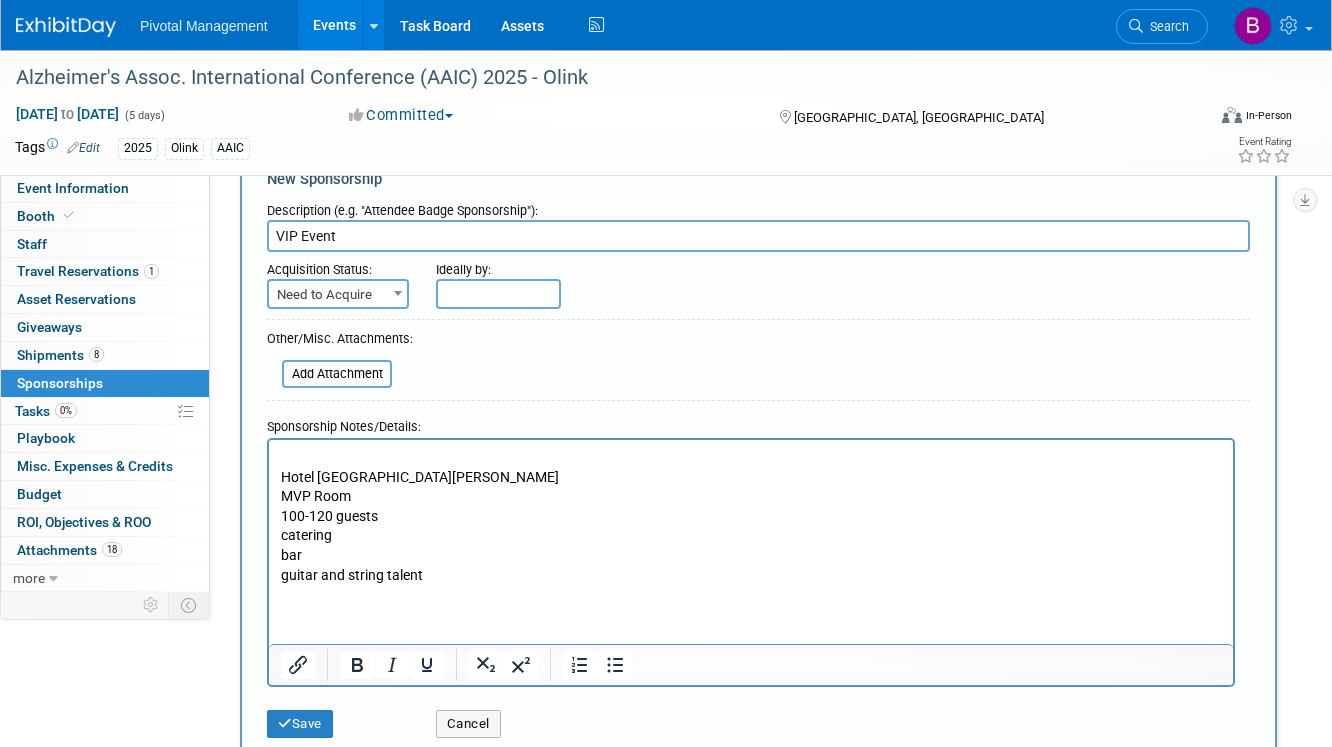 click at bounding box center [751, 457] 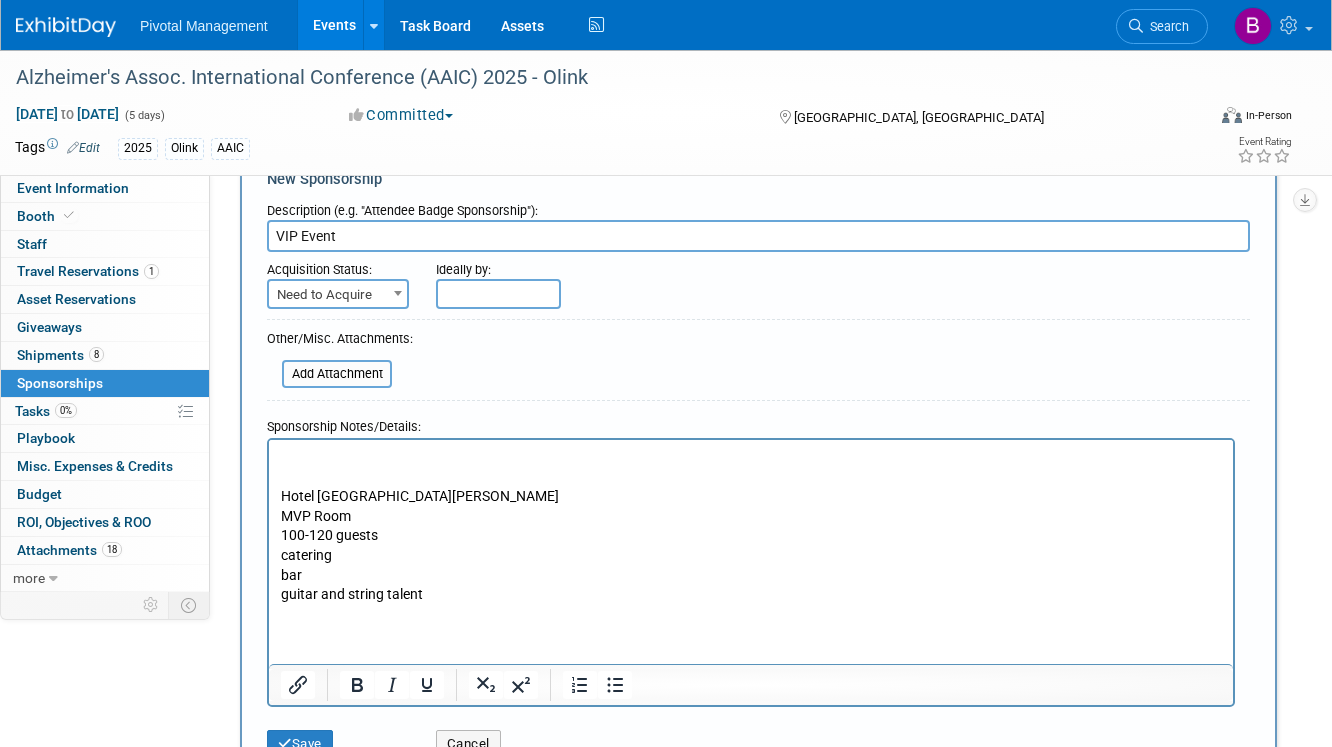 click on "guitar and string talent" at bounding box center [751, 594] 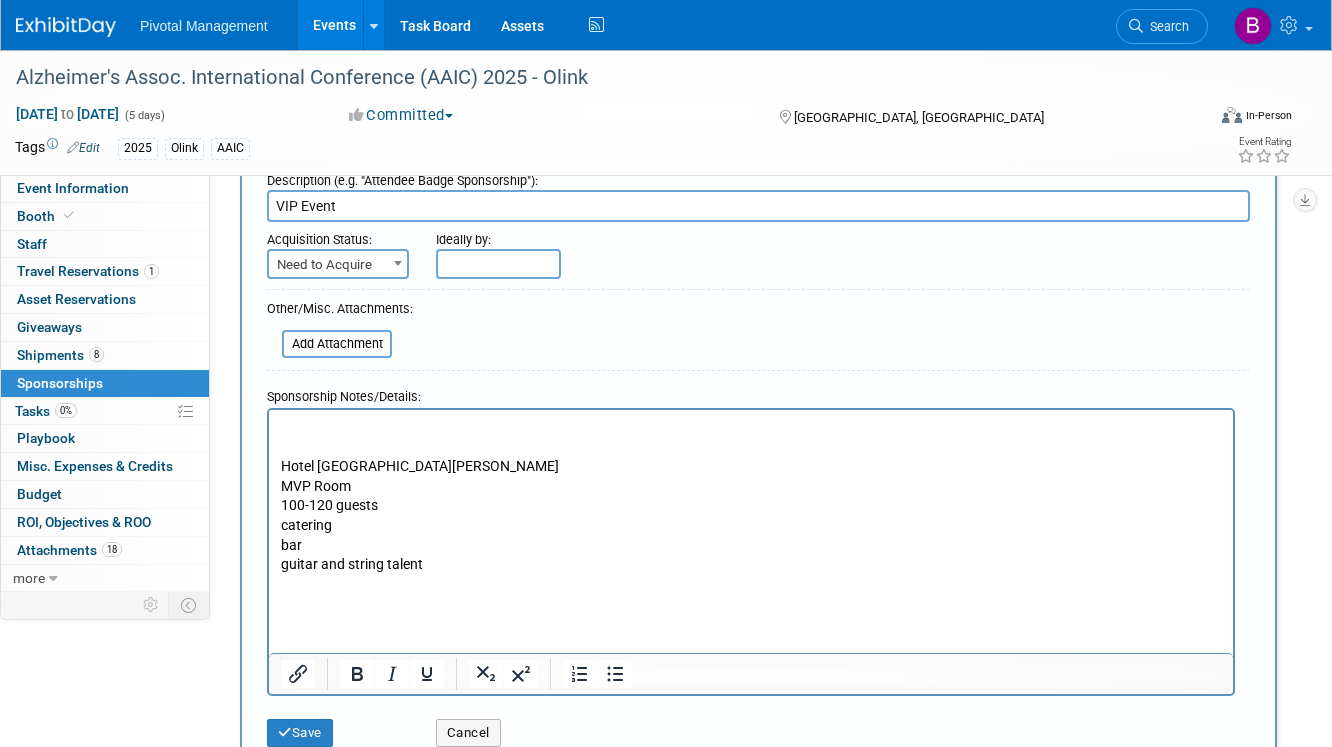 scroll, scrollTop: 108, scrollLeft: 0, axis: vertical 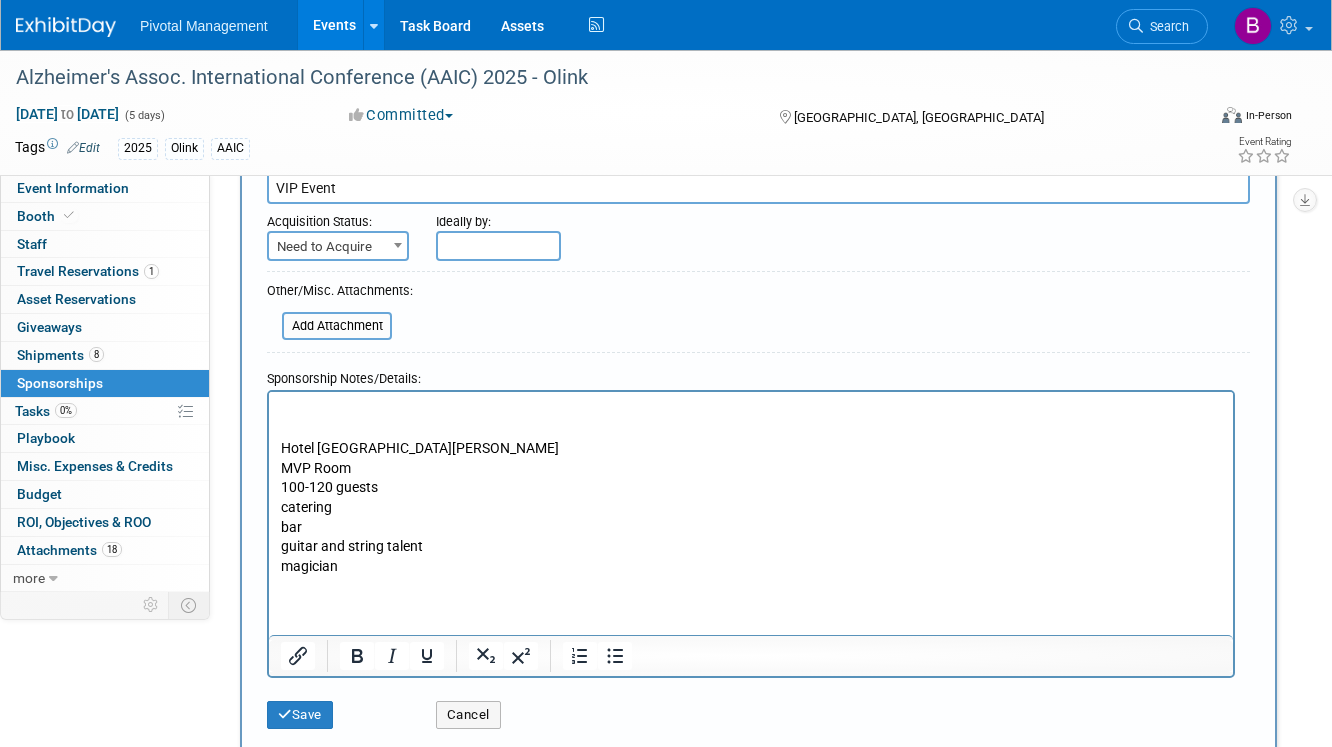click at bounding box center [751, 409] 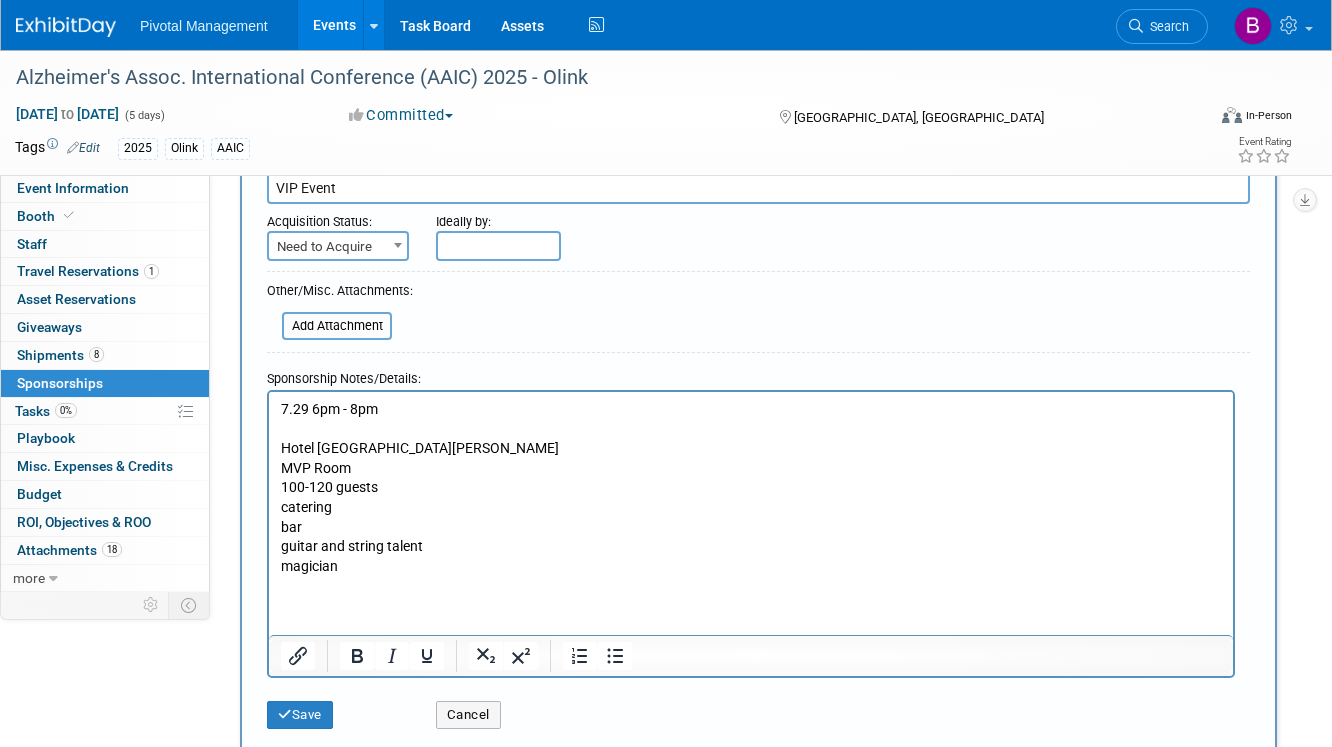 click on "7.29 6pm - 8pm" at bounding box center [751, 409] 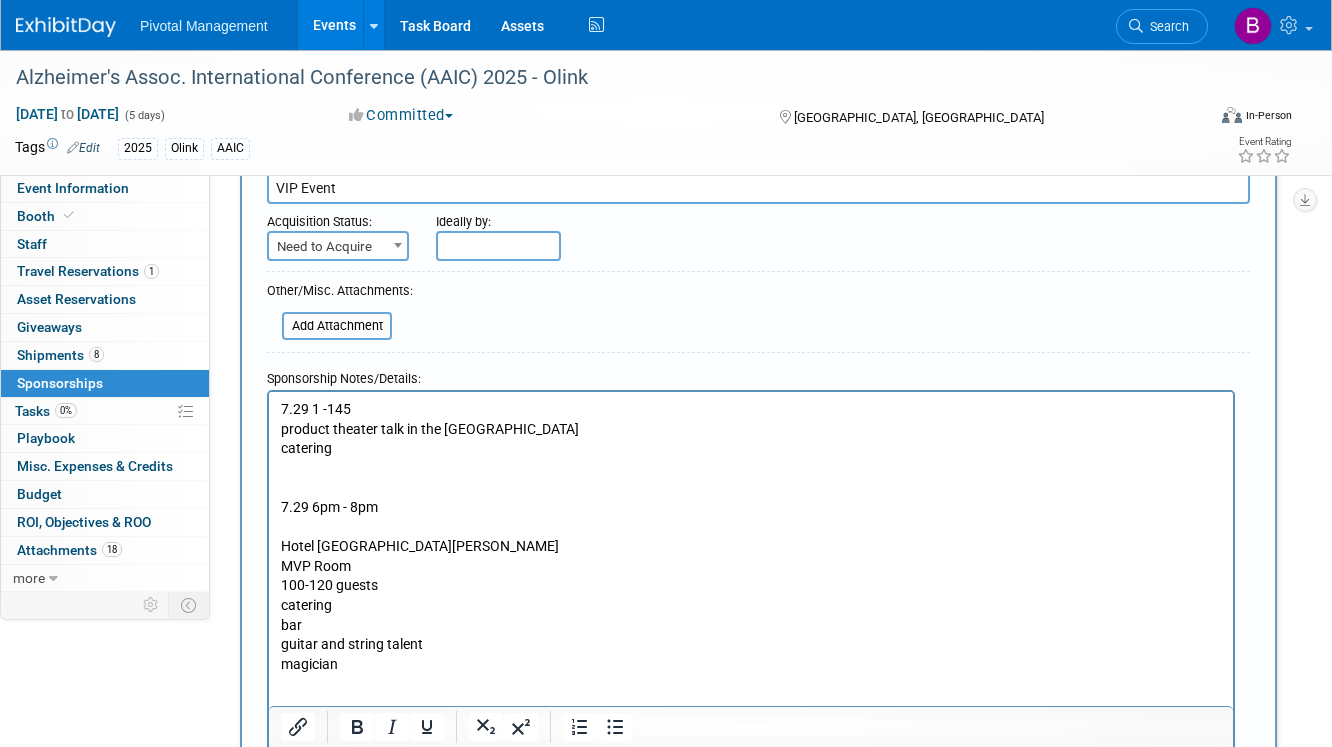 click on "7.29 1 -145" at bounding box center [751, 409] 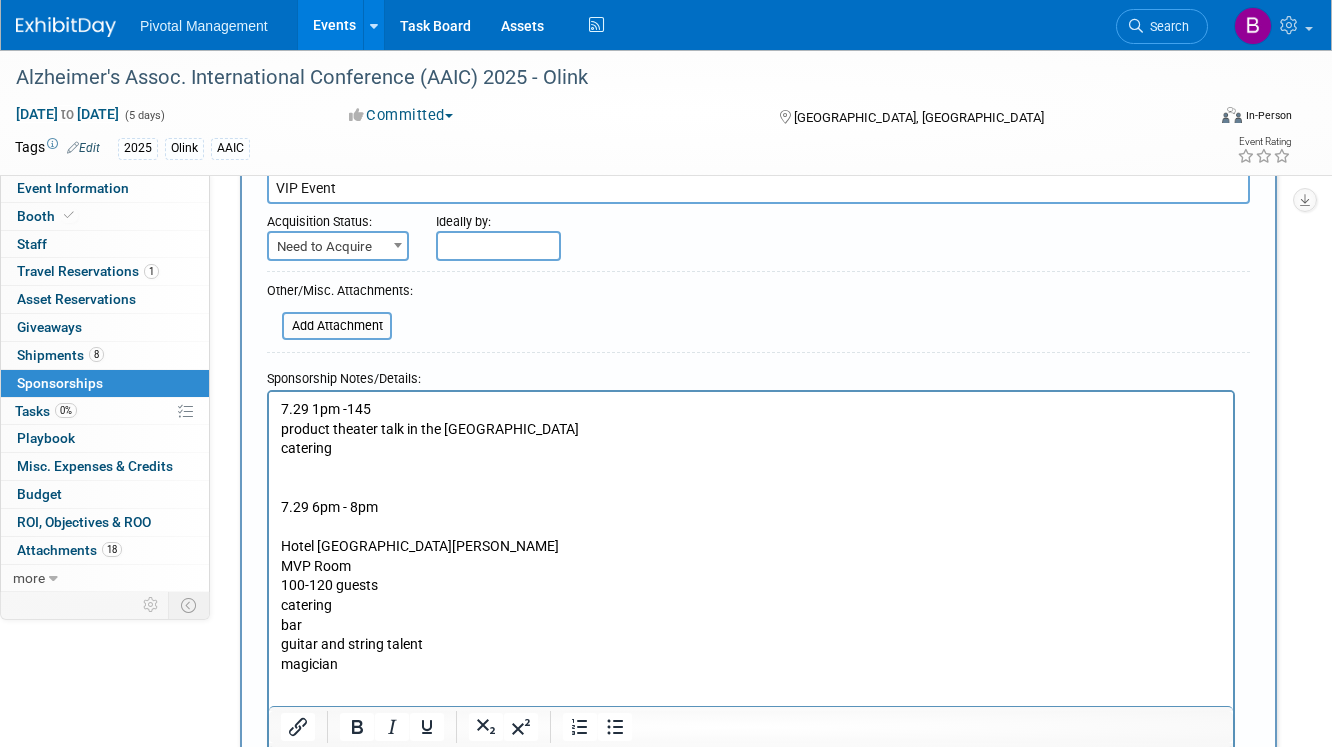 click at bounding box center [751, 468] 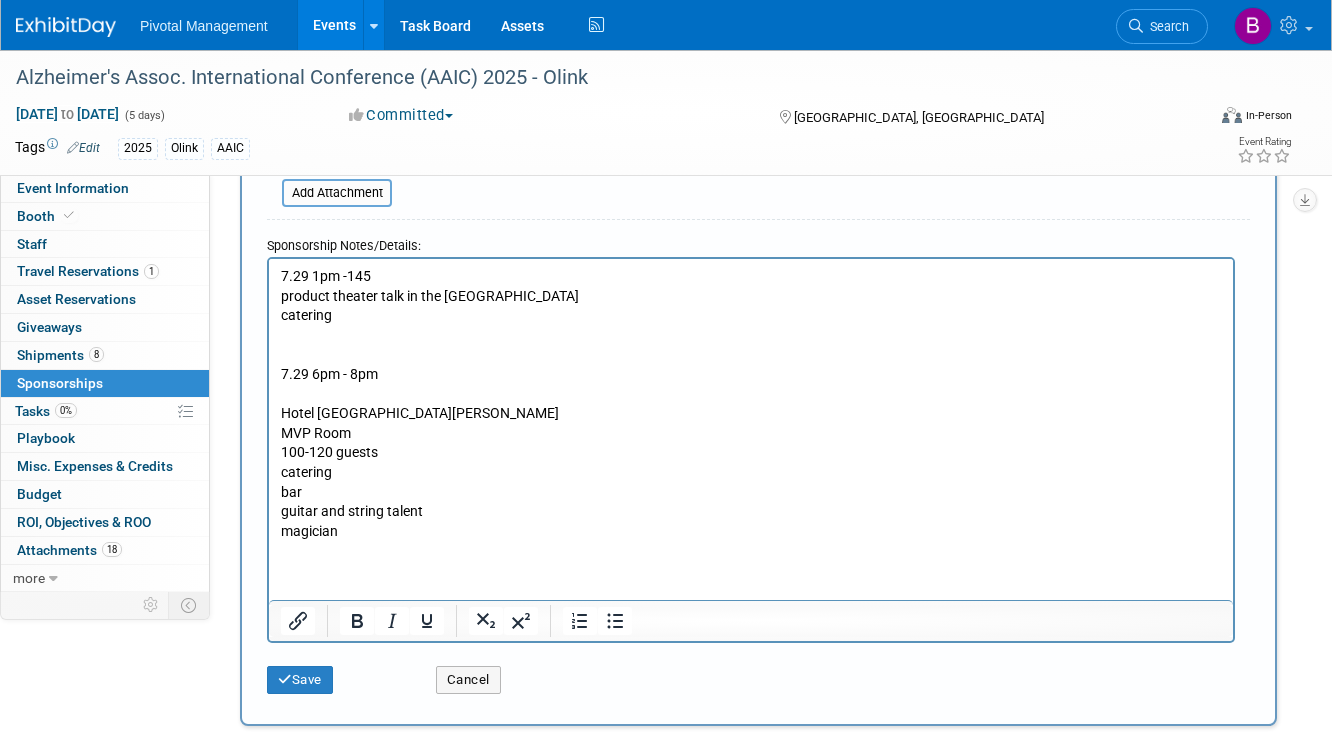 scroll, scrollTop: 263, scrollLeft: 0, axis: vertical 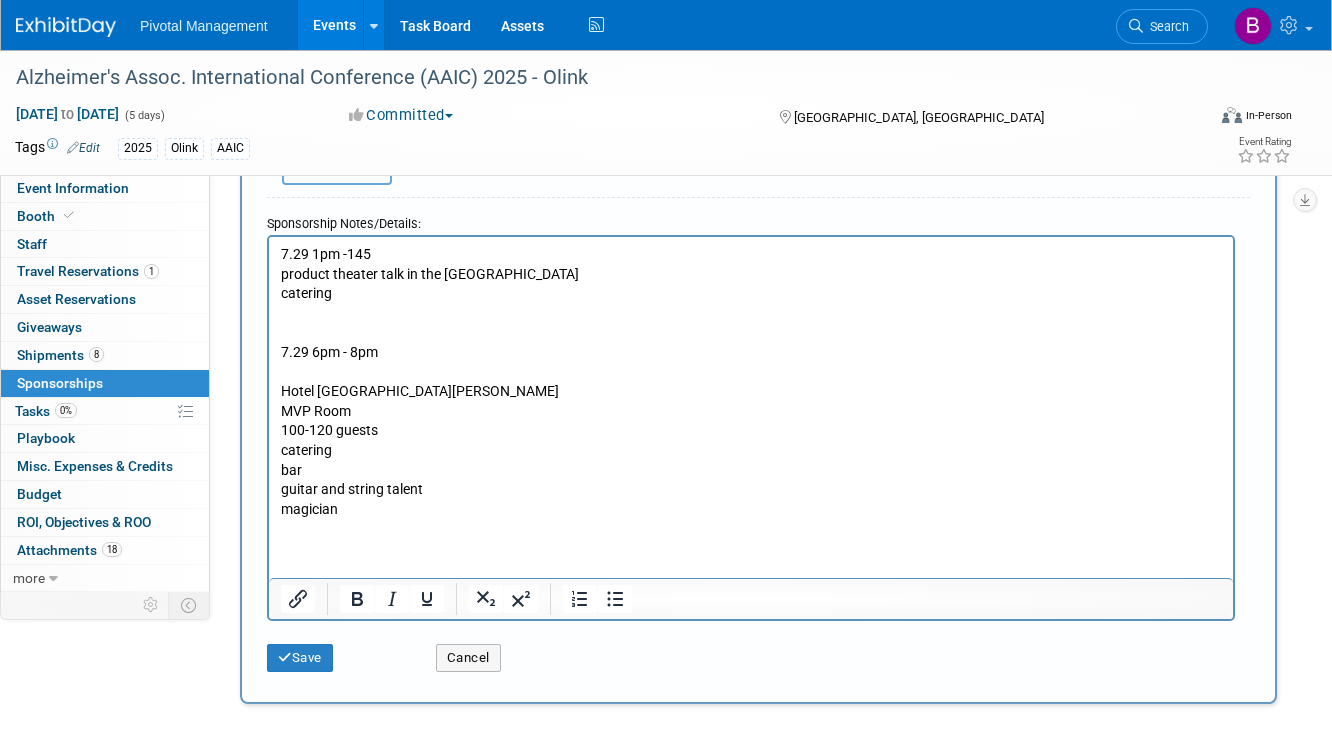 click on "Hotel Le Jermaine" at bounding box center [751, 391] 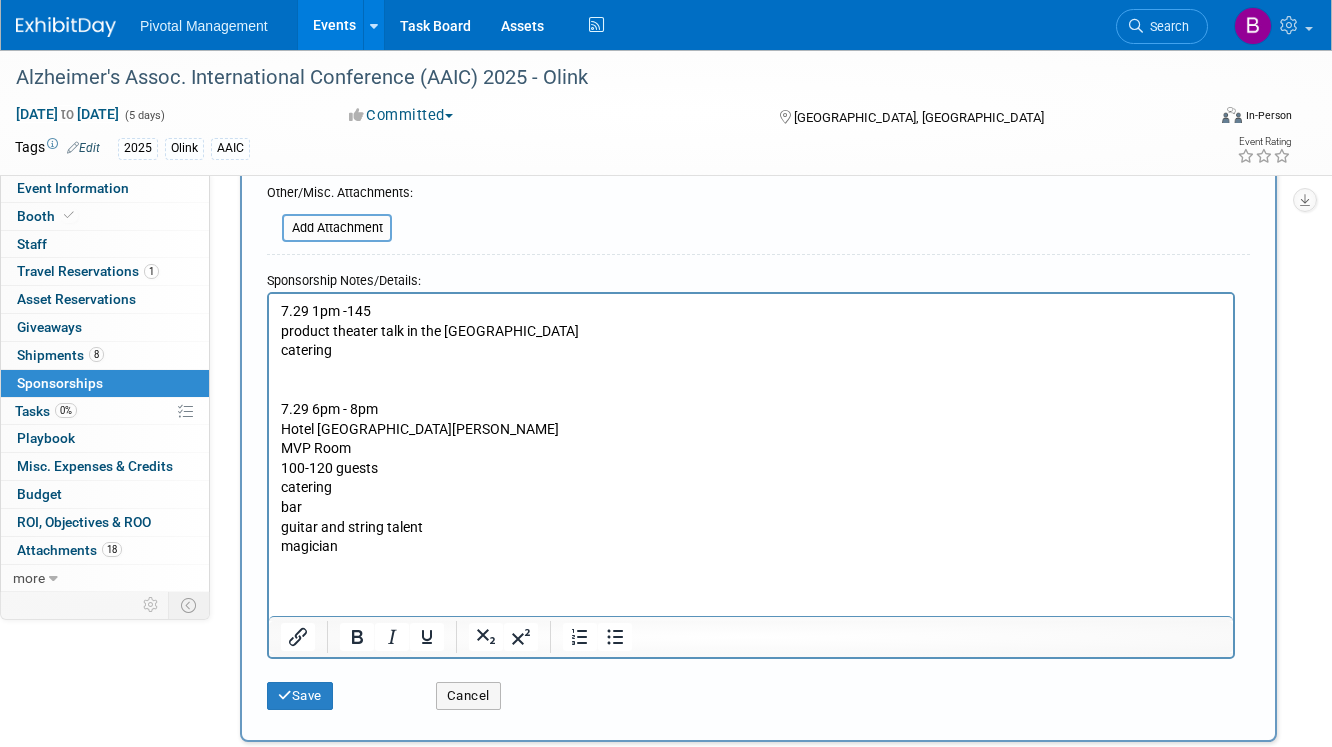 scroll, scrollTop: 192, scrollLeft: 0, axis: vertical 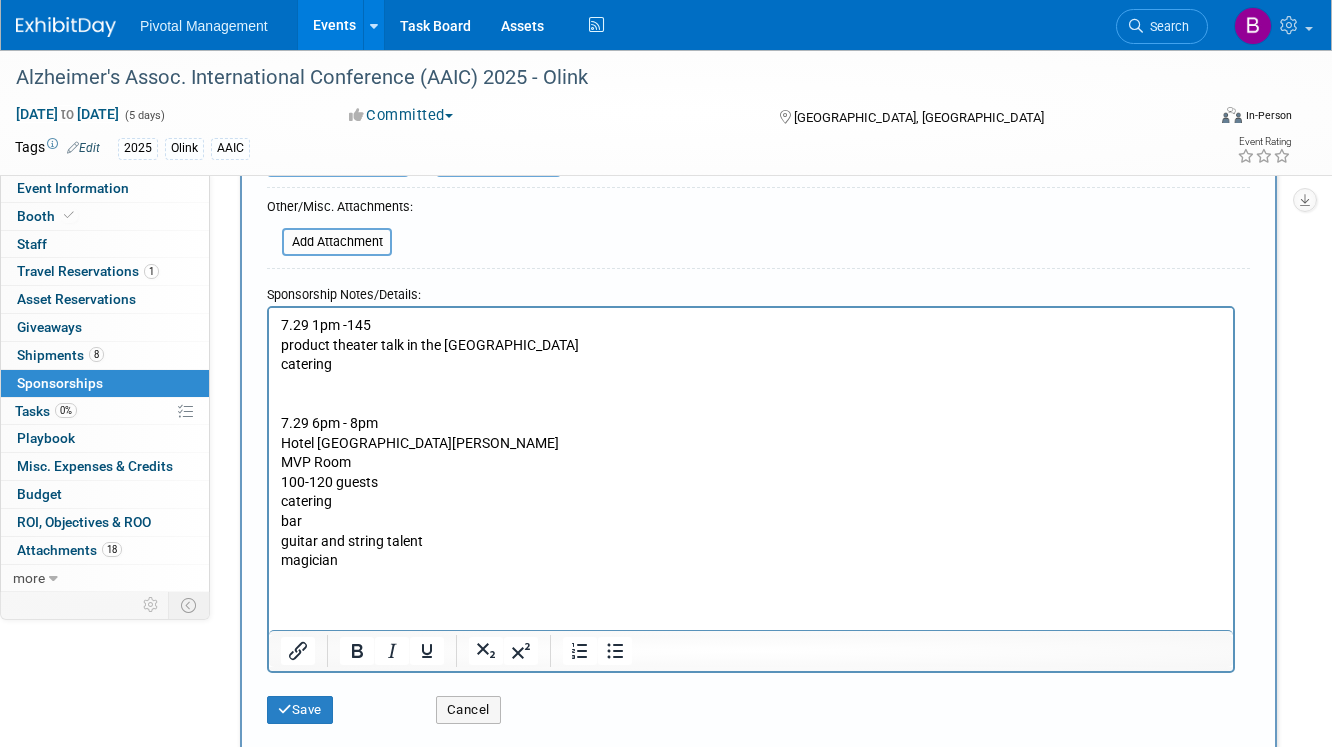 click on "7.29 1pm -145 product theater talk in the expo hall  catering  7.29 6pm - 8pm  Hotel Le Jermaine  MVP Room  100-120 guests  catering  bar guitar and string talent magician" at bounding box center [751, 468] 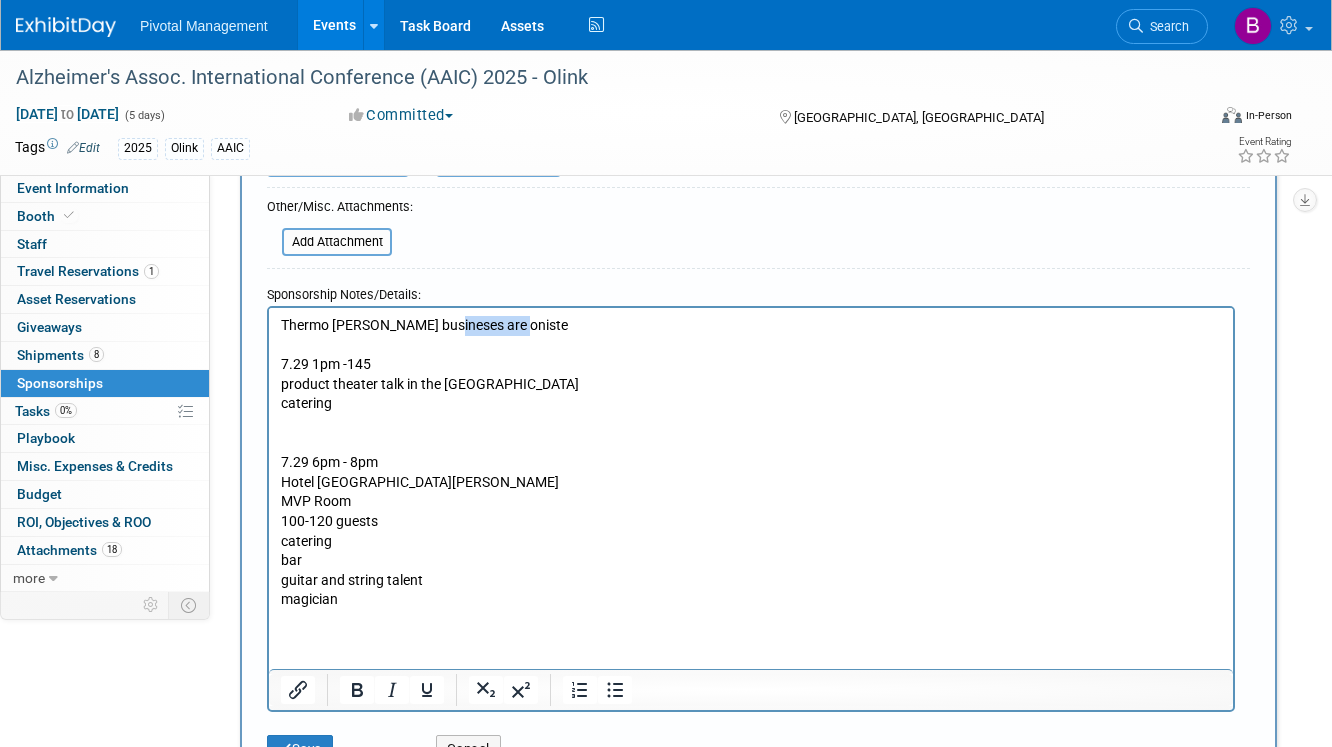 drag, startPoint x: 444, startPoint y: 324, endPoint x: 649, endPoint y: 324, distance: 205 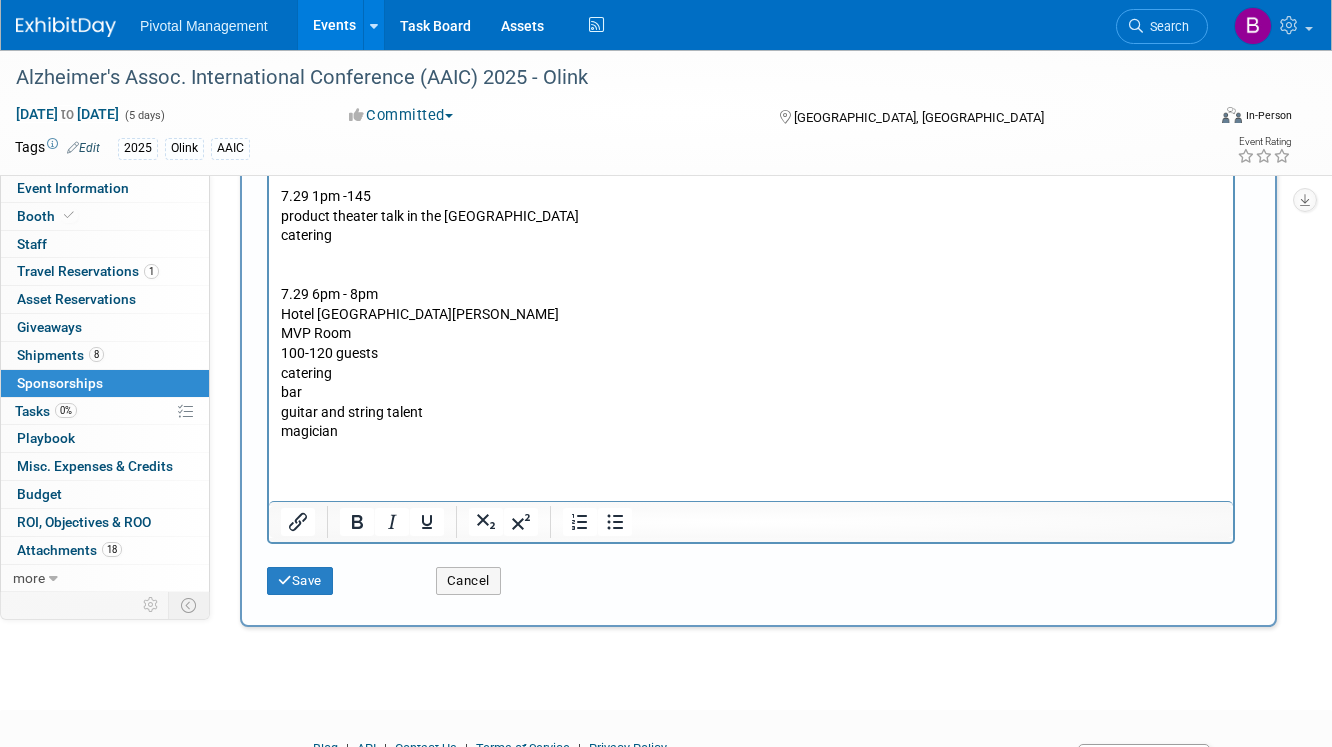 scroll, scrollTop: 390, scrollLeft: 0, axis: vertical 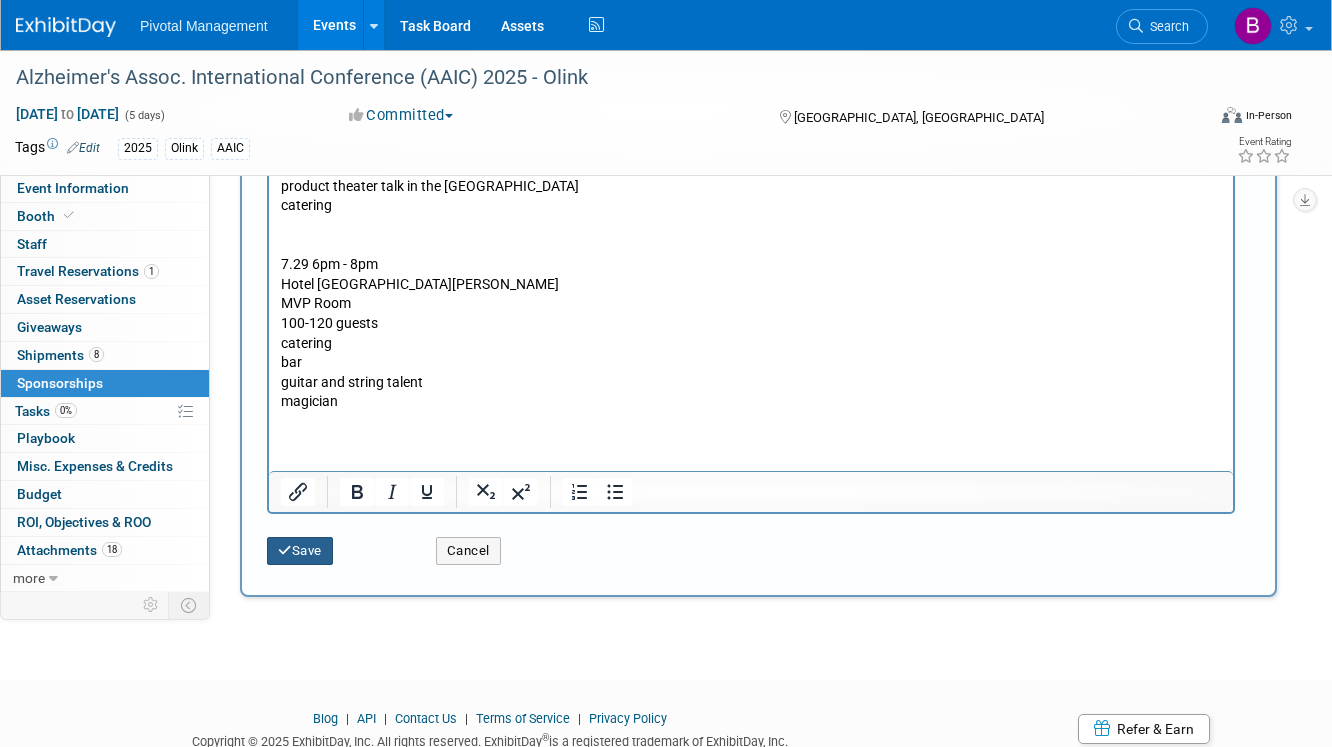 click on "Save" at bounding box center (300, 551) 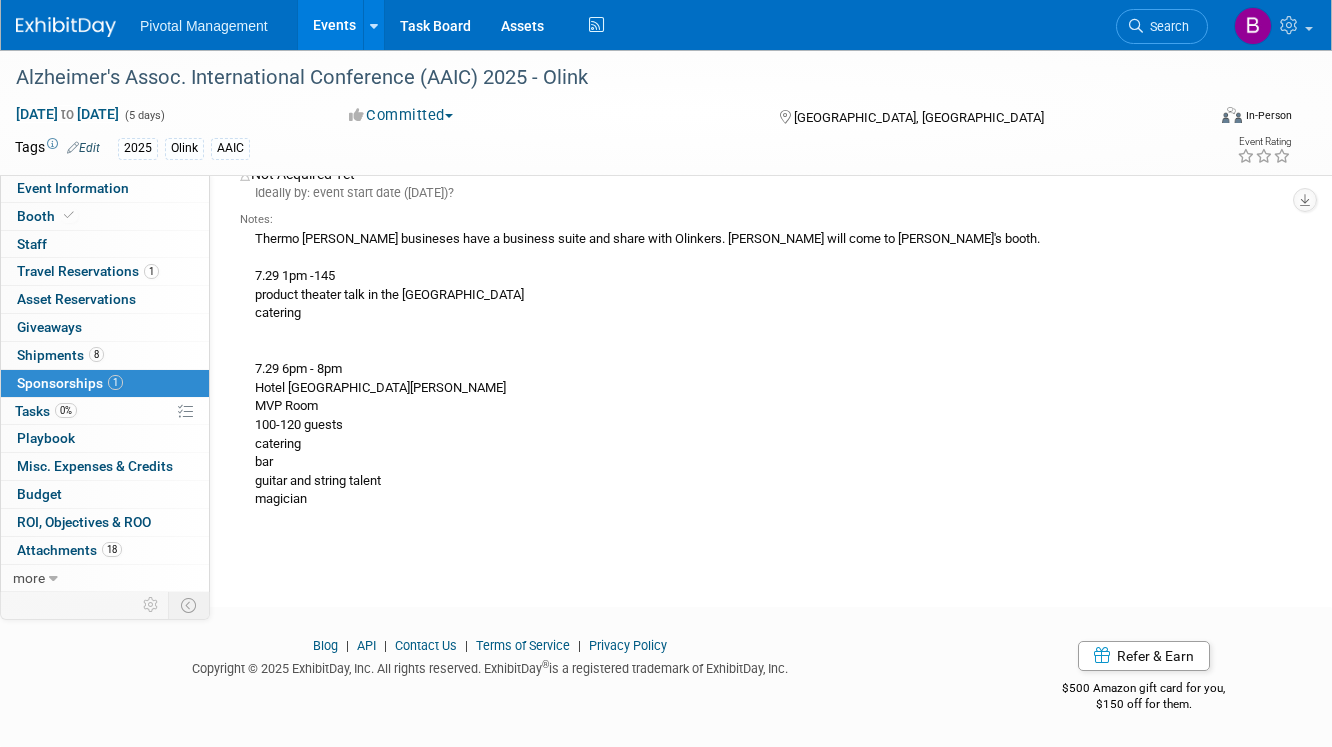 scroll, scrollTop: 0, scrollLeft: 0, axis: both 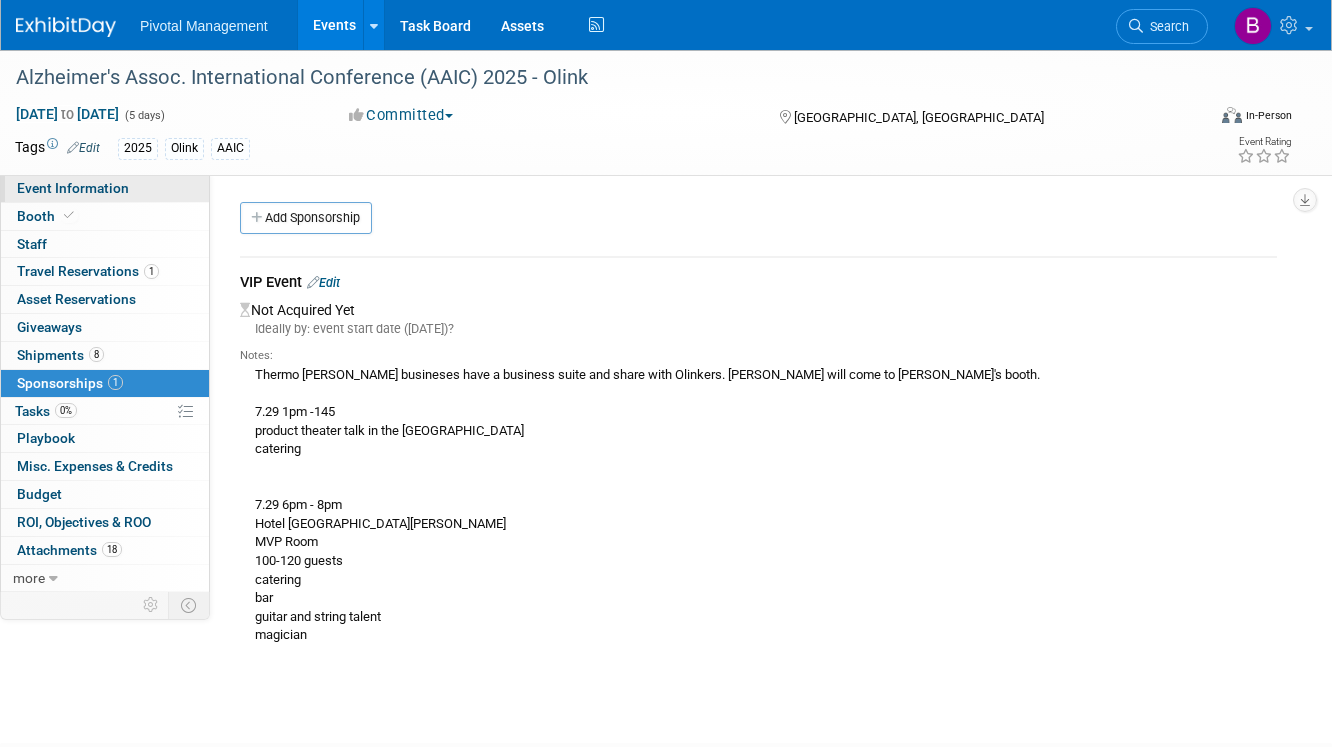 click on "Event Information" at bounding box center (105, 188) 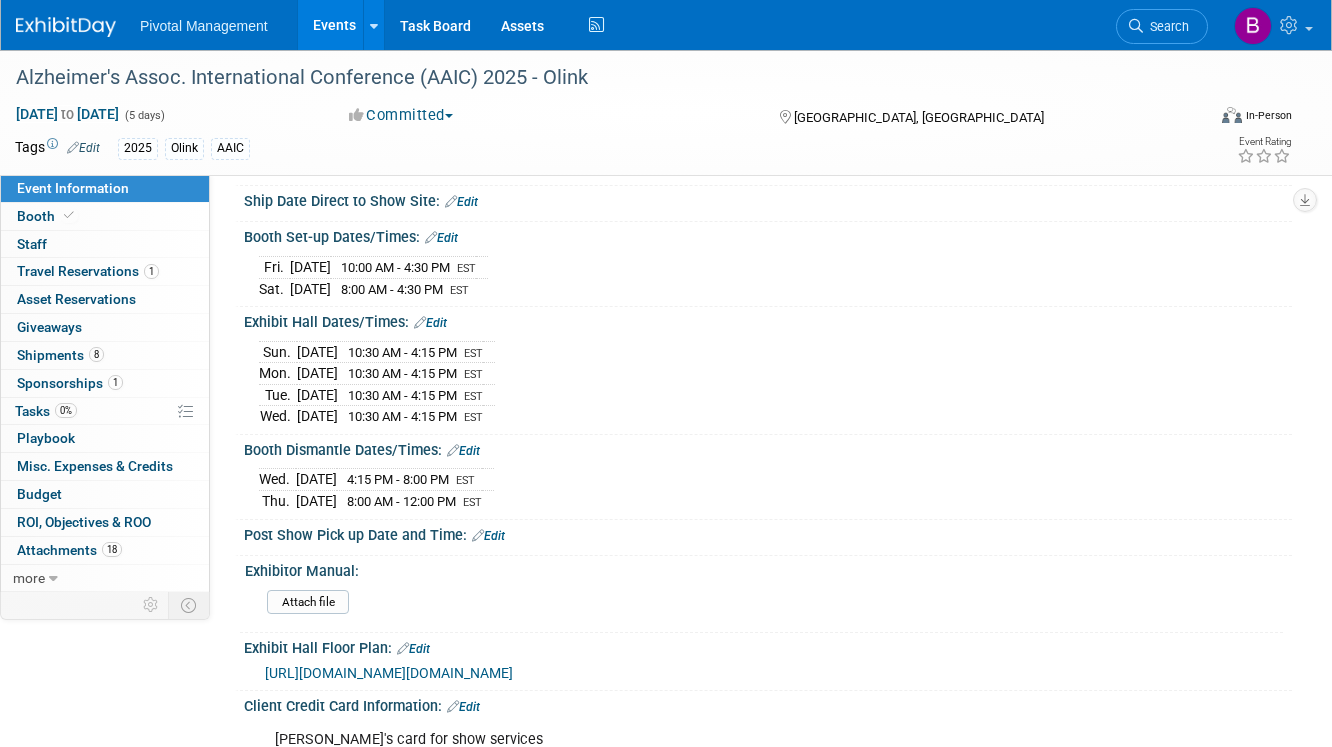 scroll, scrollTop: 2784, scrollLeft: 0, axis: vertical 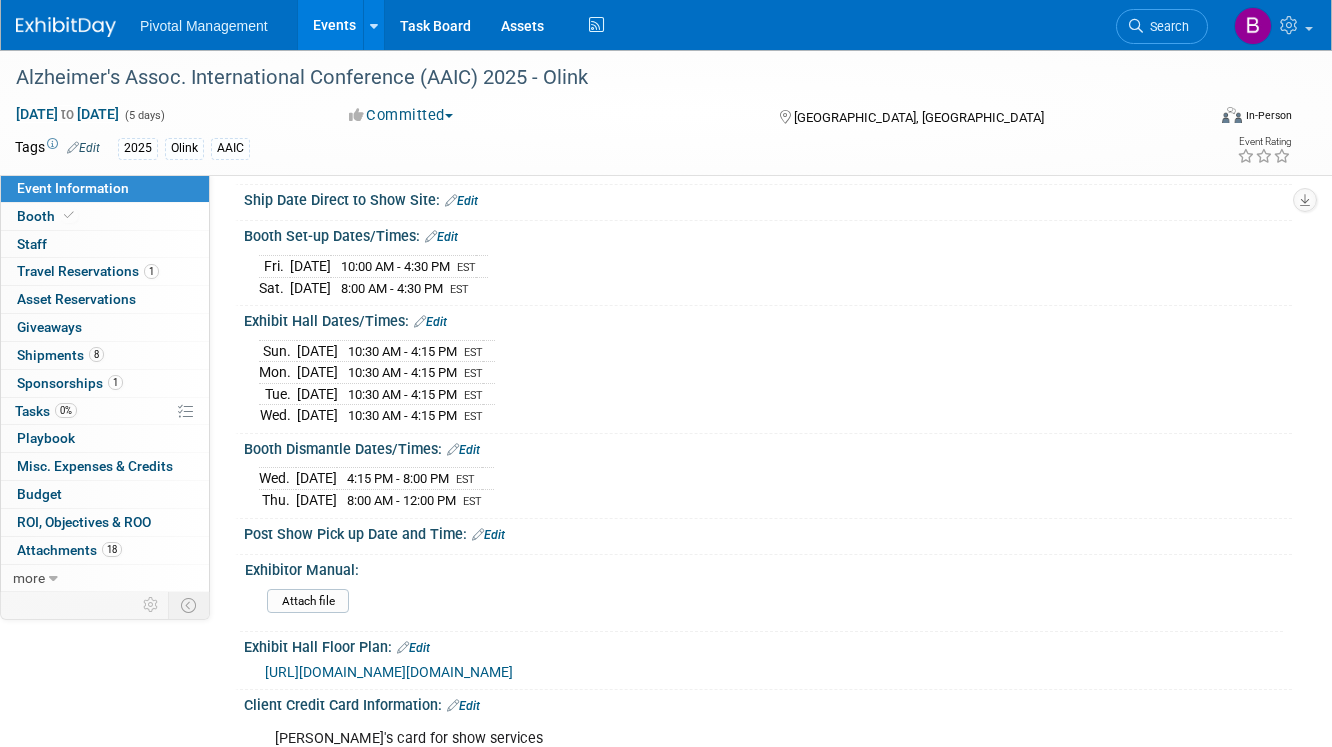 drag, startPoint x: 254, startPoint y: 287, endPoint x: 547, endPoint y: 278, distance: 293.13818 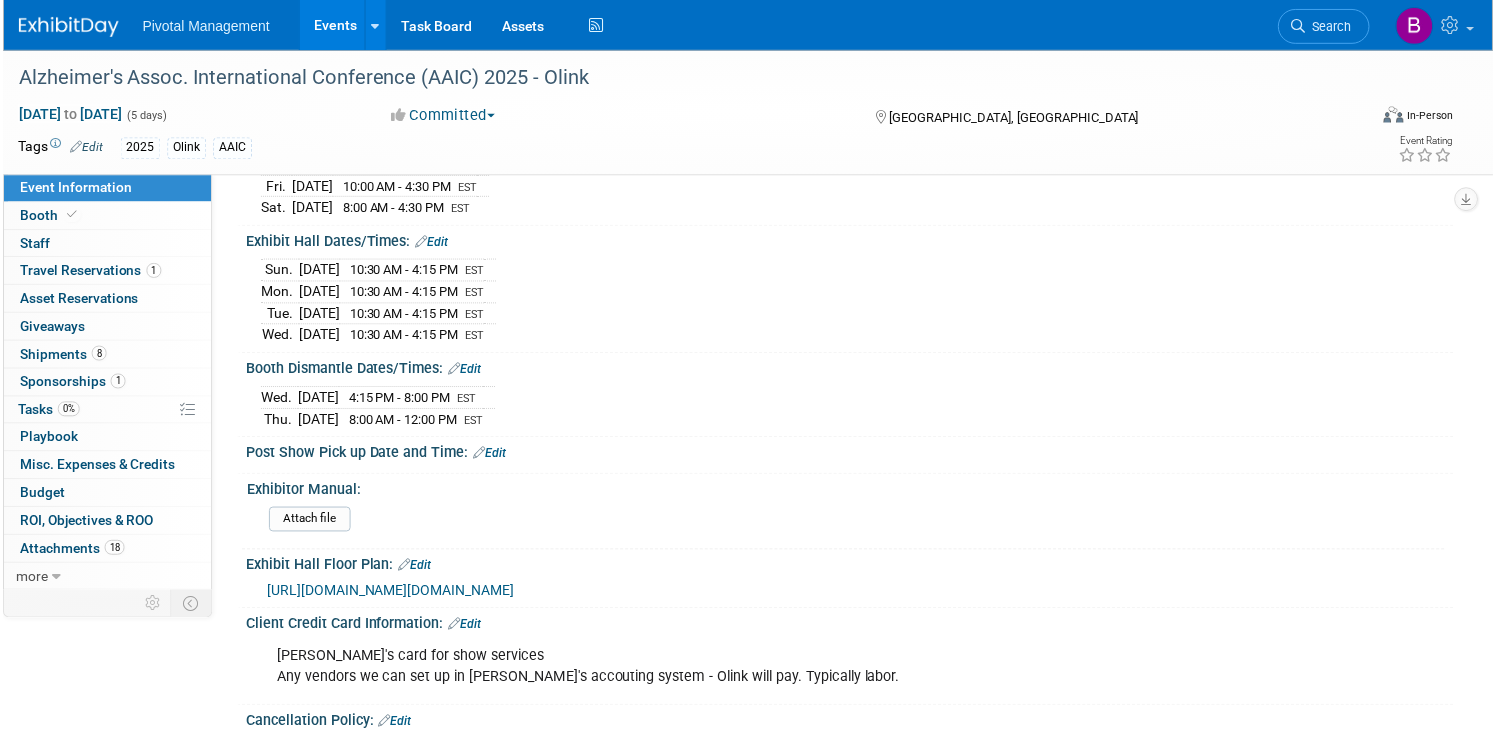 scroll, scrollTop: 2988, scrollLeft: 0, axis: vertical 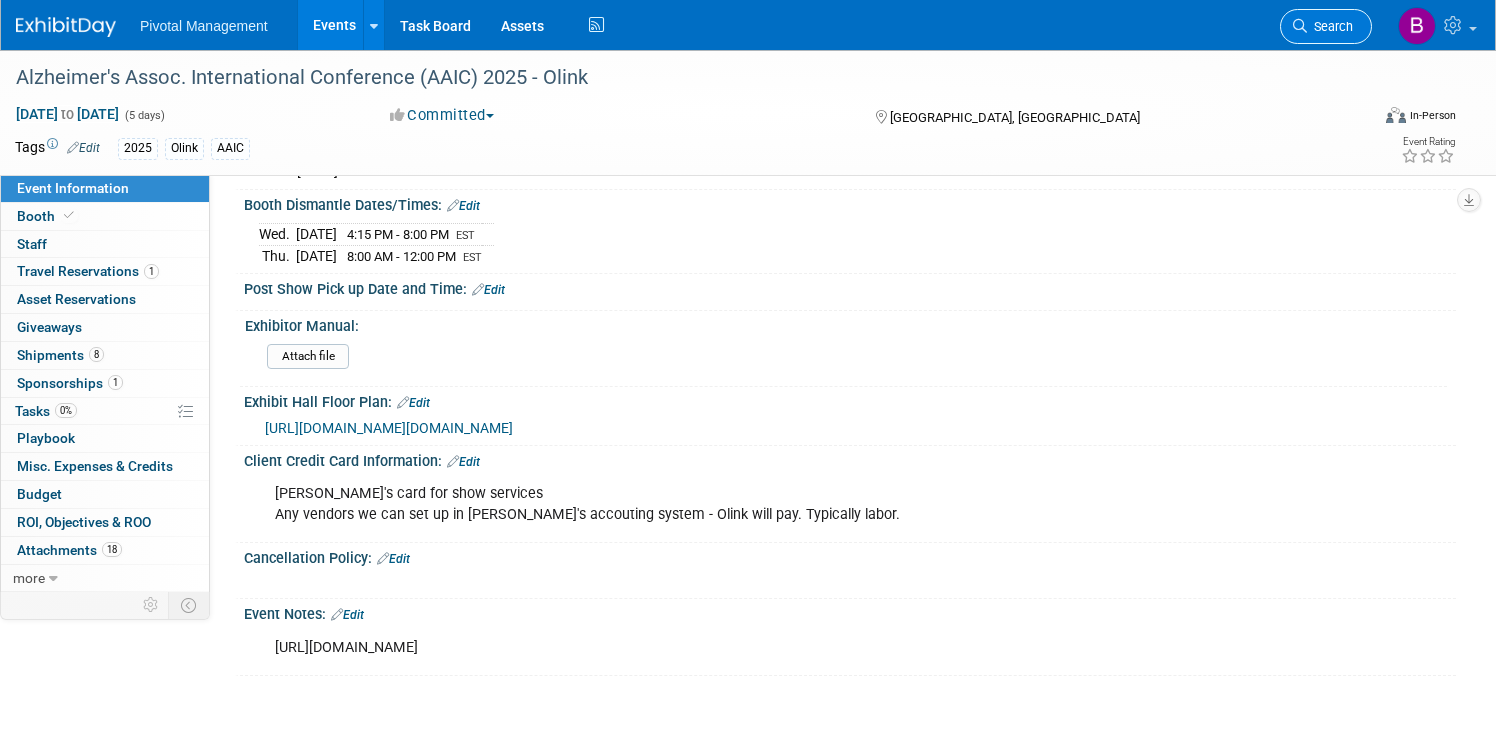 click on "Search" at bounding box center [1330, 26] 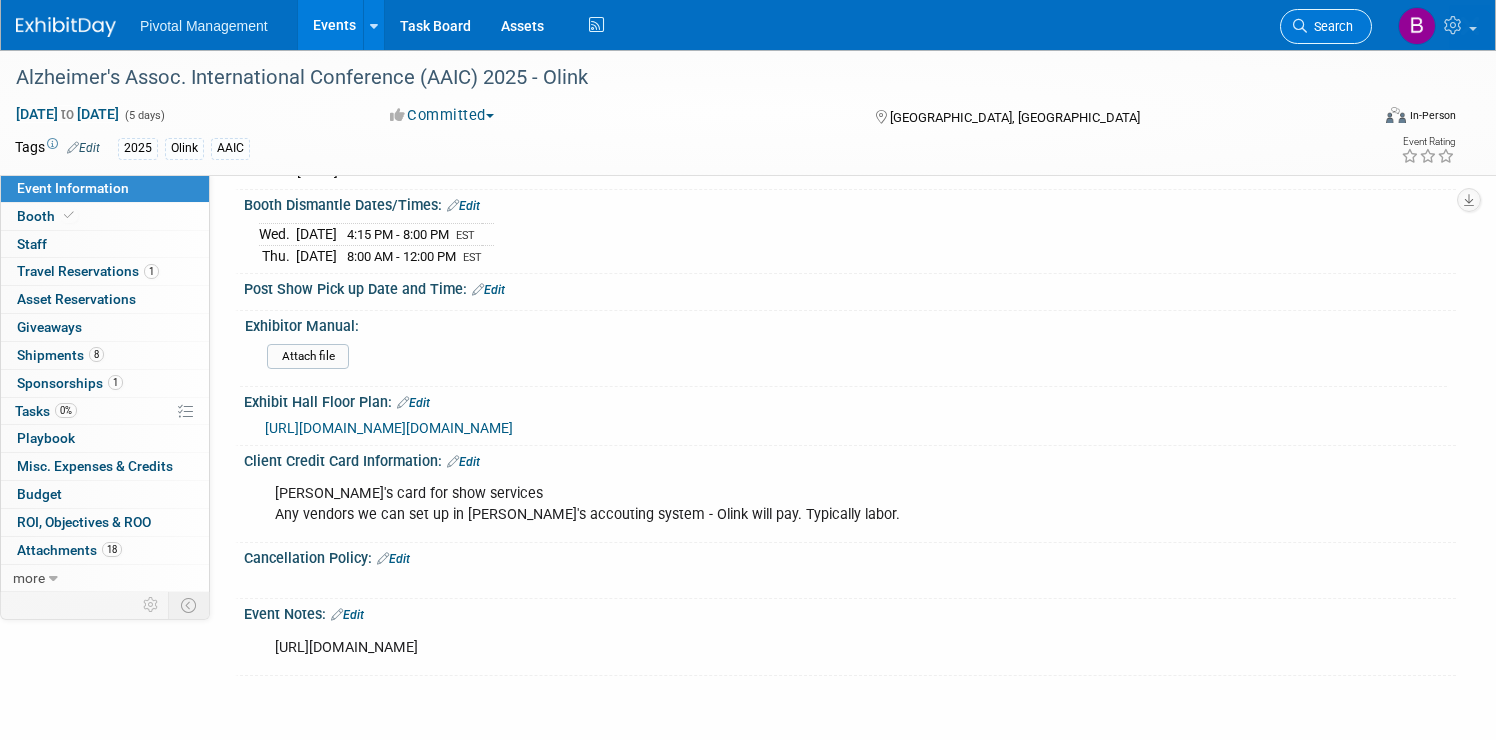 scroll, scrollTop: 0, scrollLeft: 0, axis: both 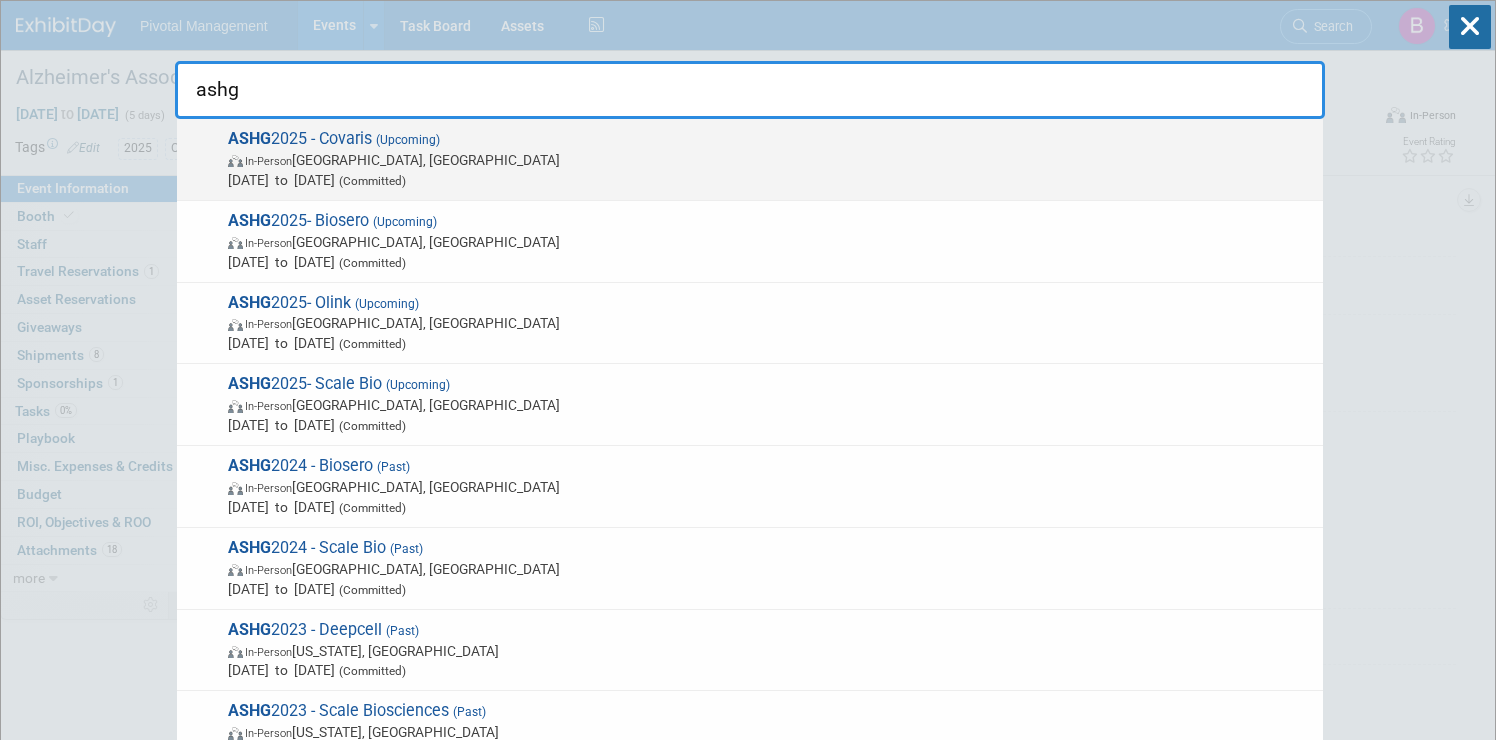 type on "ashg" 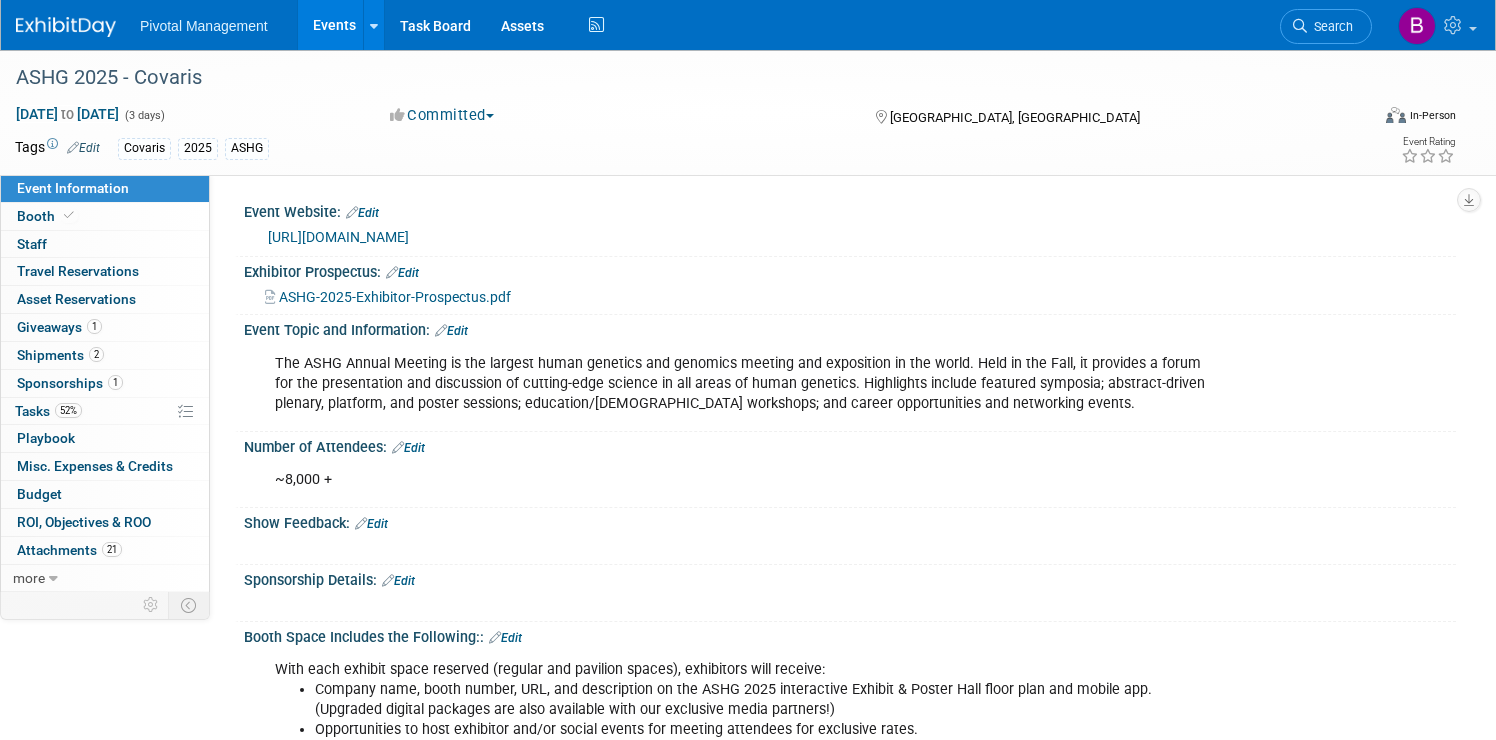 scroll, scrollTop: 0, scrollLeft: 0, axis: both 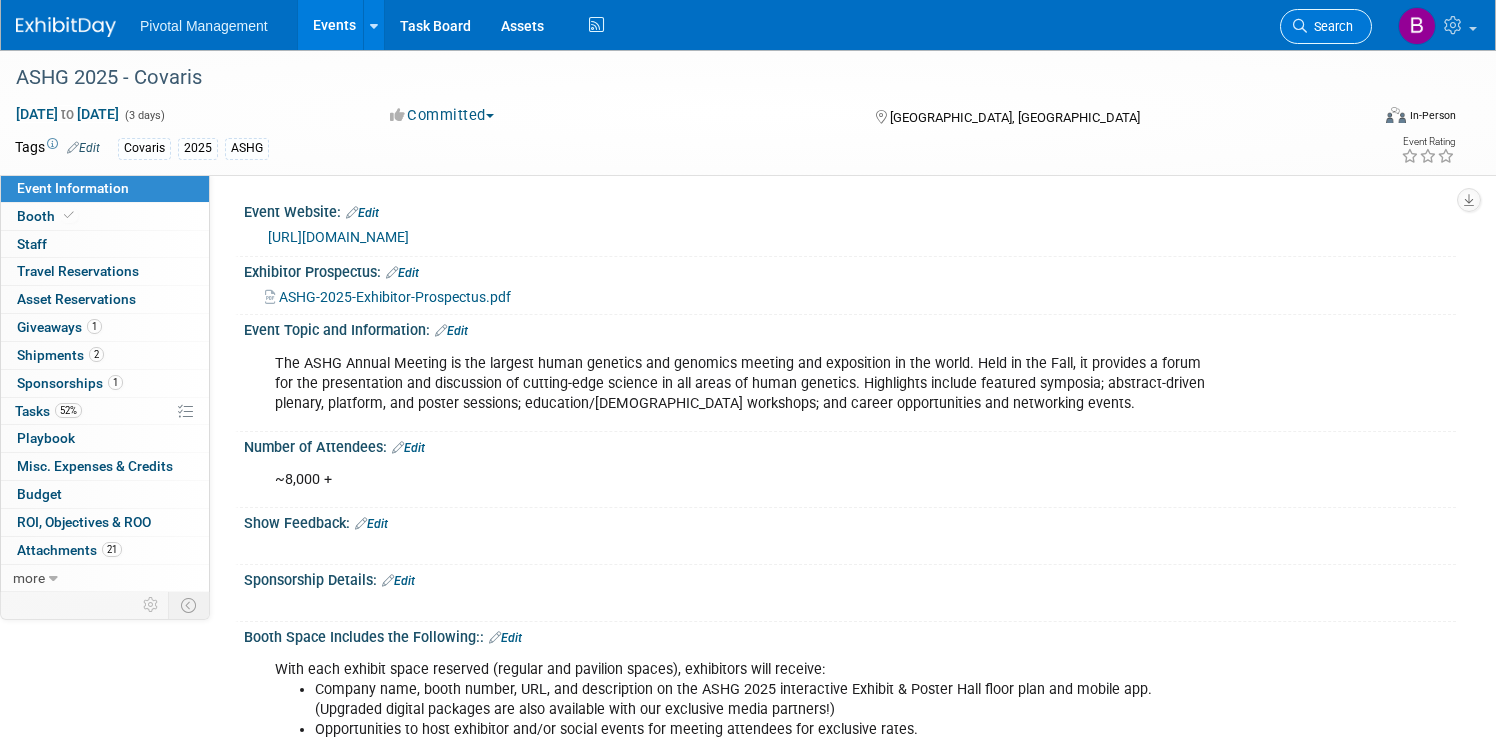 click on "Search" at bounding box center (1330, 26) 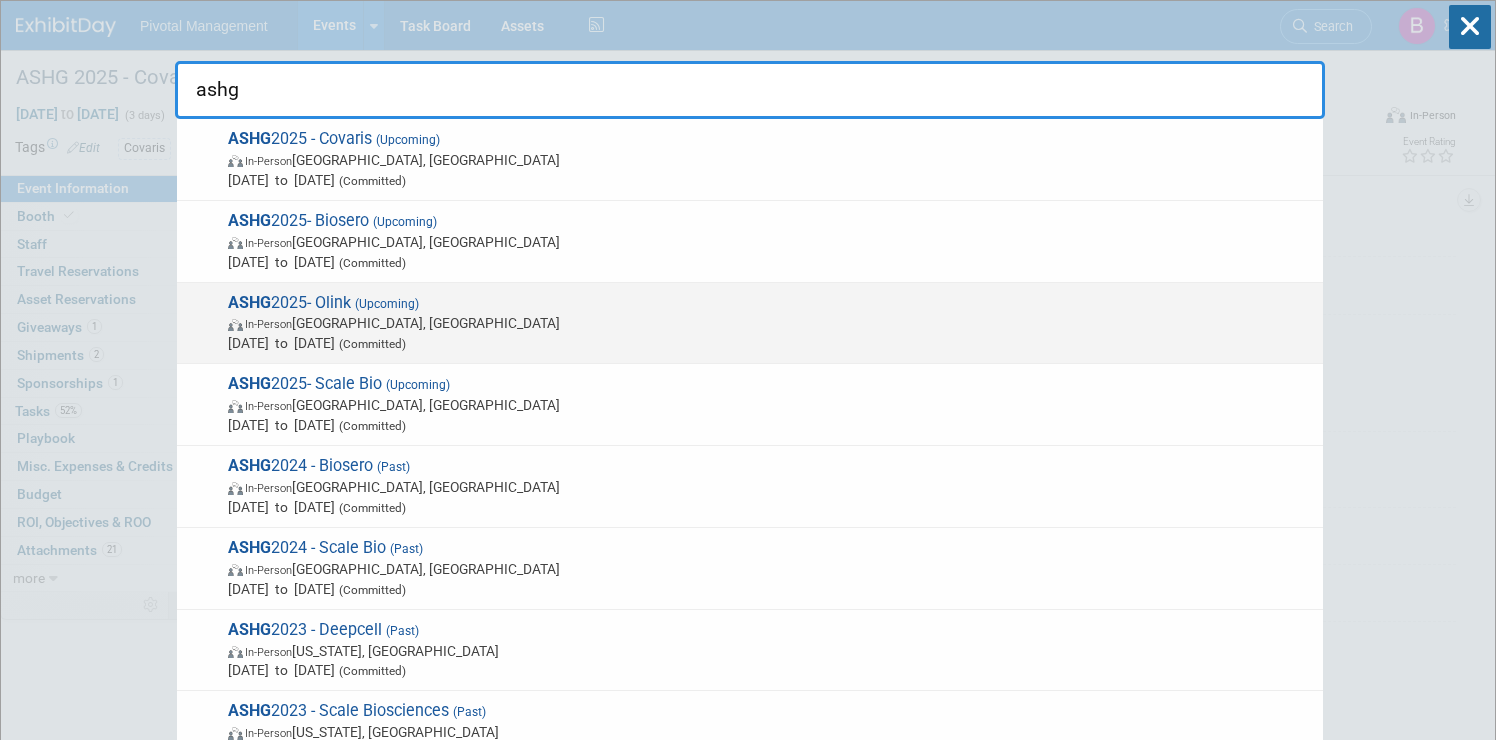 type on "ashg" 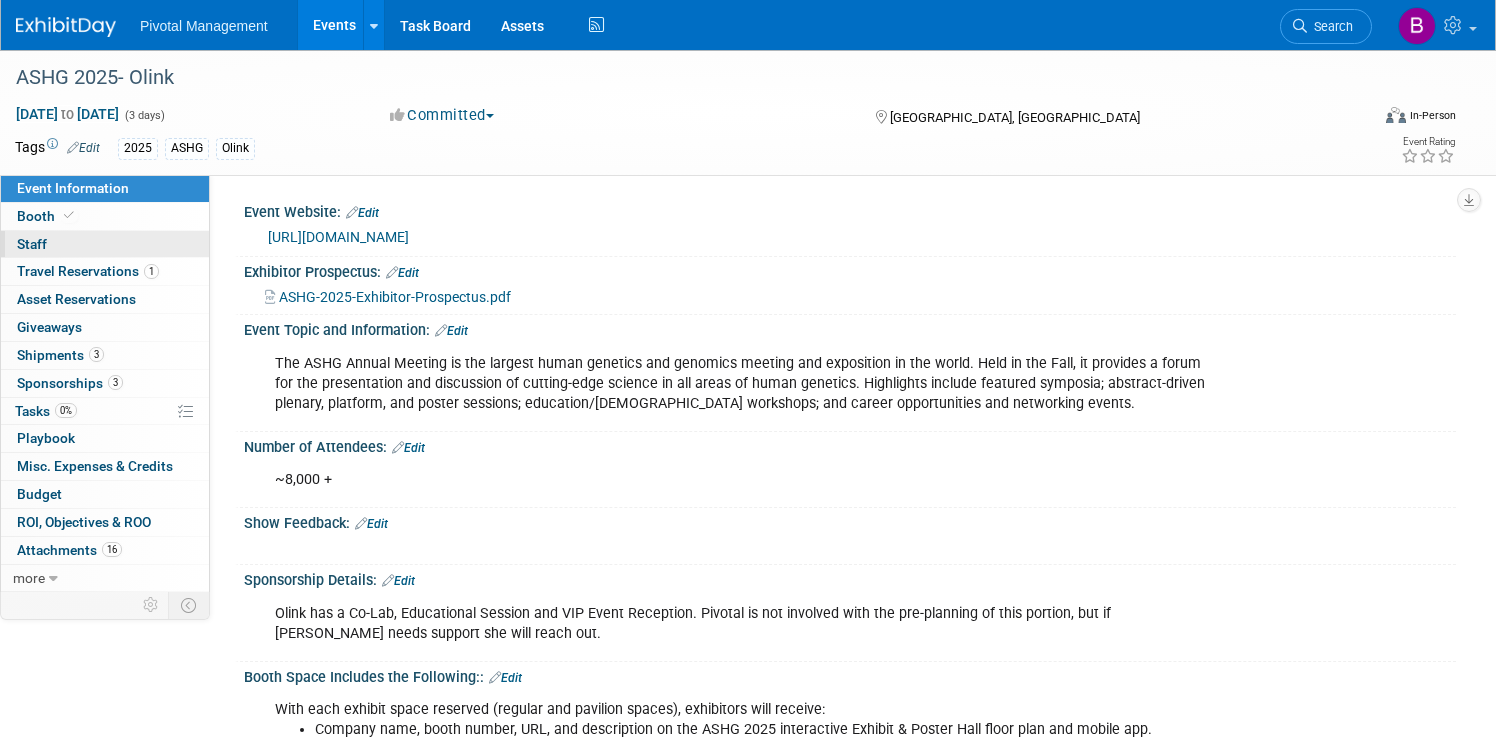 scroll, scrollTop: 0, scrollLeft: 0, axis: both 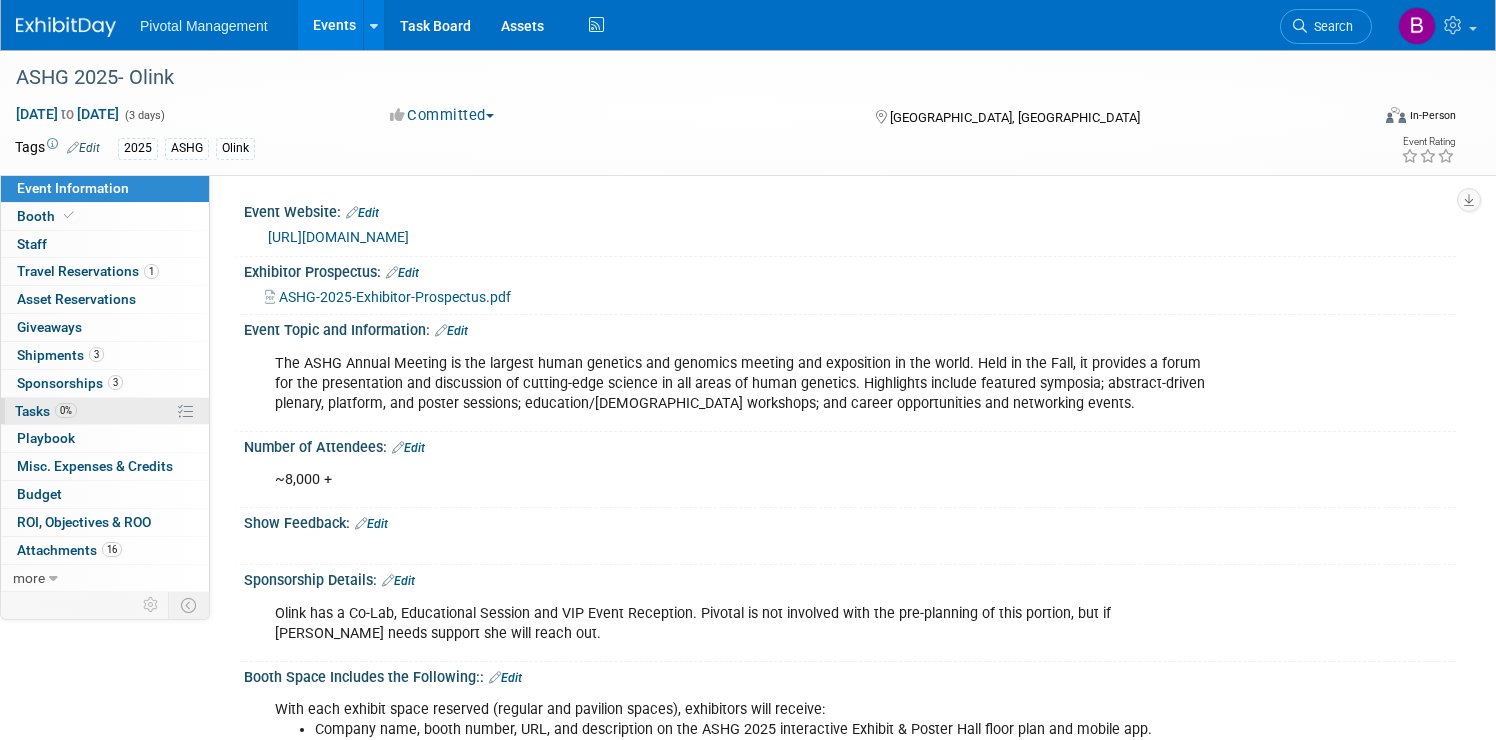 click on "0%
Tasks 0%" at bounding box center (105, 411) 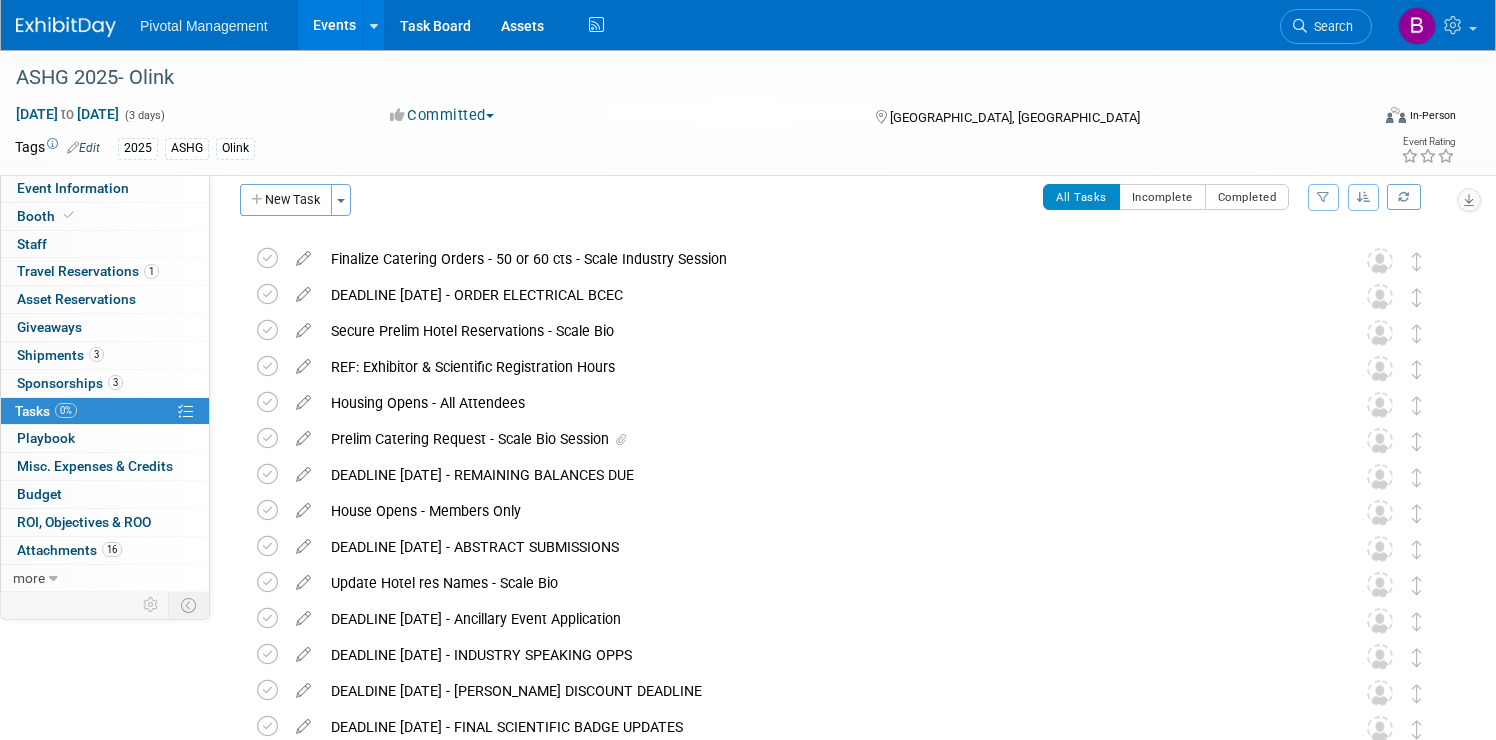 scroll, scrollTop: 0, scrollLeft: 0, axis: both 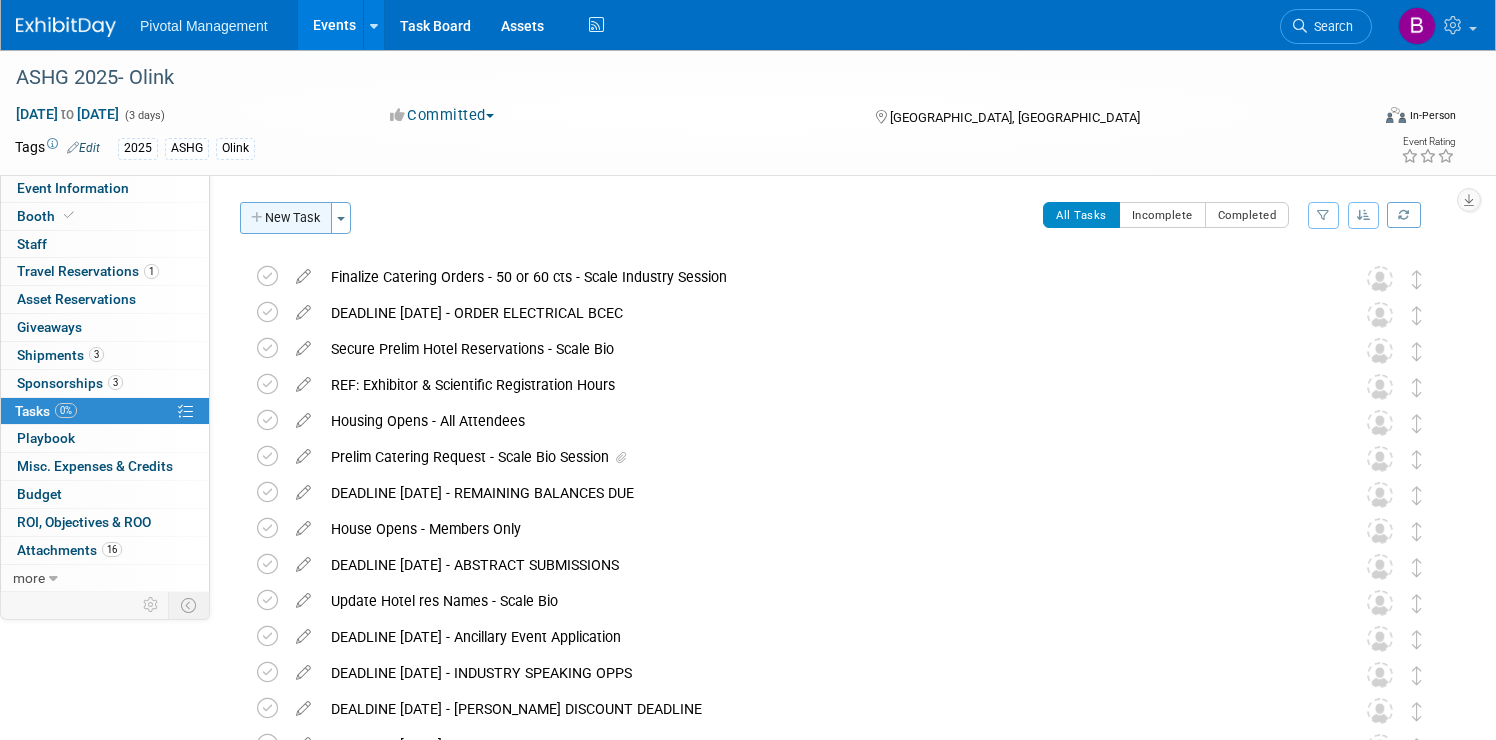 click on "New Task" at bounding box center [286, 218] 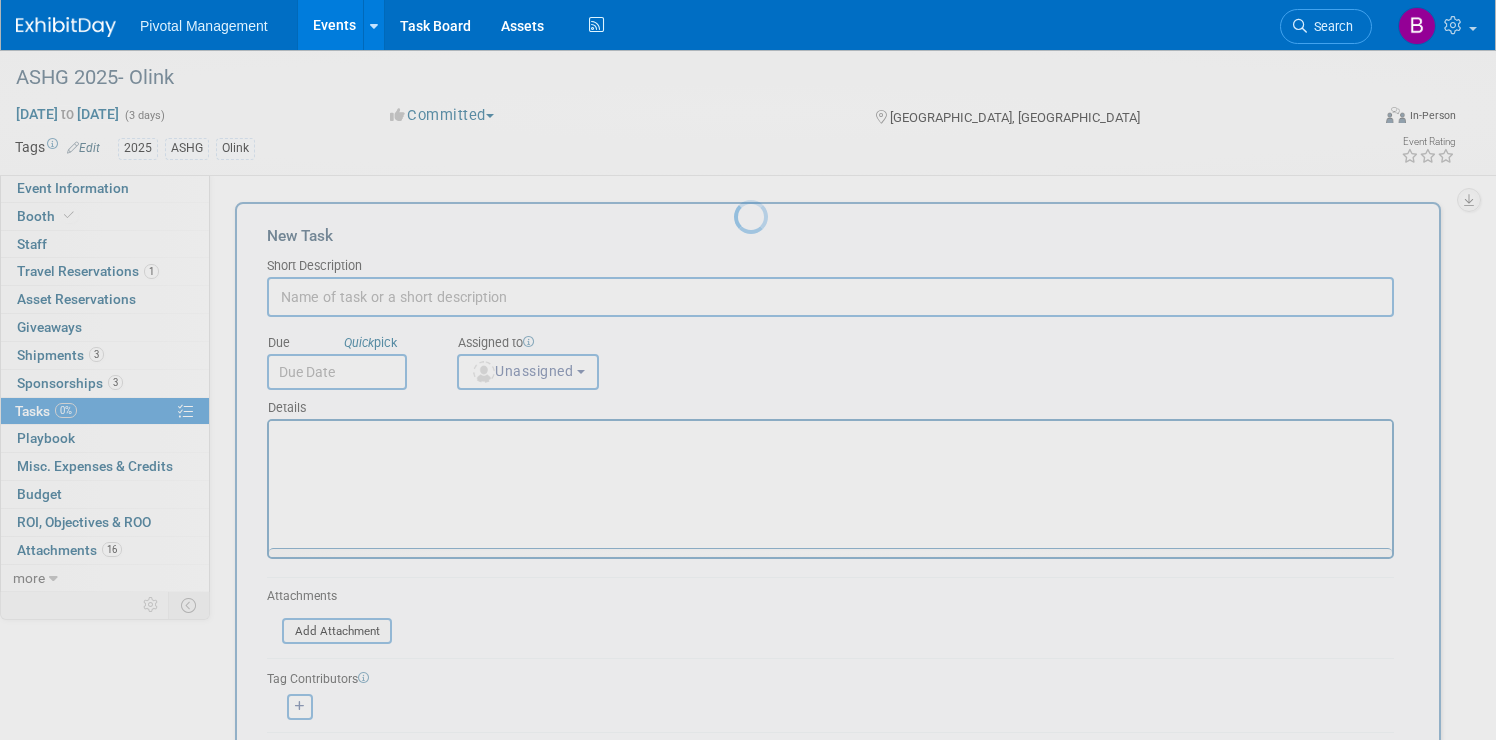 scroll, scrollTop: 0, scrollLeft: 0, axis: both 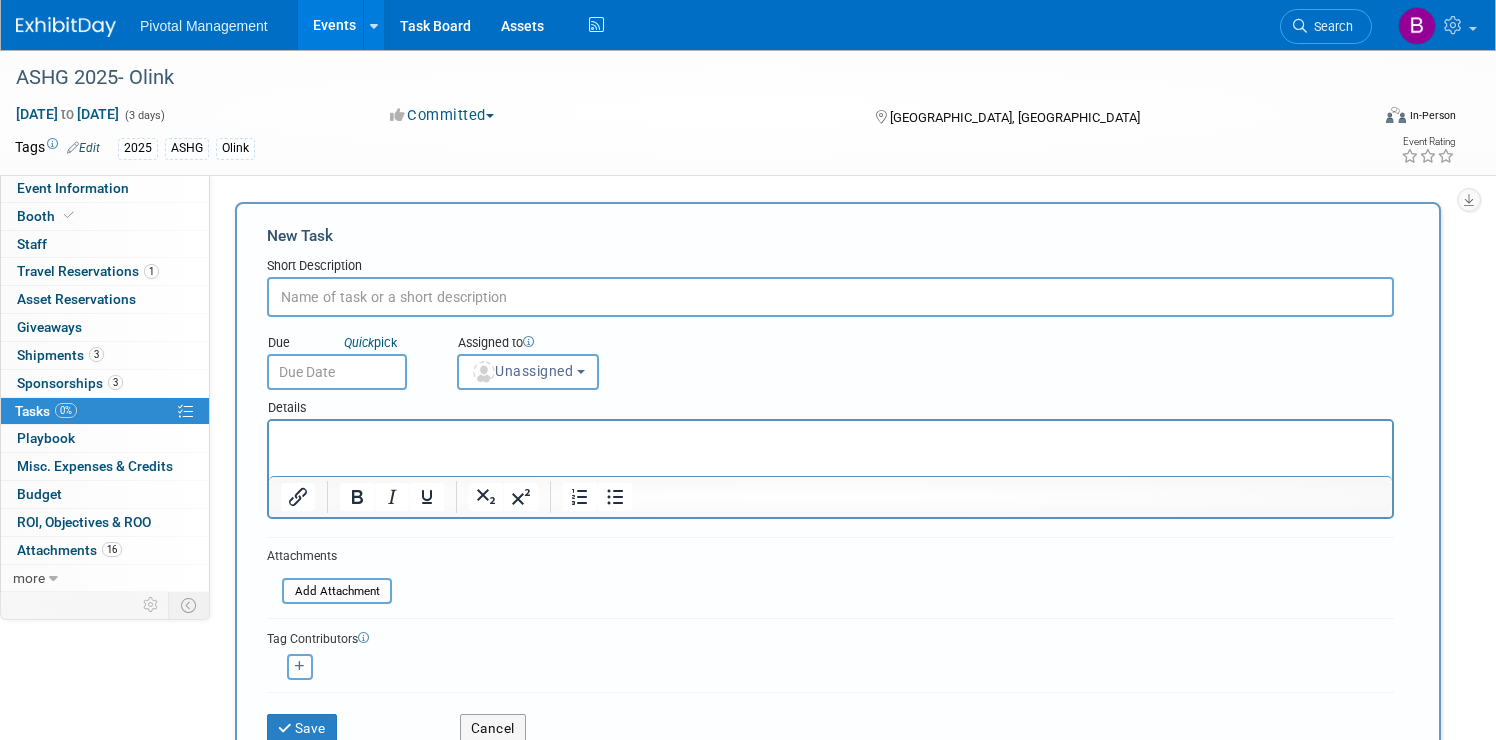 click at bounding box center (830, 297) 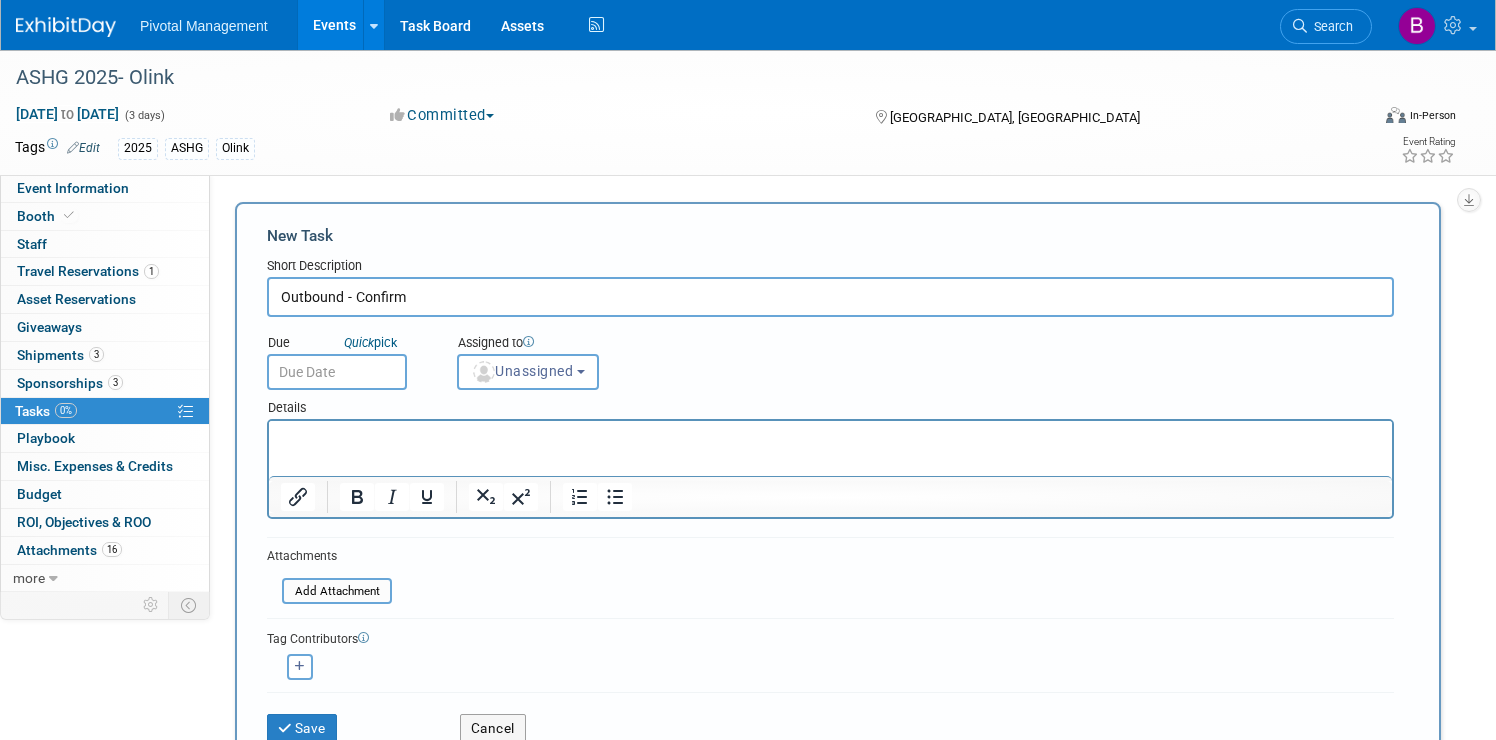 drag, startPoint x: 448, startPoint y: 303, endPoint x: 259, endPoint y: 303, distance: 189 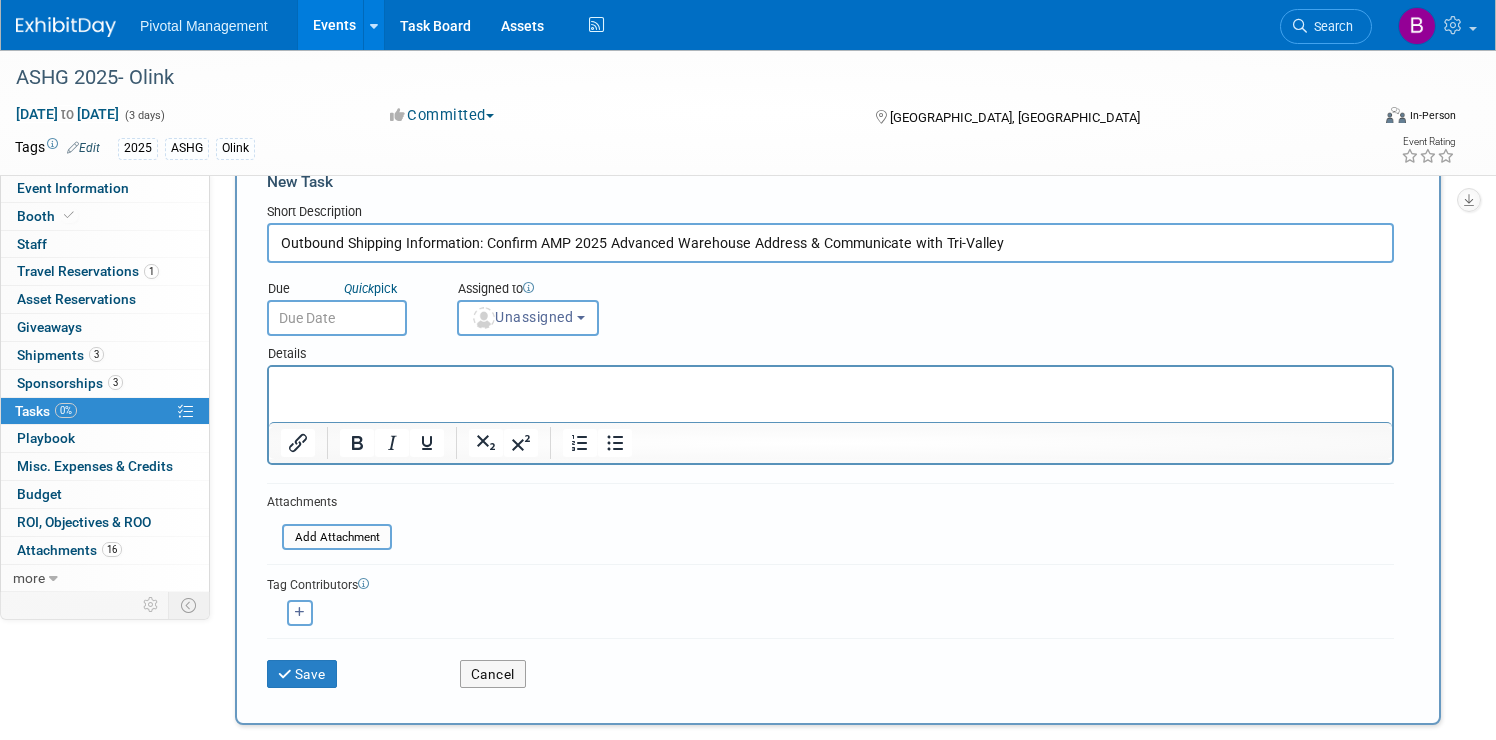 scroll, scrollTop: 55, scrollLeft: 0, axis: vertical 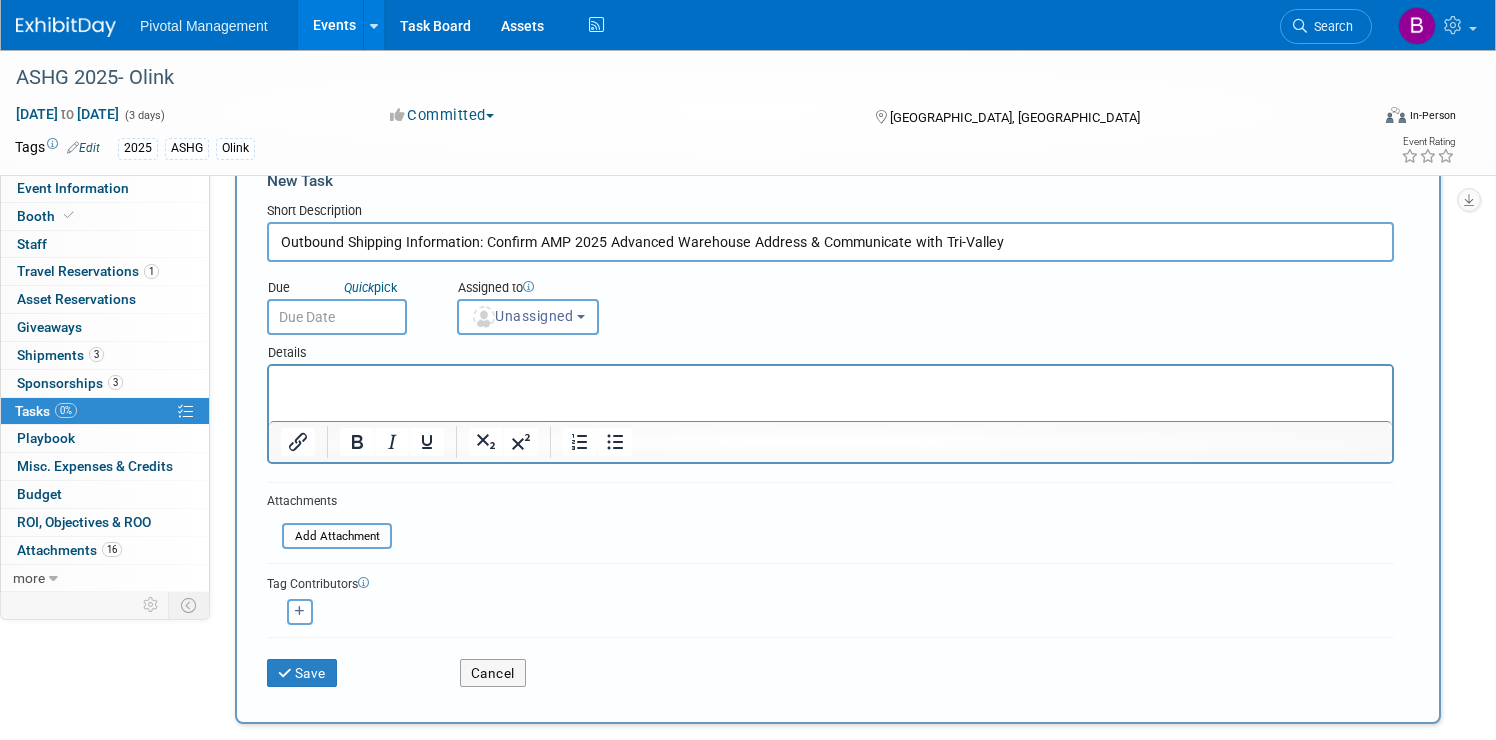 type on "Outbound Shipping Information: Confirm AMP 2025 Advanced Warehouse Address & Communicate with Tri-Valley" 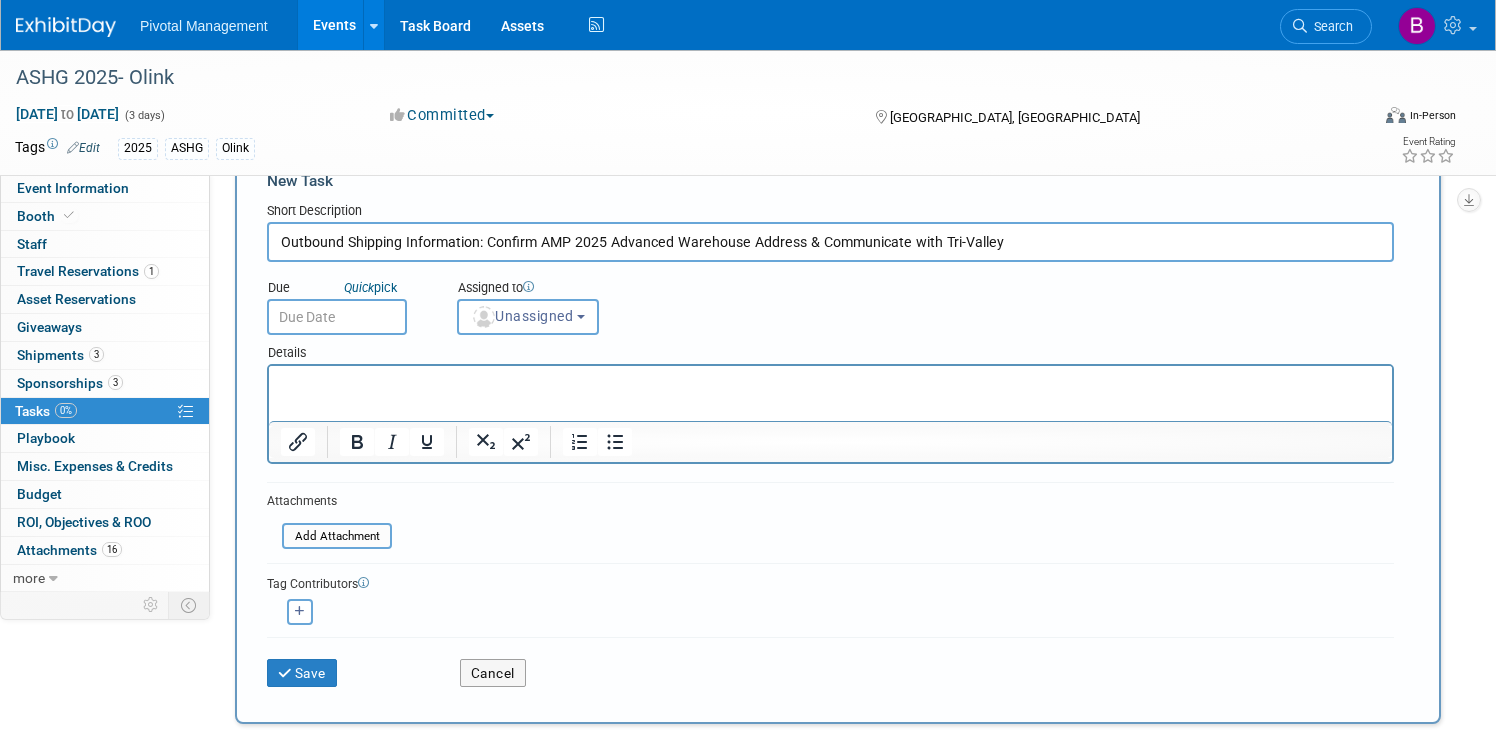 type 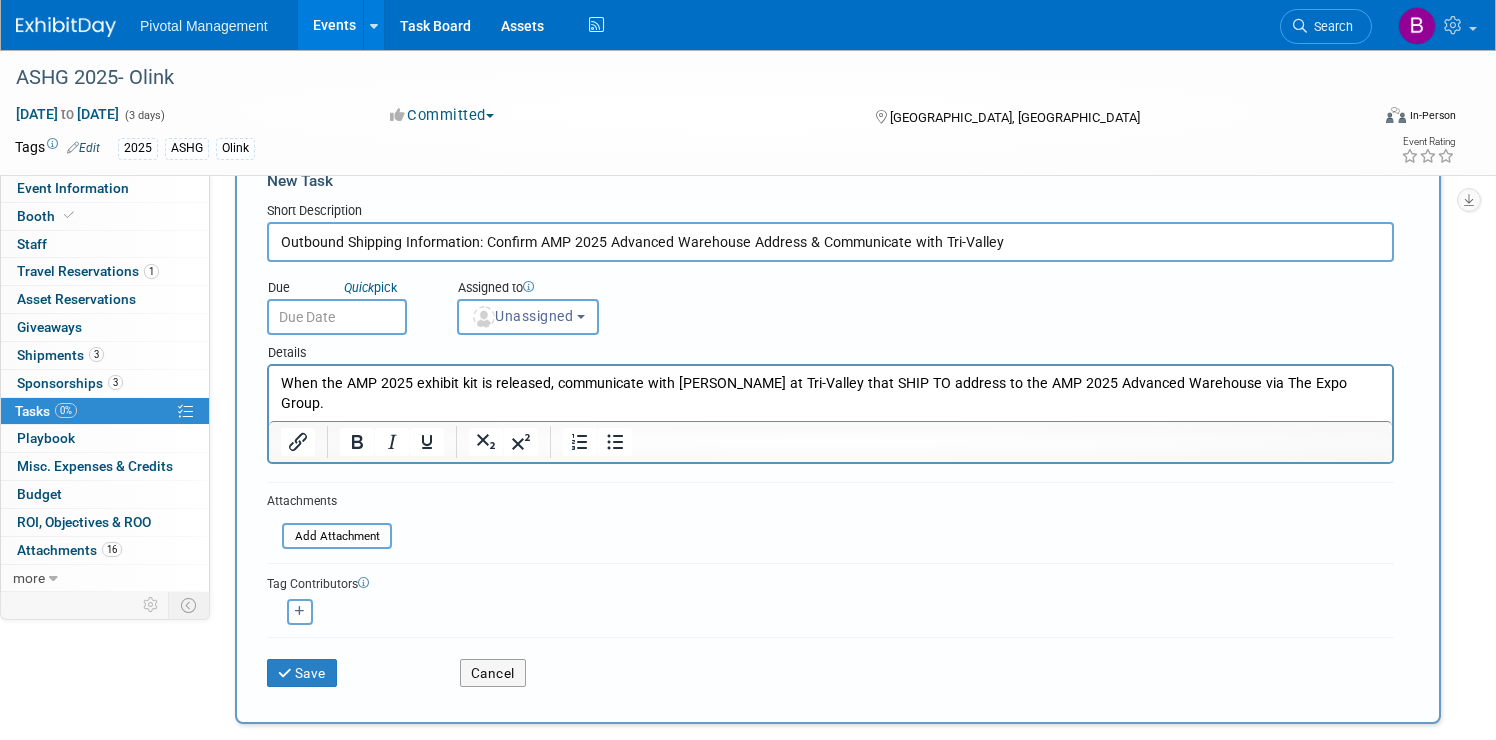 click on "When the AMP 2025 exhibit kit is released, communicate with Matt at Tri-Valley that SHIP TO address to the AMP 2025 Advanced Warehouse via The Expo Group." at bounding box center [831, 394] 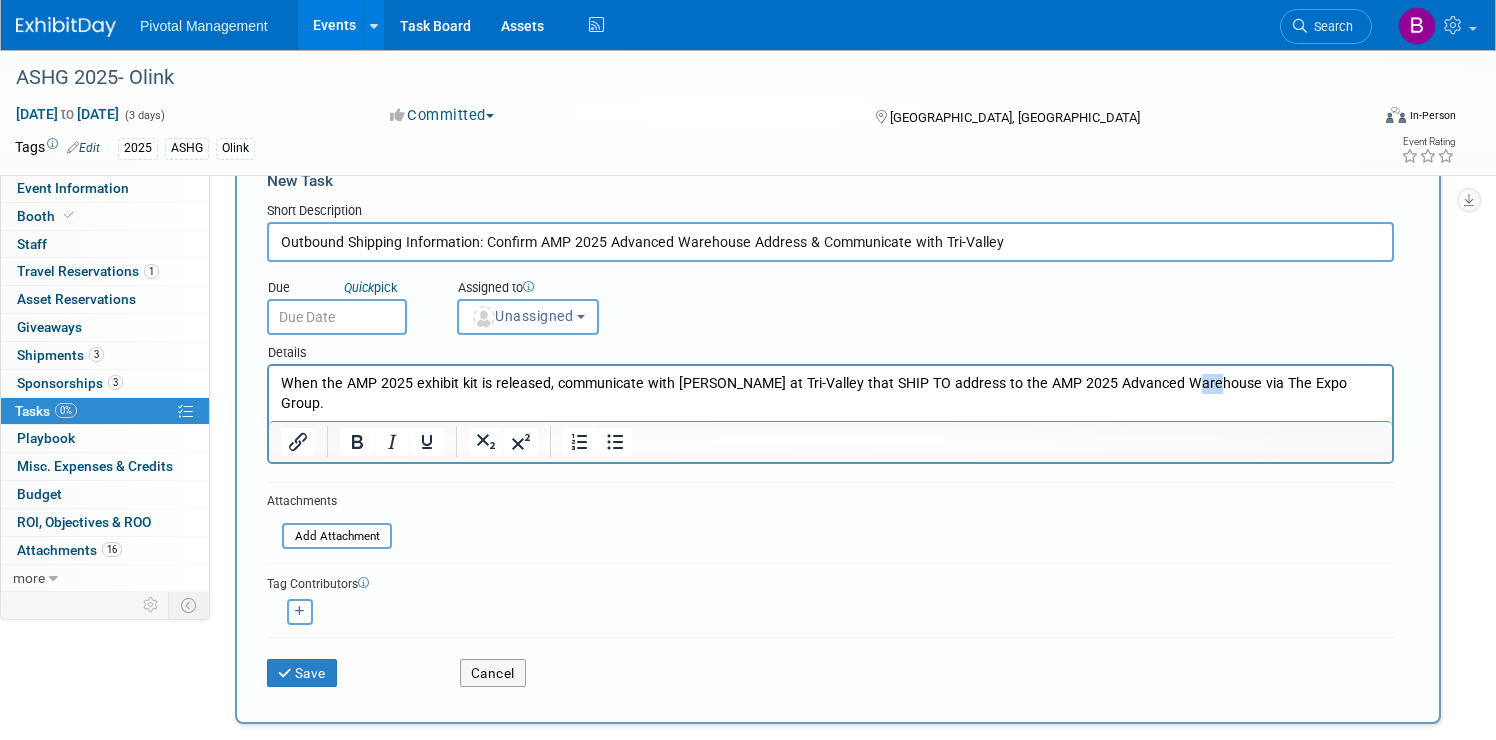 click on "When the AMP 2025 exhibit kit is released, communicate with Matt at Tri-Valley that SHIP TO address to the AMP 2025 Advanced Warehouse via The Expo Group." at bounding box center (831, 394) 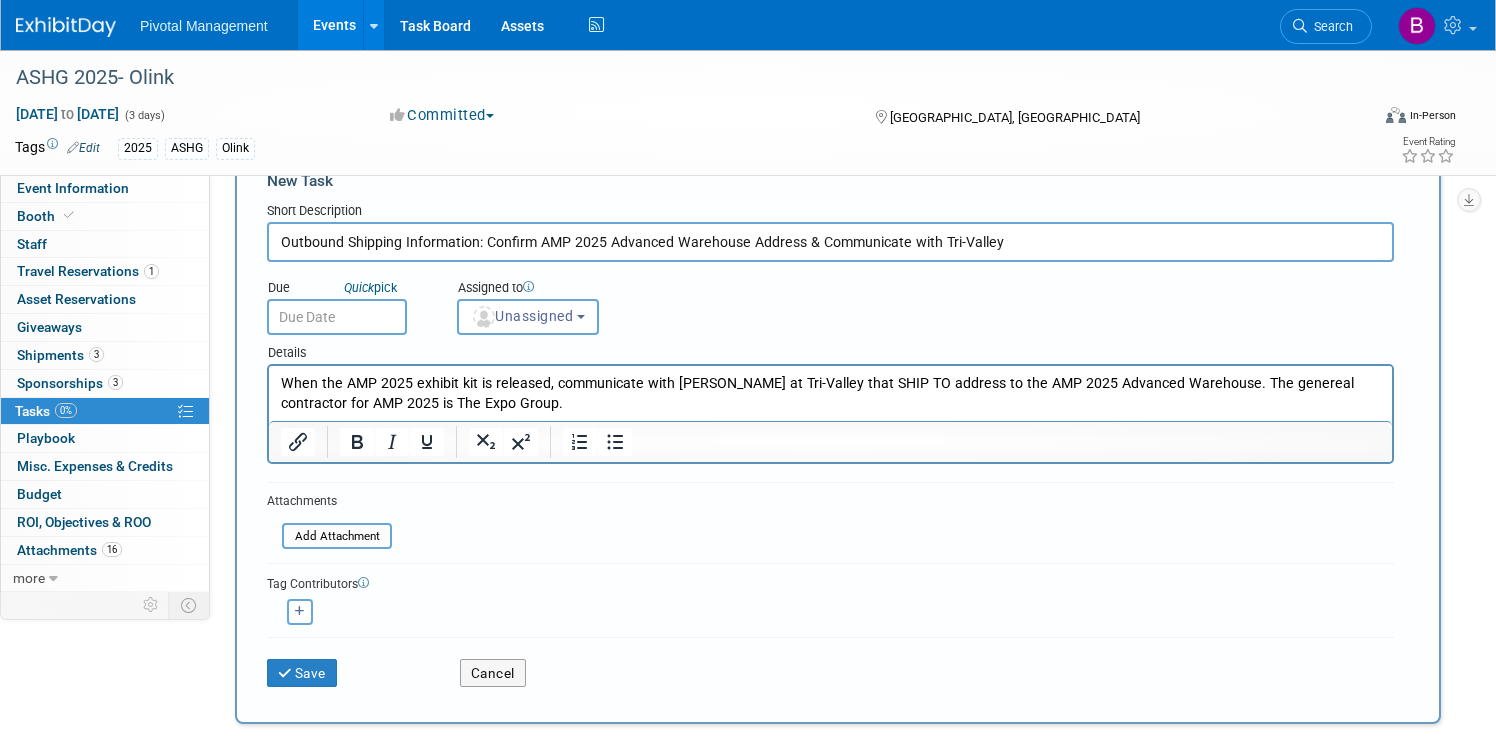 click on "When the AMP 2025 exhibit kit is released, communicate with [PERSON_NAME] at Tri-Valley that SHIP TO address to the AMP 2025 Advanced Warehouse. The genereal contractor for AMP 2025 is The Expo Group." at bounding box center [831, 394] 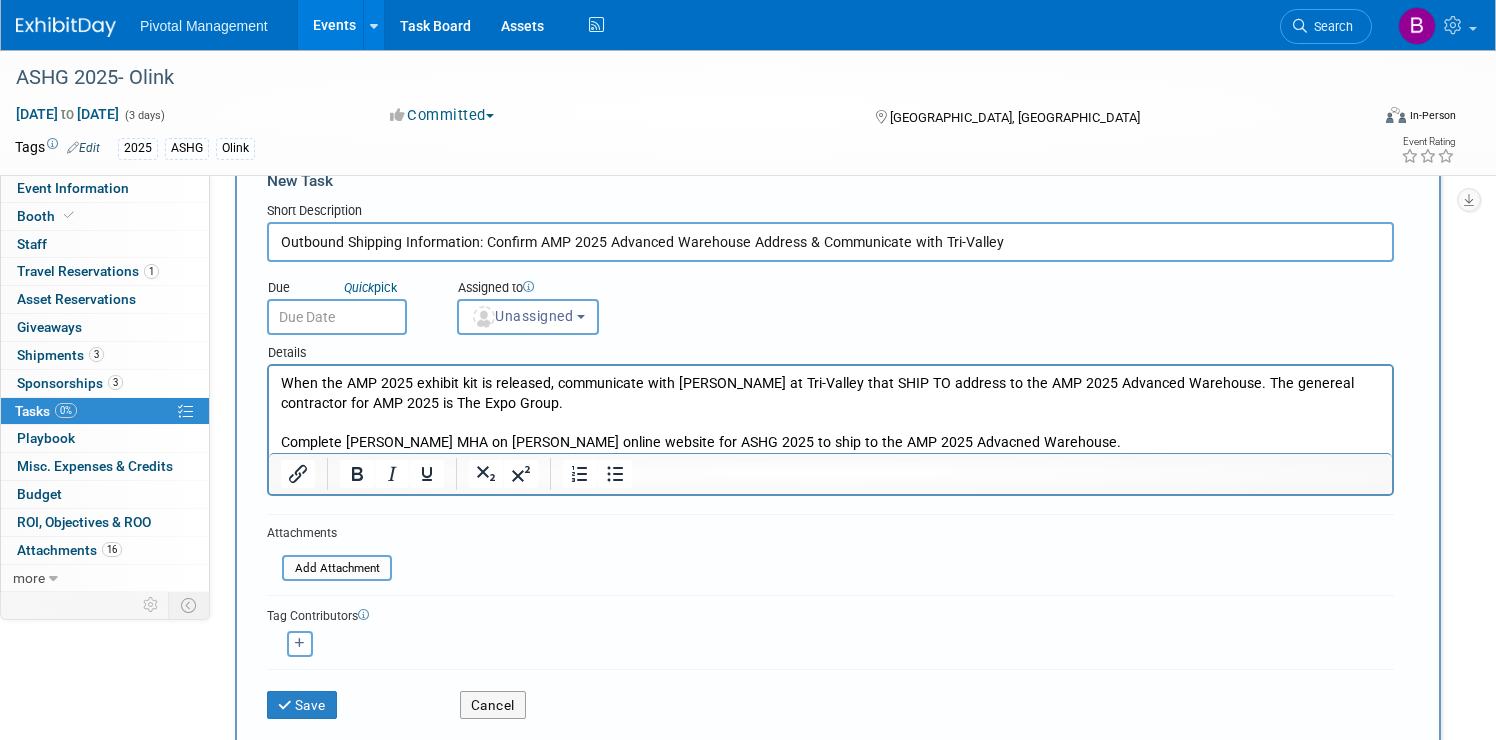scroll, scrollTop: 0, scrollLeft: 0, axis: both 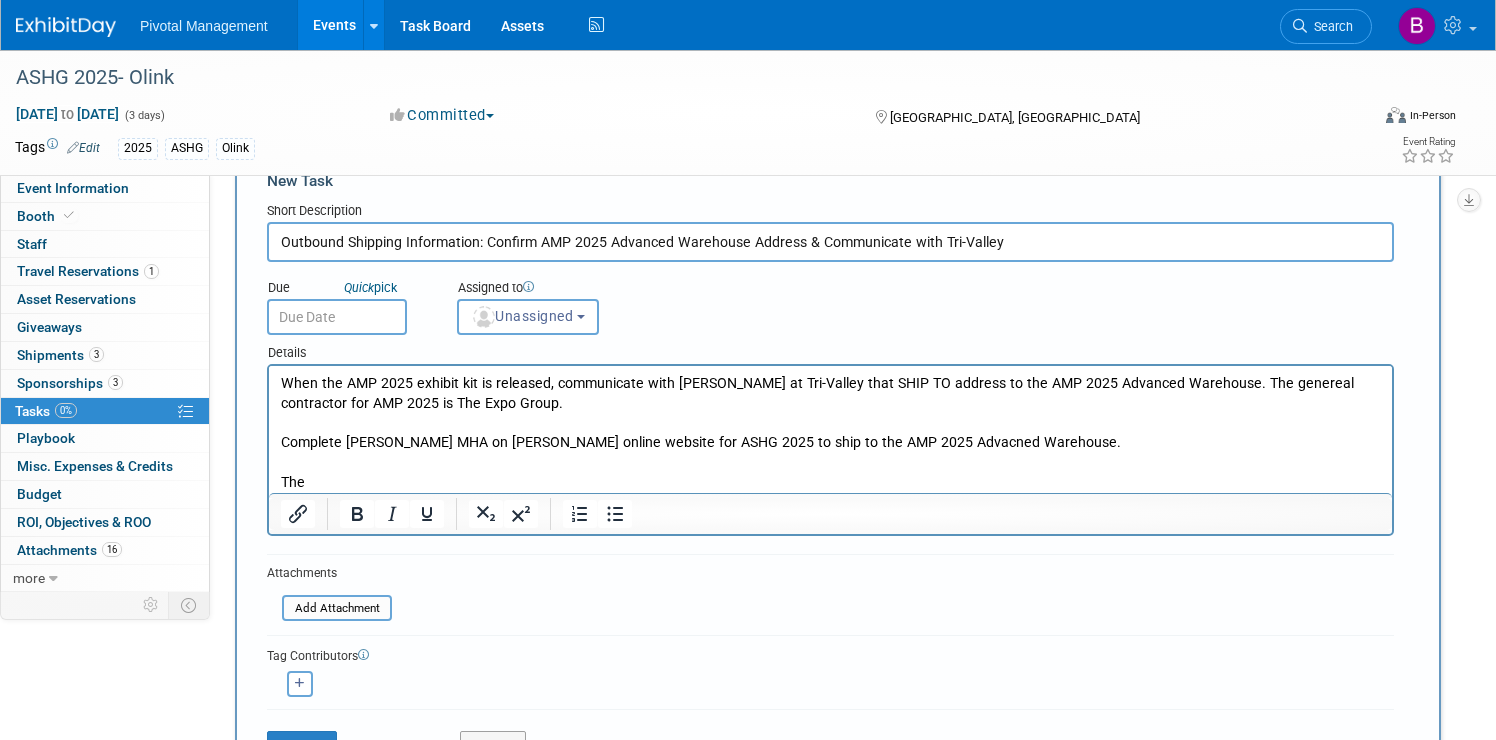 click on "Complete Freeman MHA on Freeman online website for ASHG 2025 to ship to the AMP 2025 Advacned Warehouse." at bounding box center (831, 443) 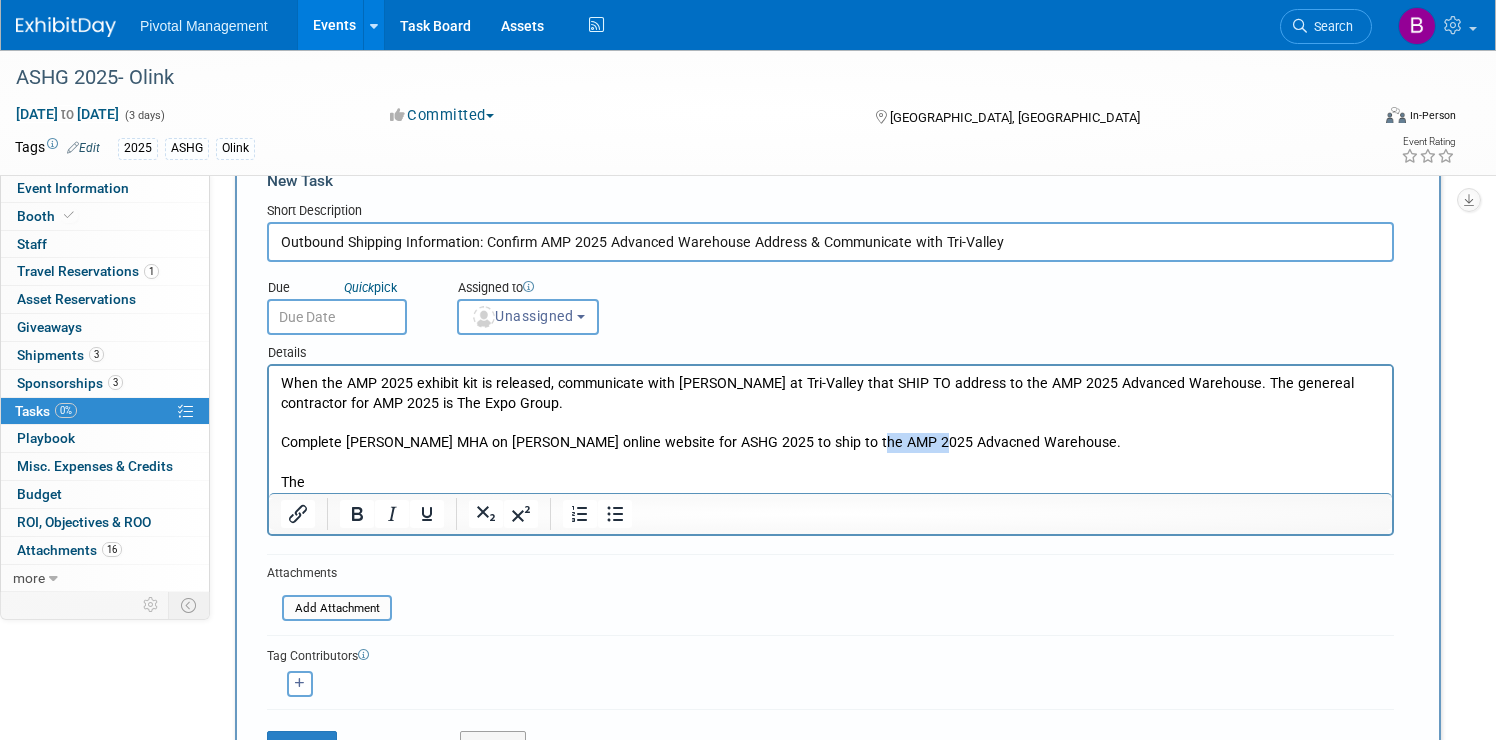 click on "Complete Freeman MHA on Freeman online website for ASHG 2025 to ship to the AMP 2025 Advacned Warehouse." at bounding box center [831, 443] 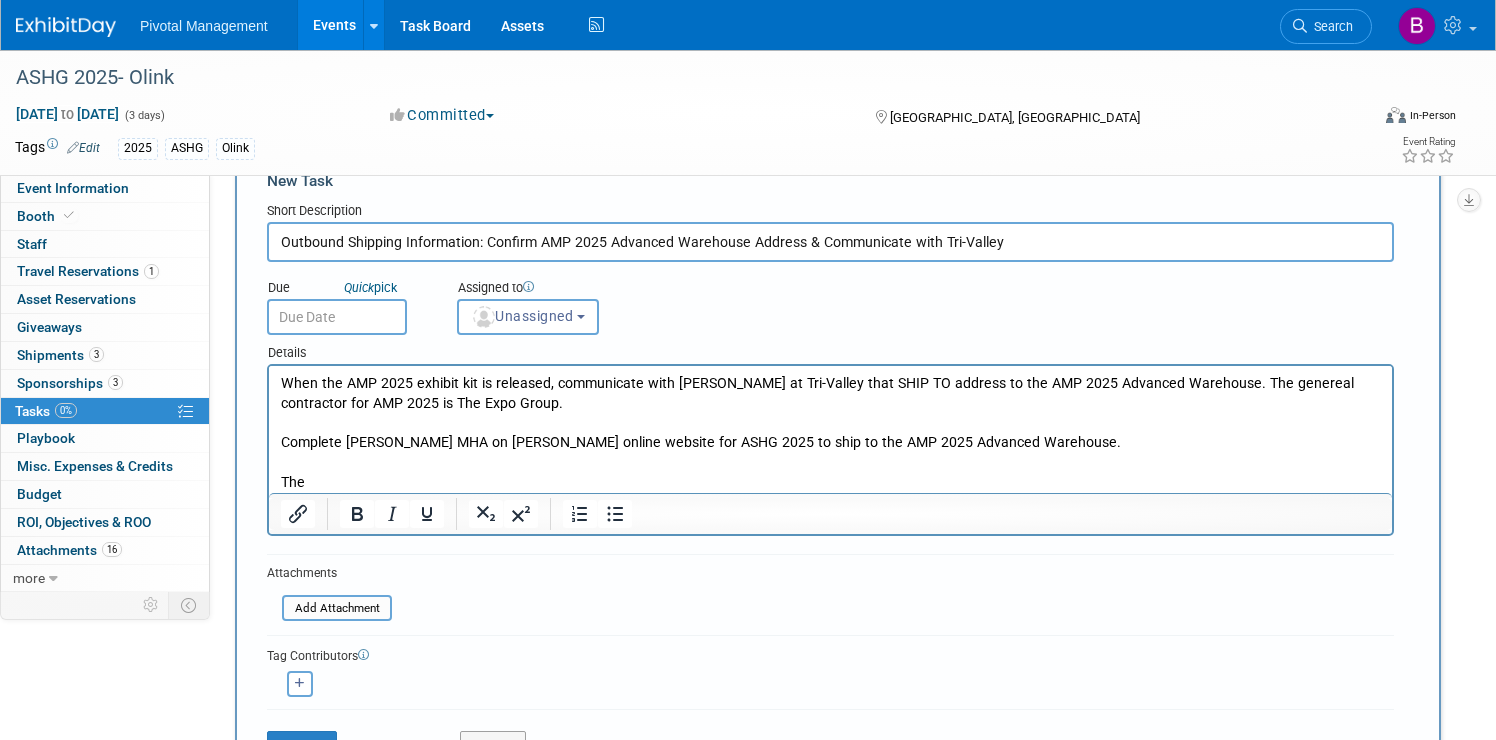 click on "The" at bounding box center (831, 483) 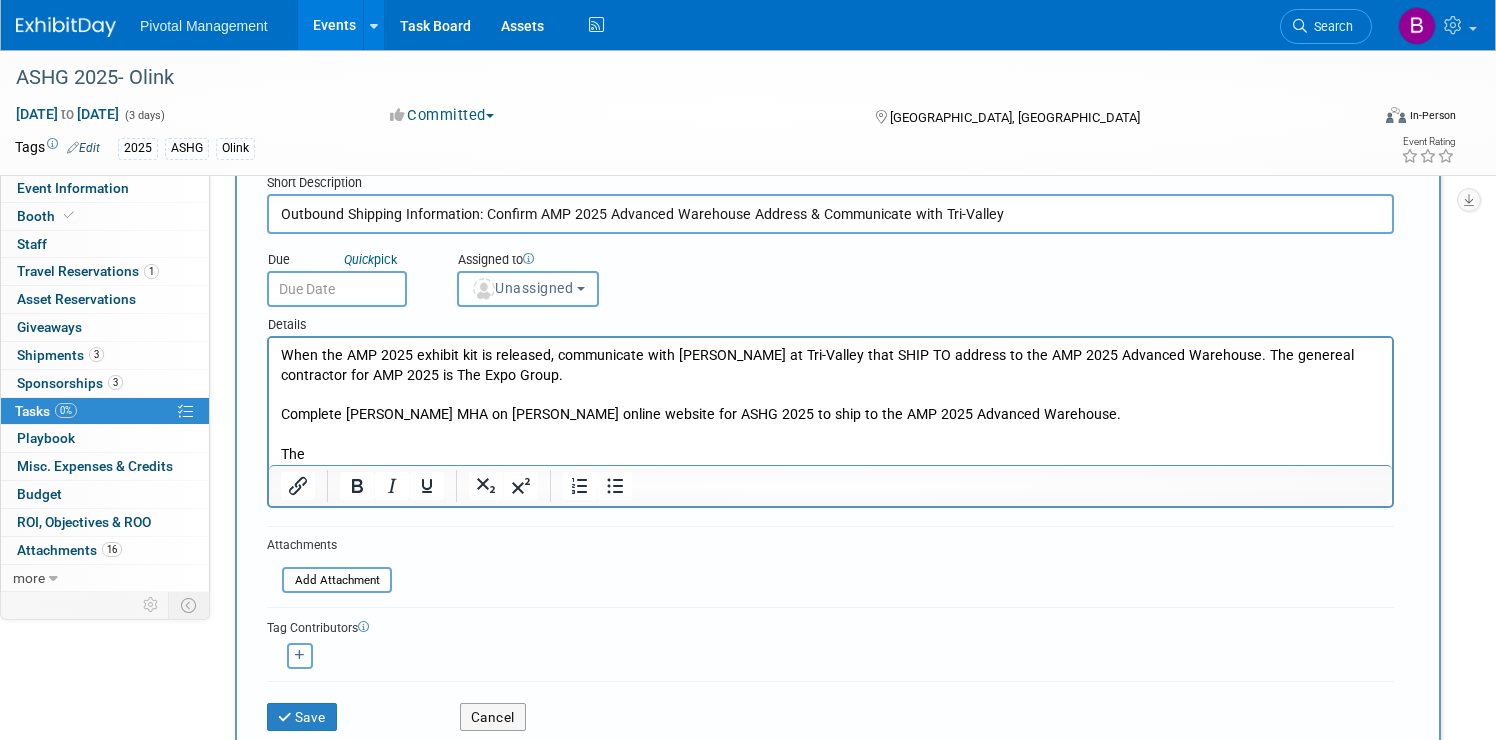drag, startPoint x: 326, startPoint y: 458, endPoint x: 273, endPoint y: 456, distance: 53.037724 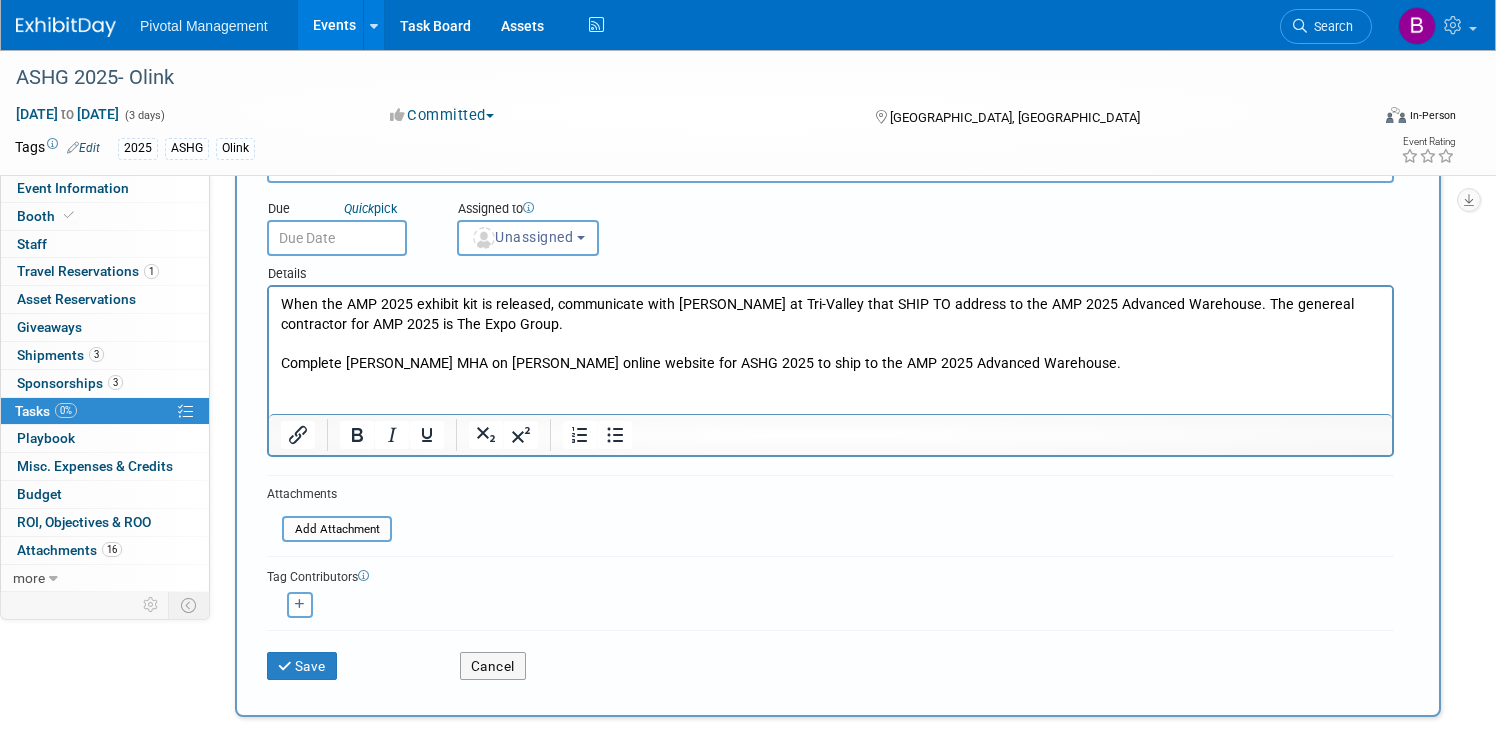 scroll, scrollTop: 137, scrollLeft: 0, axis: vertical 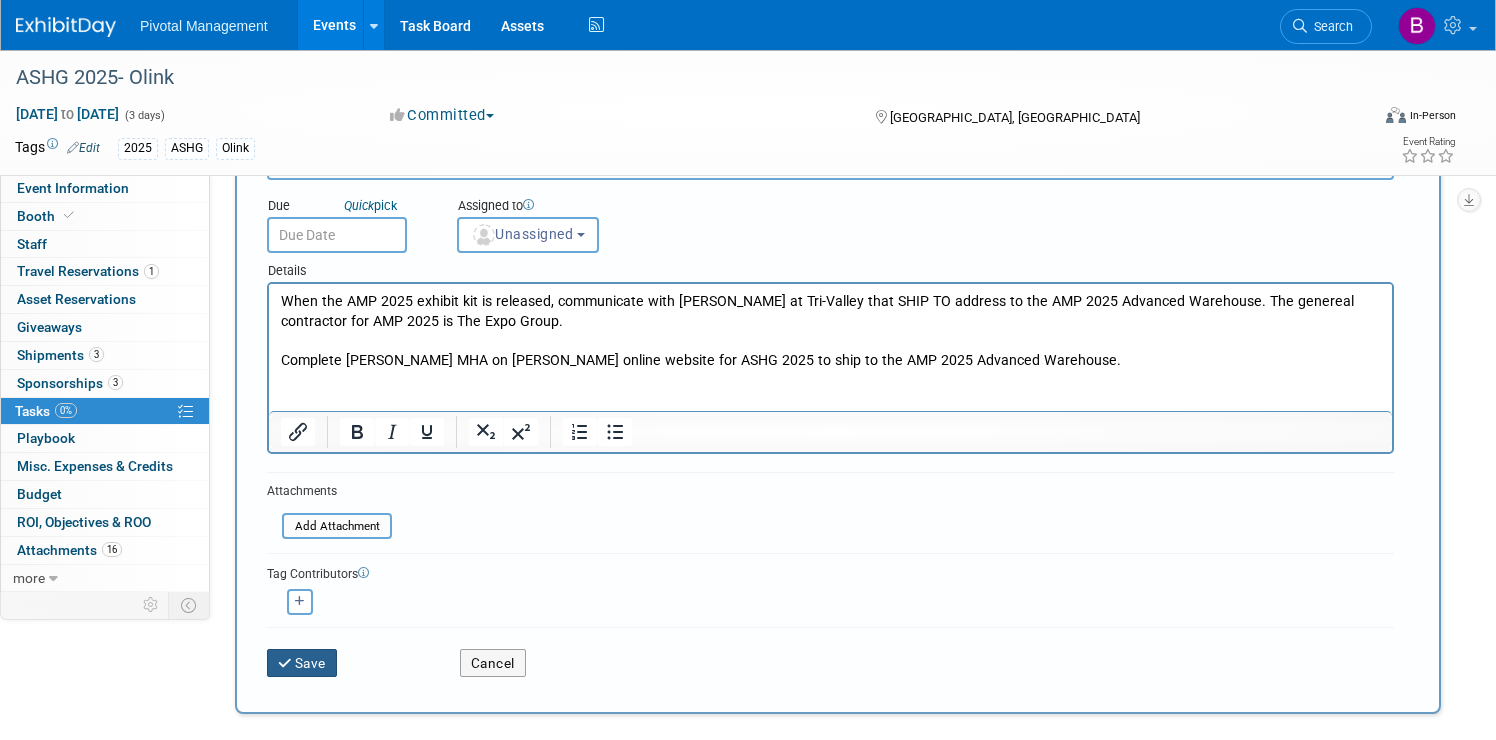 click at bounding box center [286, 664] 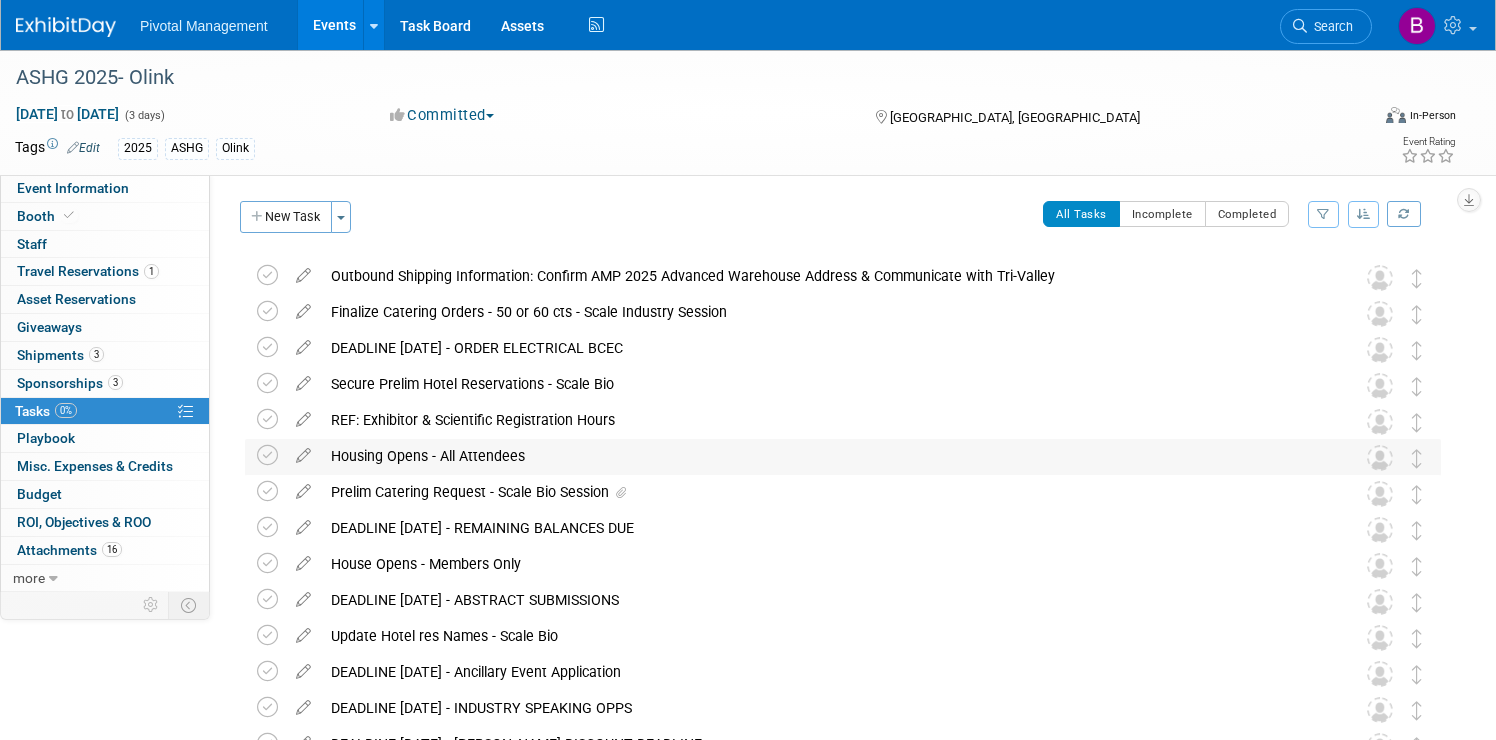 scroll, scrollTop: 0, scrollLeft: 0, axis: both 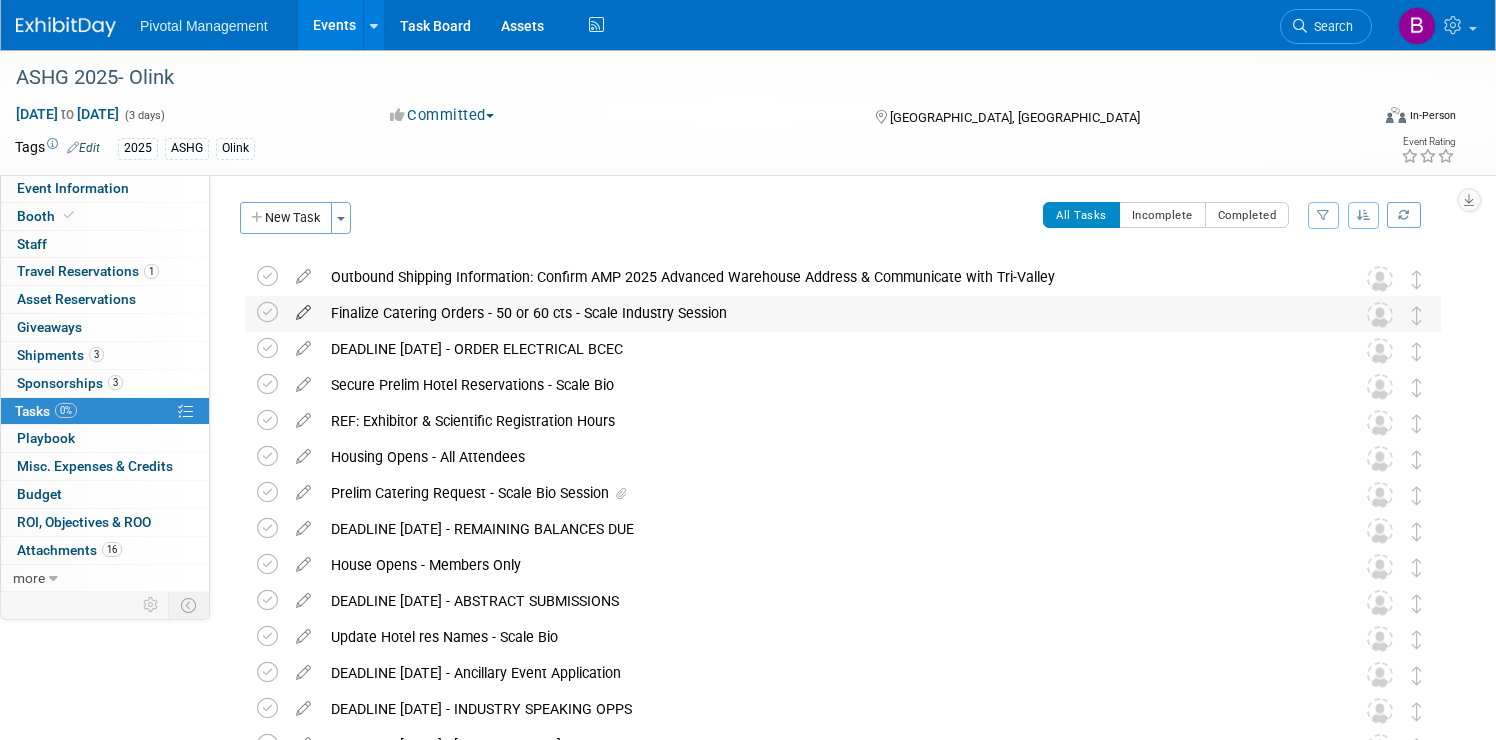 click at bounding box center [303, 308] 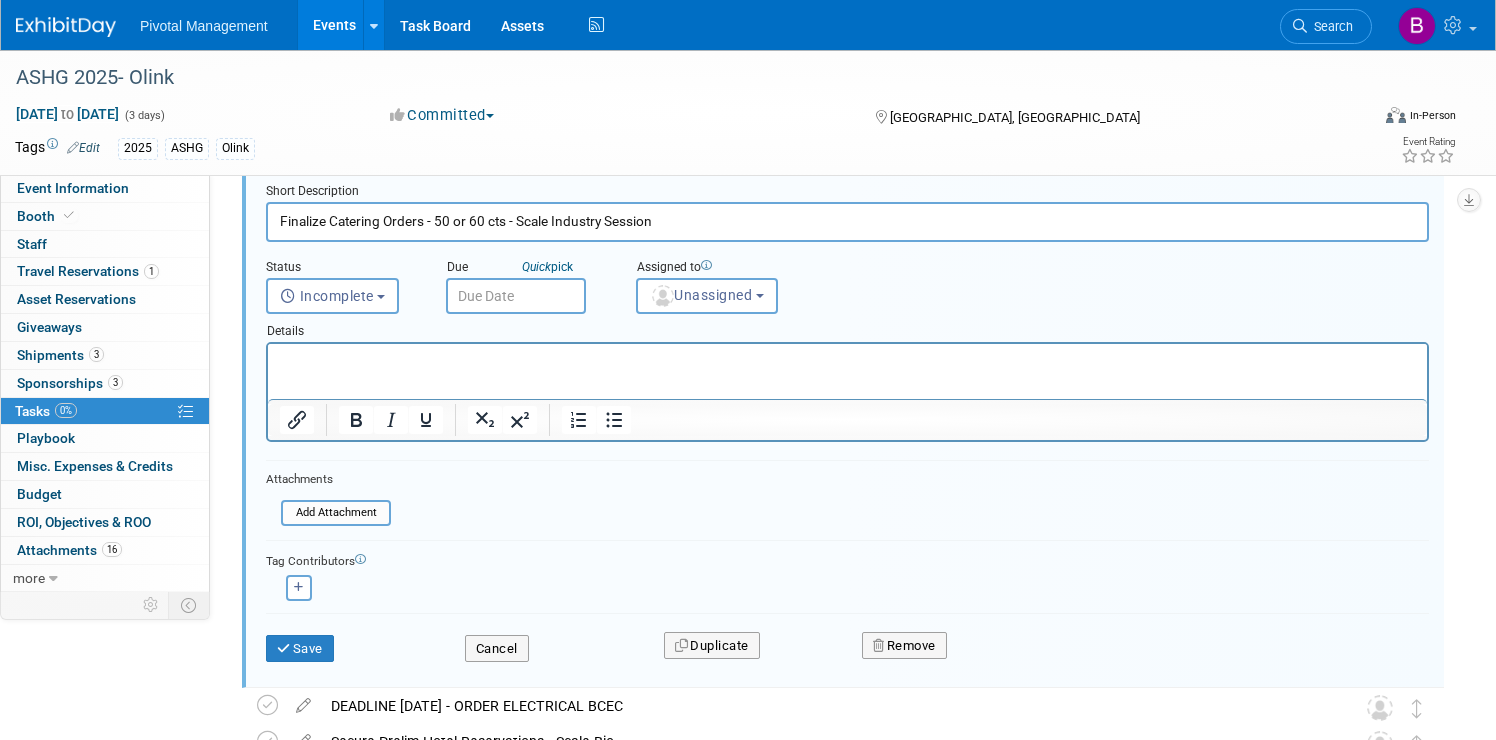 scroll, scrollTop: 129, scrollLeft: 0, axis: vertical 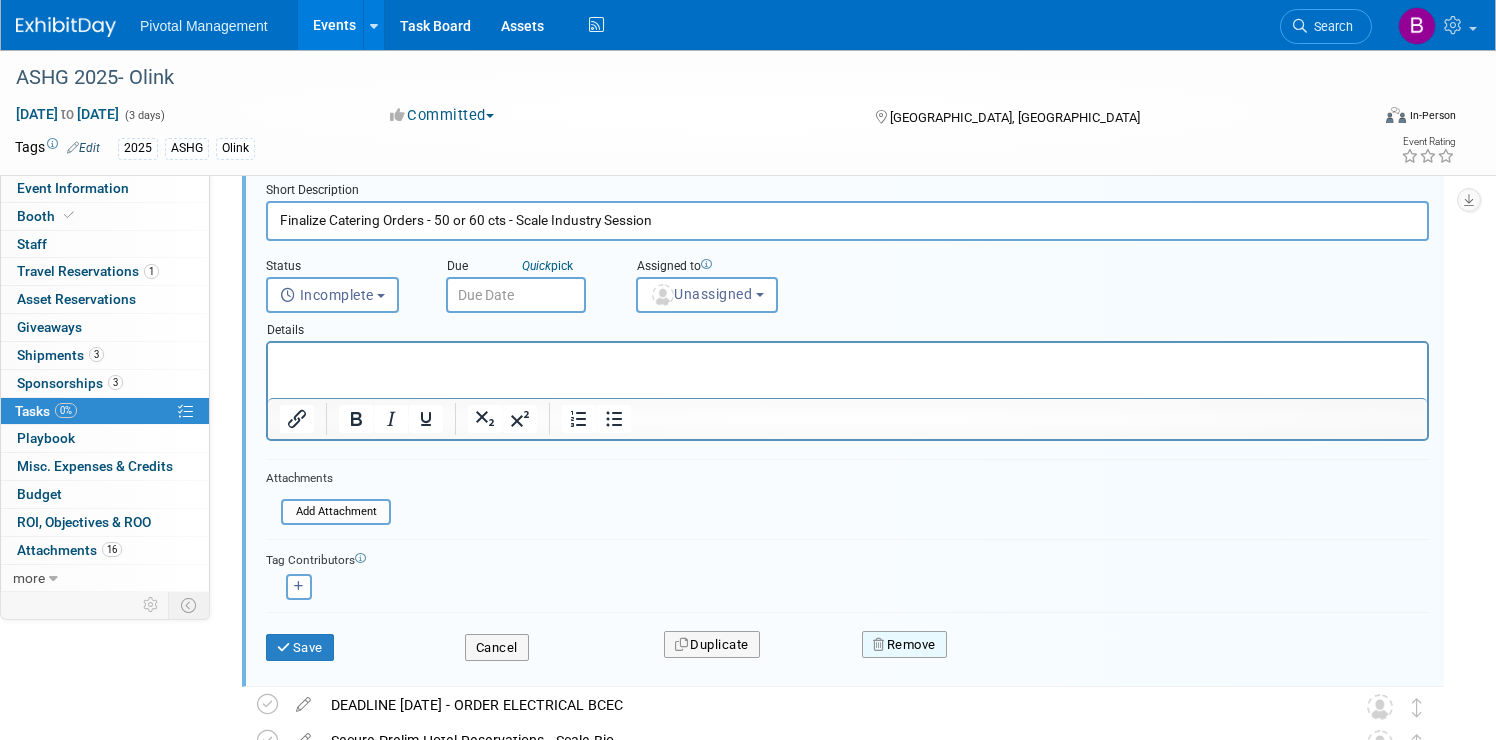click on "Remove" at bounding box center [904, 645] 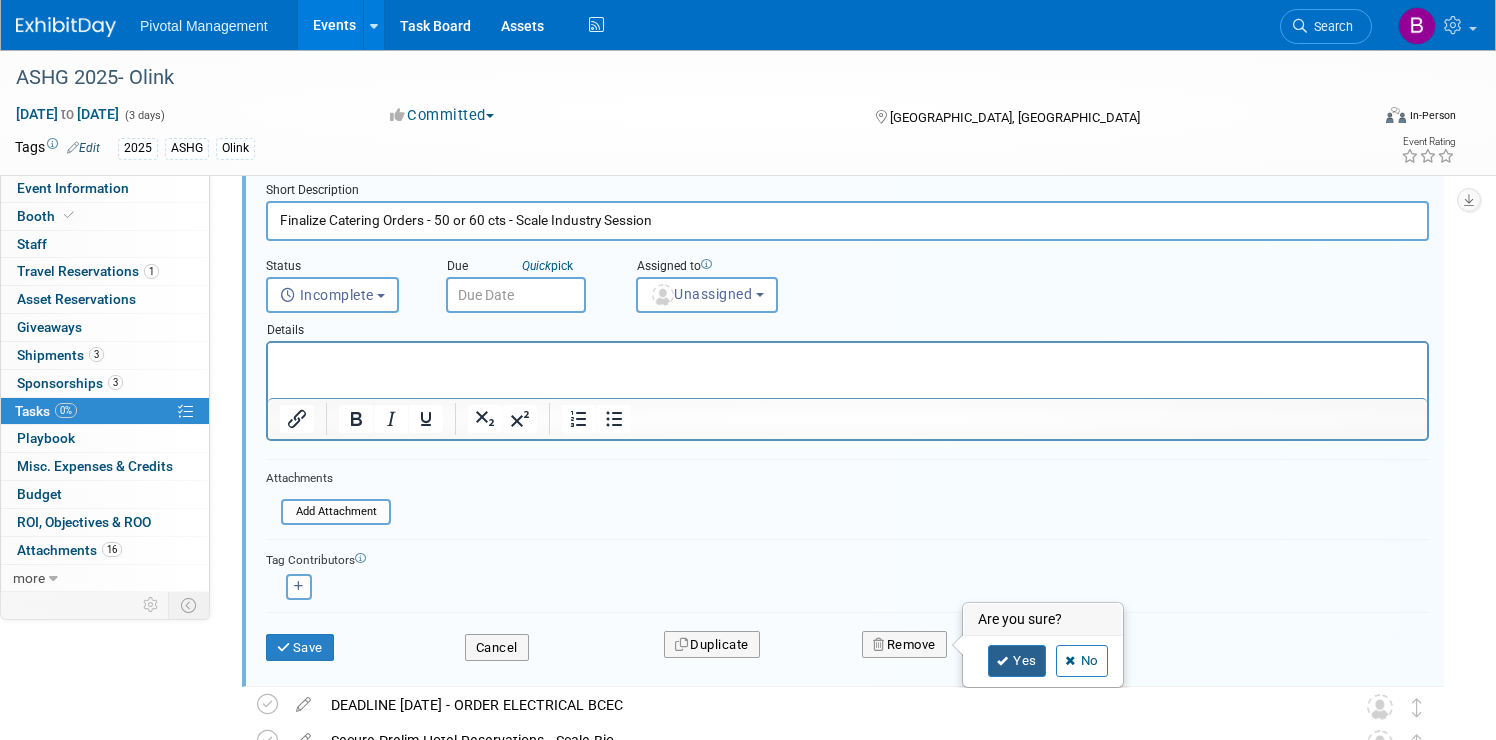 click on "Yes" at bounding box center (1017, 661) 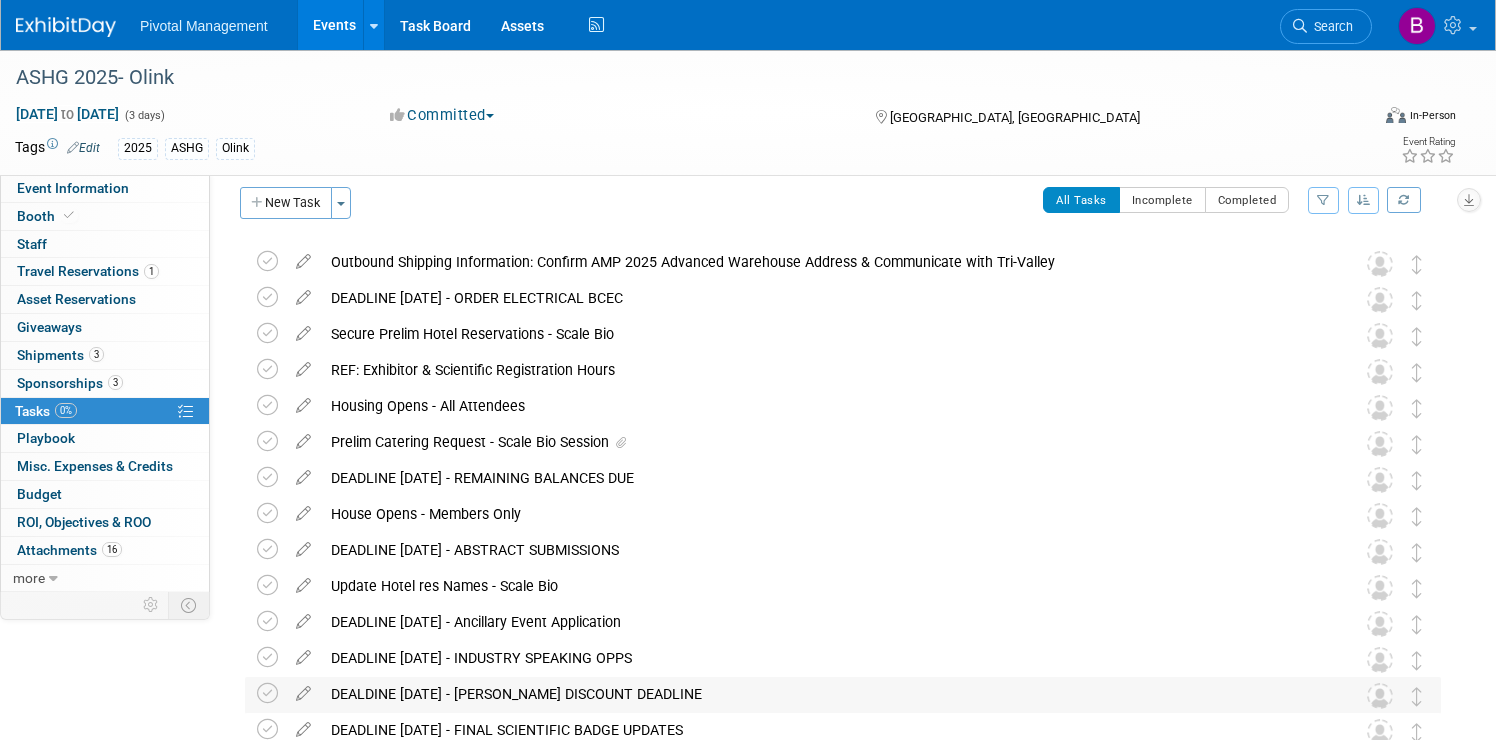 scroll, scrollTop: 0, scrollLeft: 0, axis: both 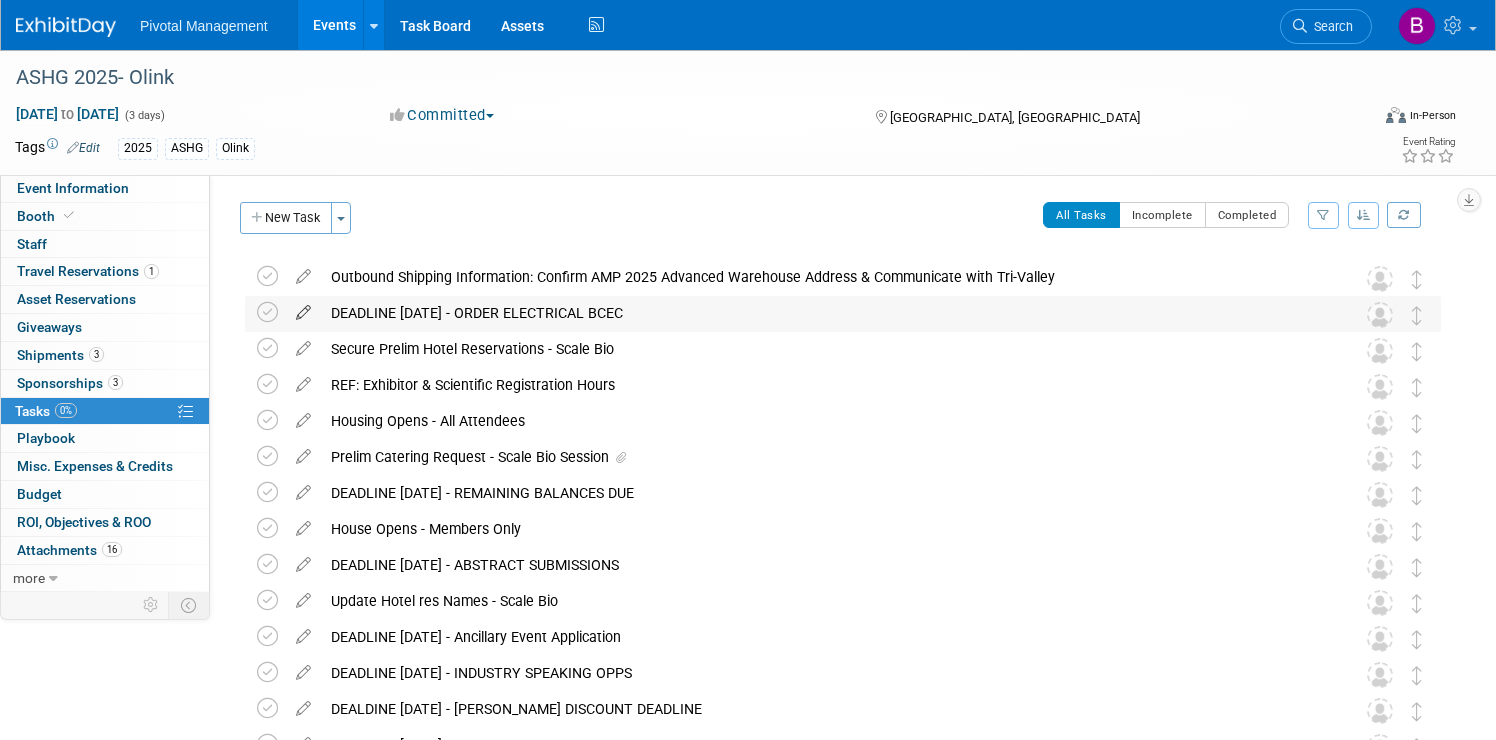 click at bounding box center (303, 308) 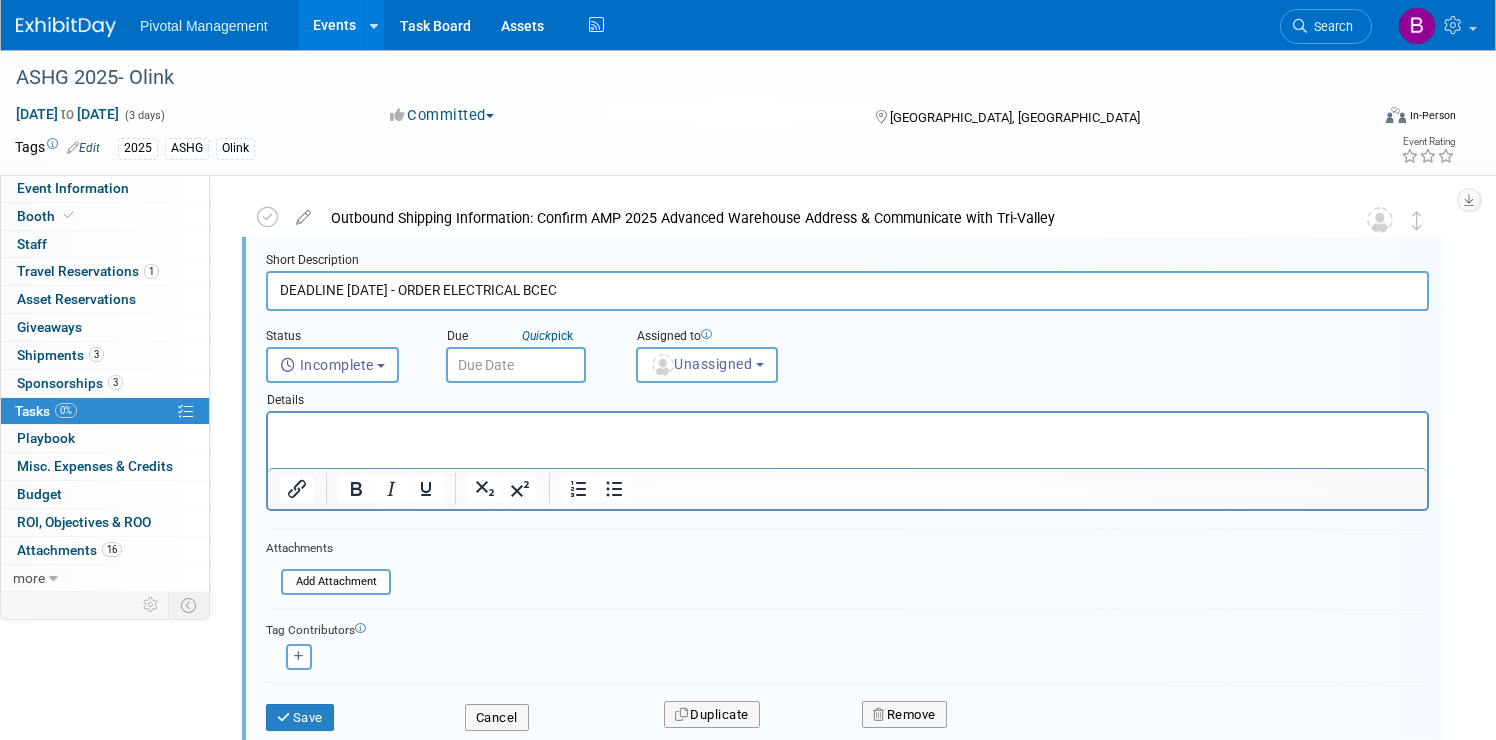 scroll, scrollTop: 64, scrollLeft: 0, axis: vertical 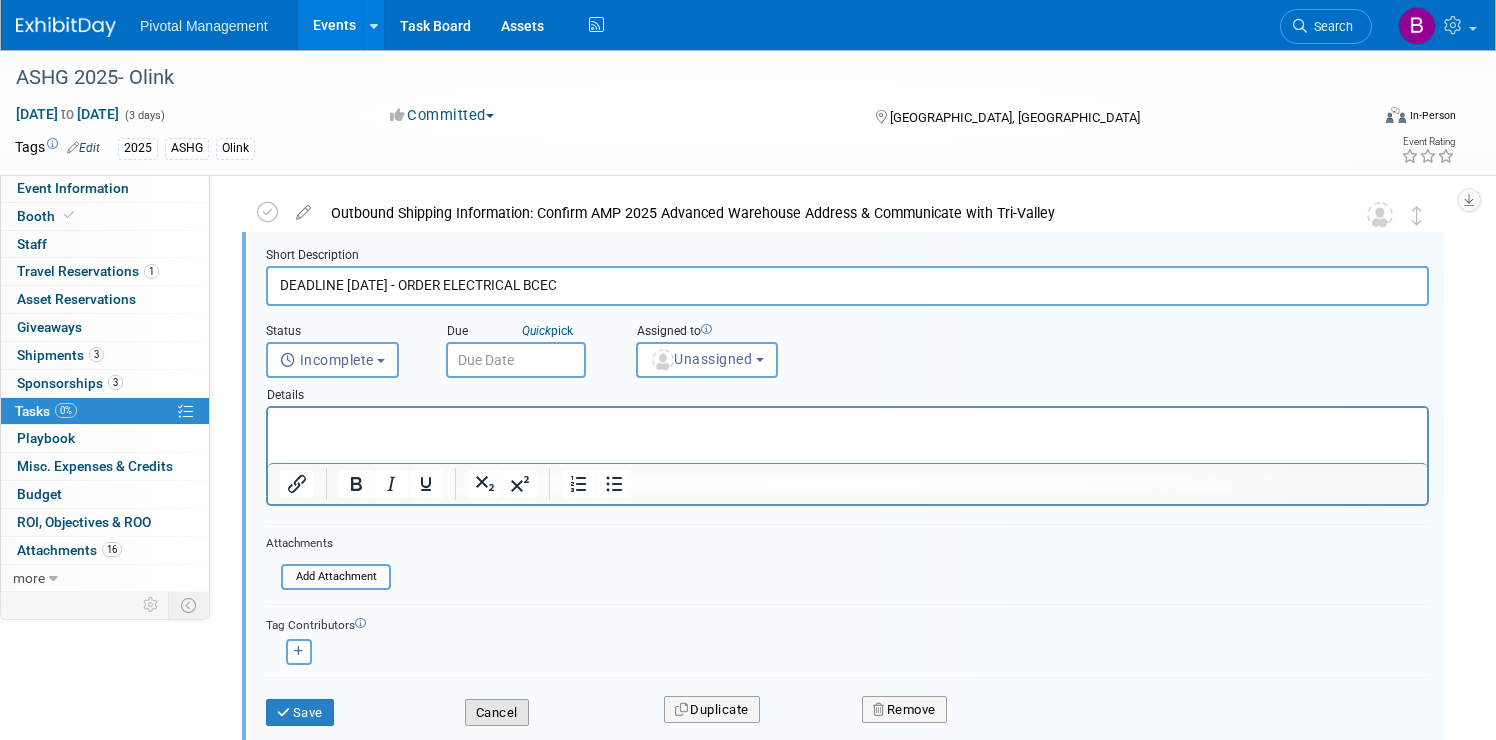 click on "Cancel" at bounding box center (497, 713) 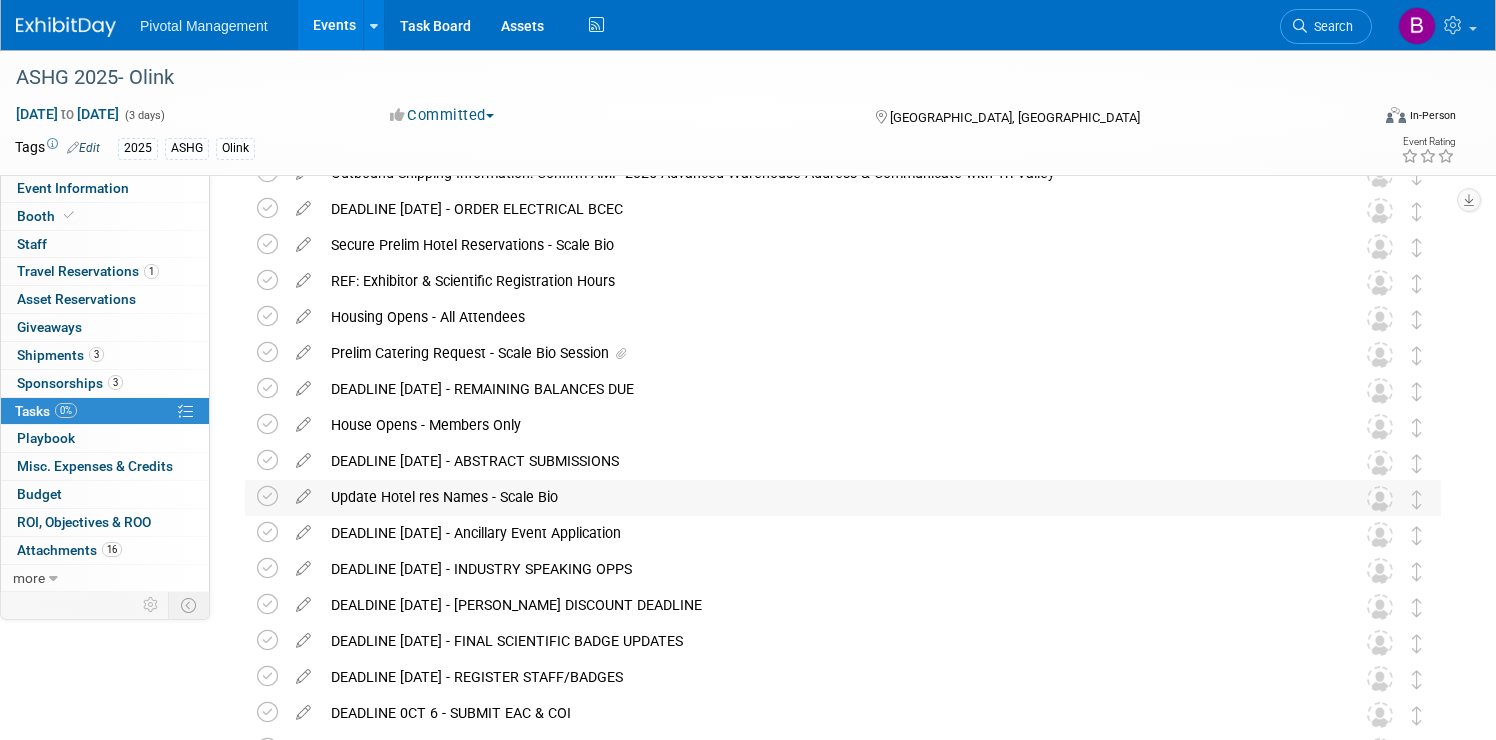 scroll, scrollTop: 106, scrollLeft: 0, axis: vertical 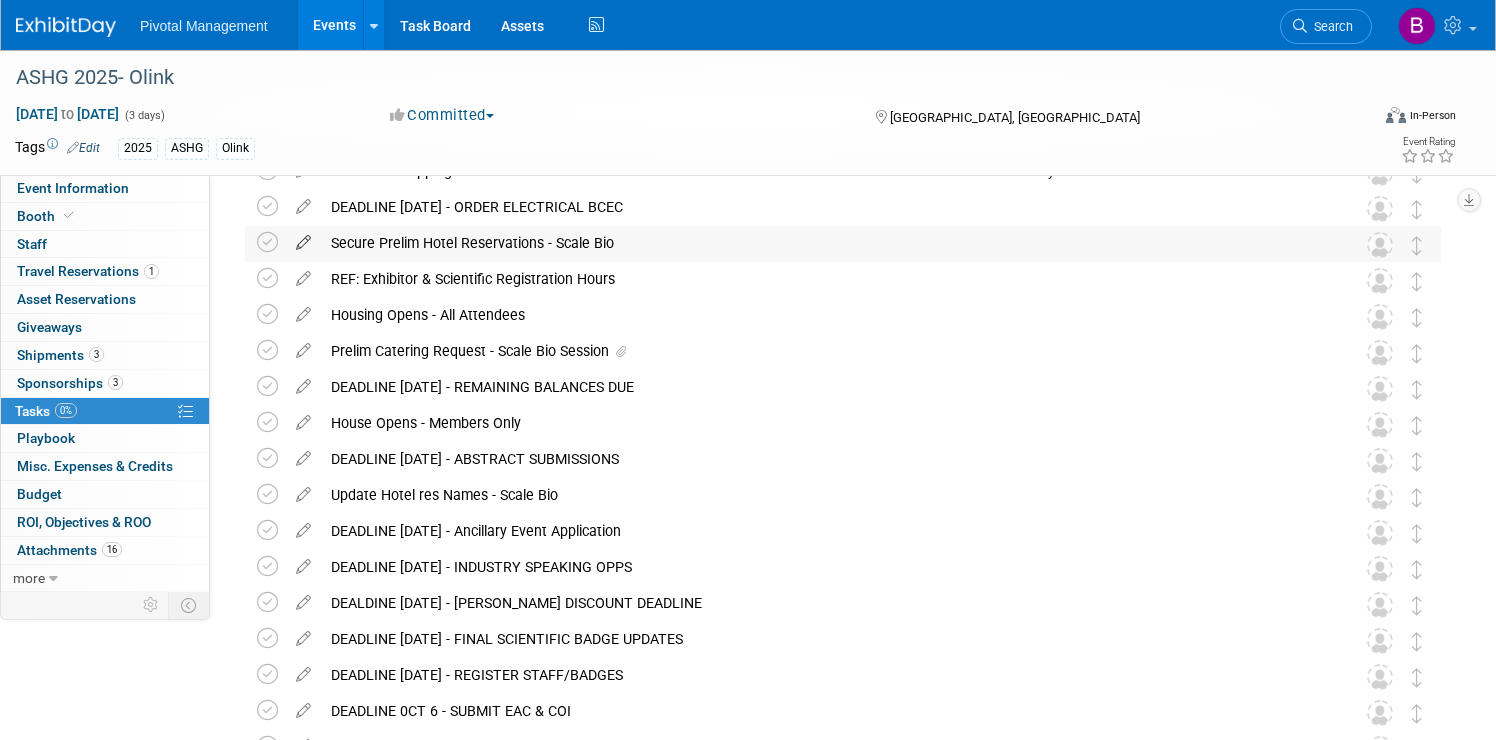 click at bounding box center (303, 238) 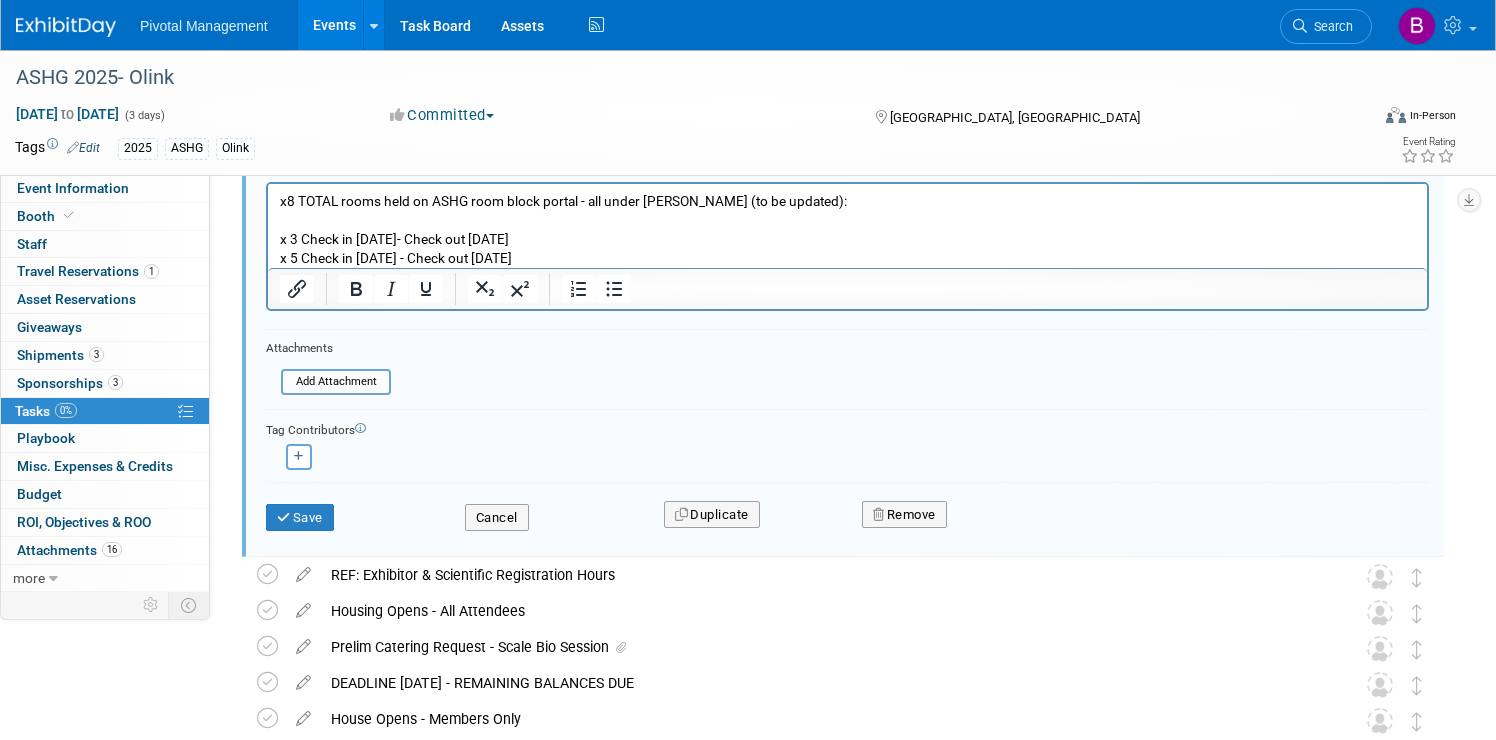 scroll, scrollTop: 355, scrollLeft: 0, axis: vertical 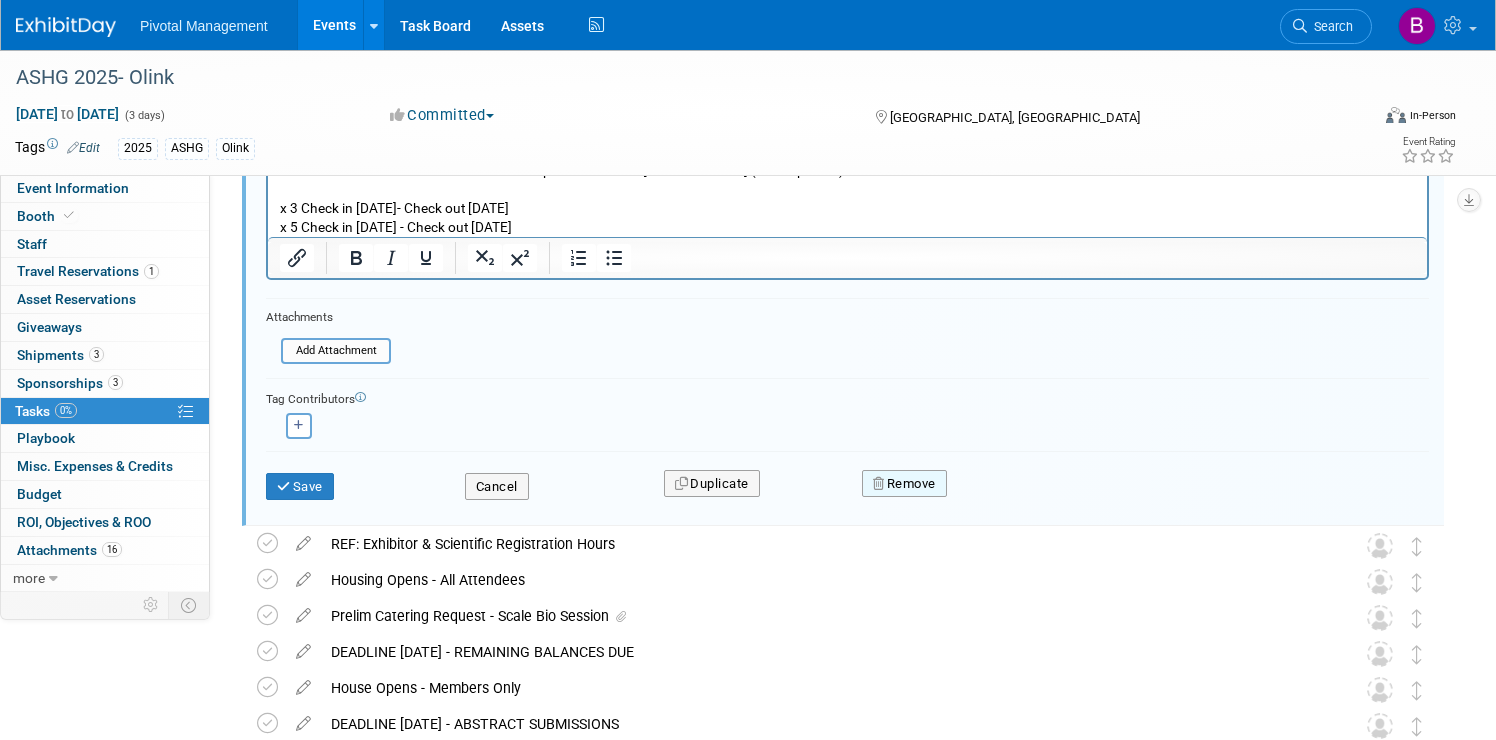 click on "Remove" at bounding box center (904, 484) 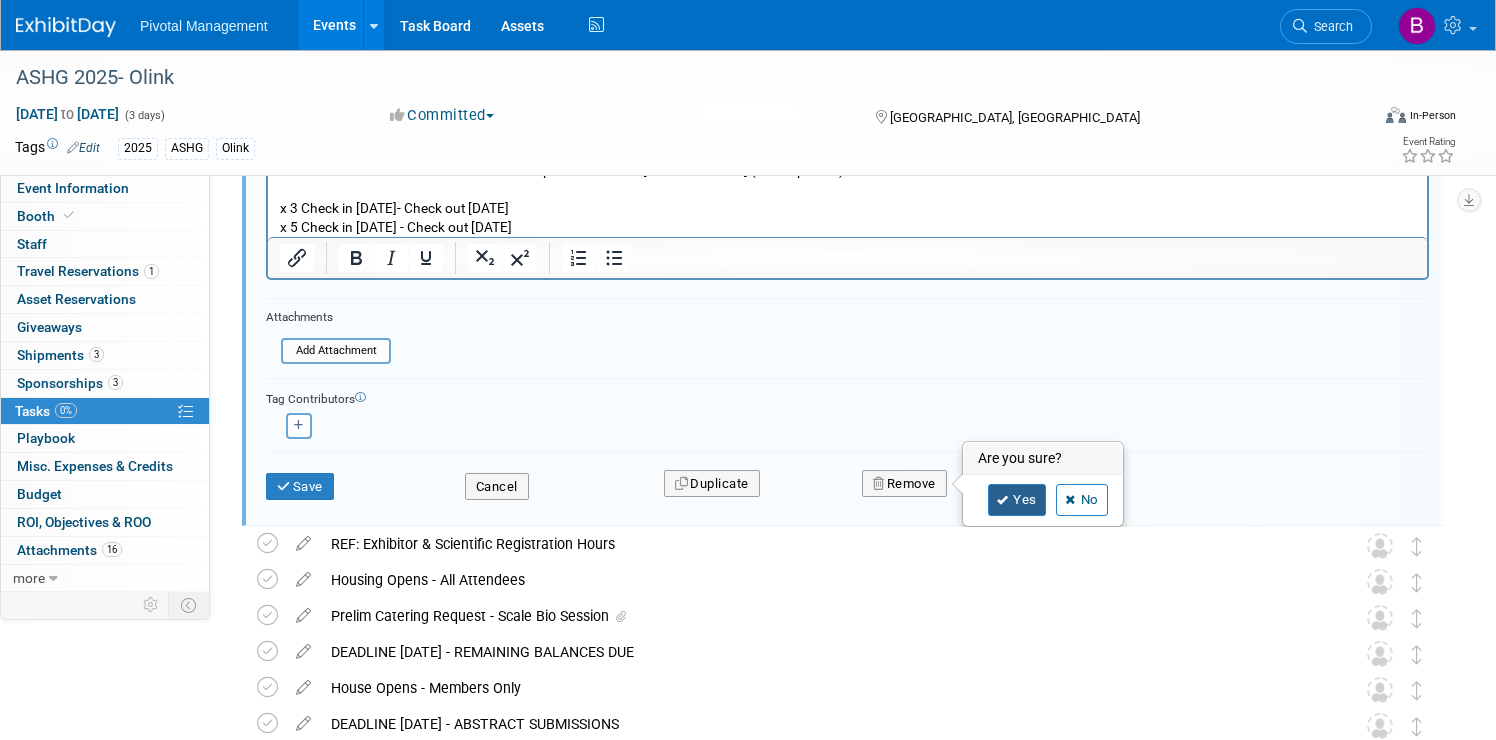 click on "Yes" at bounding box center (1017, 500) 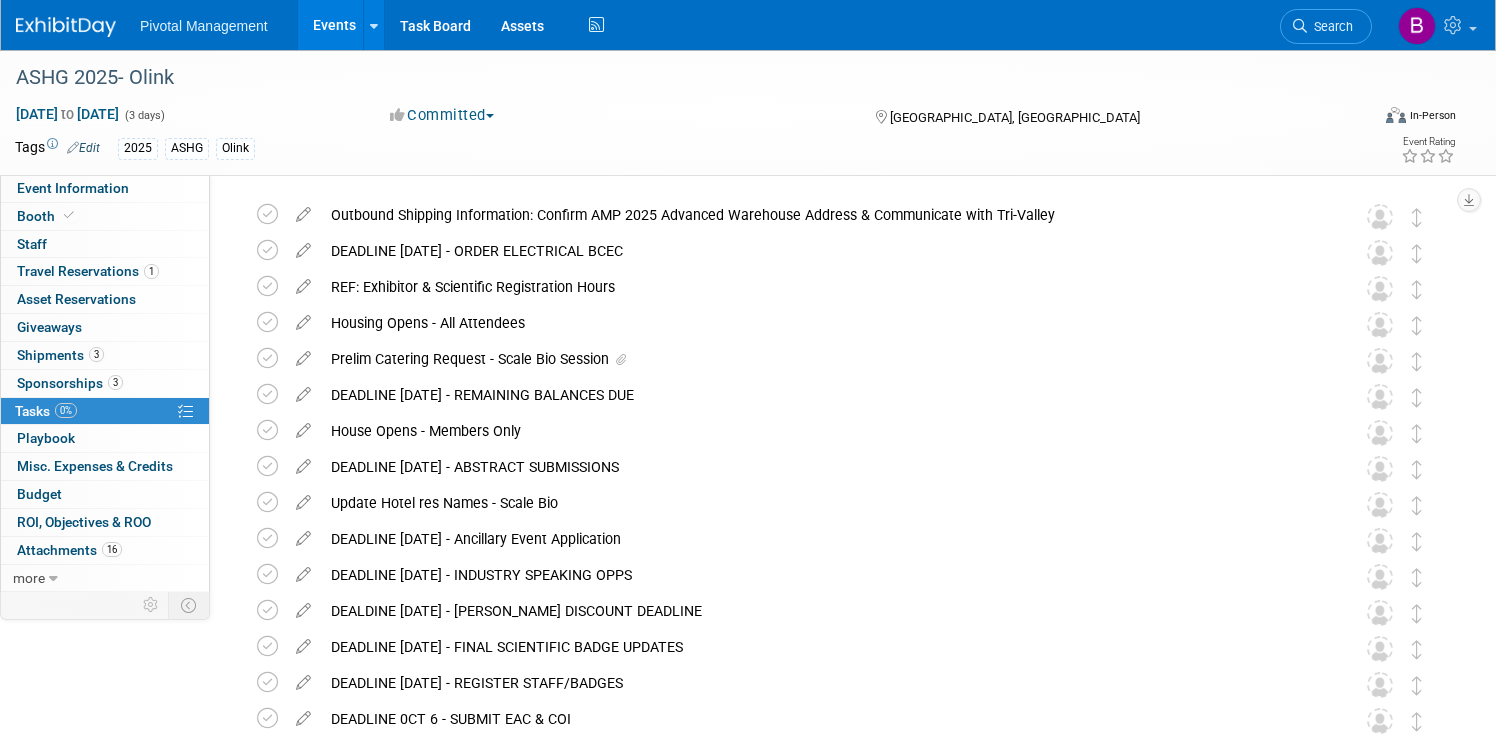 scroll, scrollTop: 0, scrollLeft: 0, axis: both 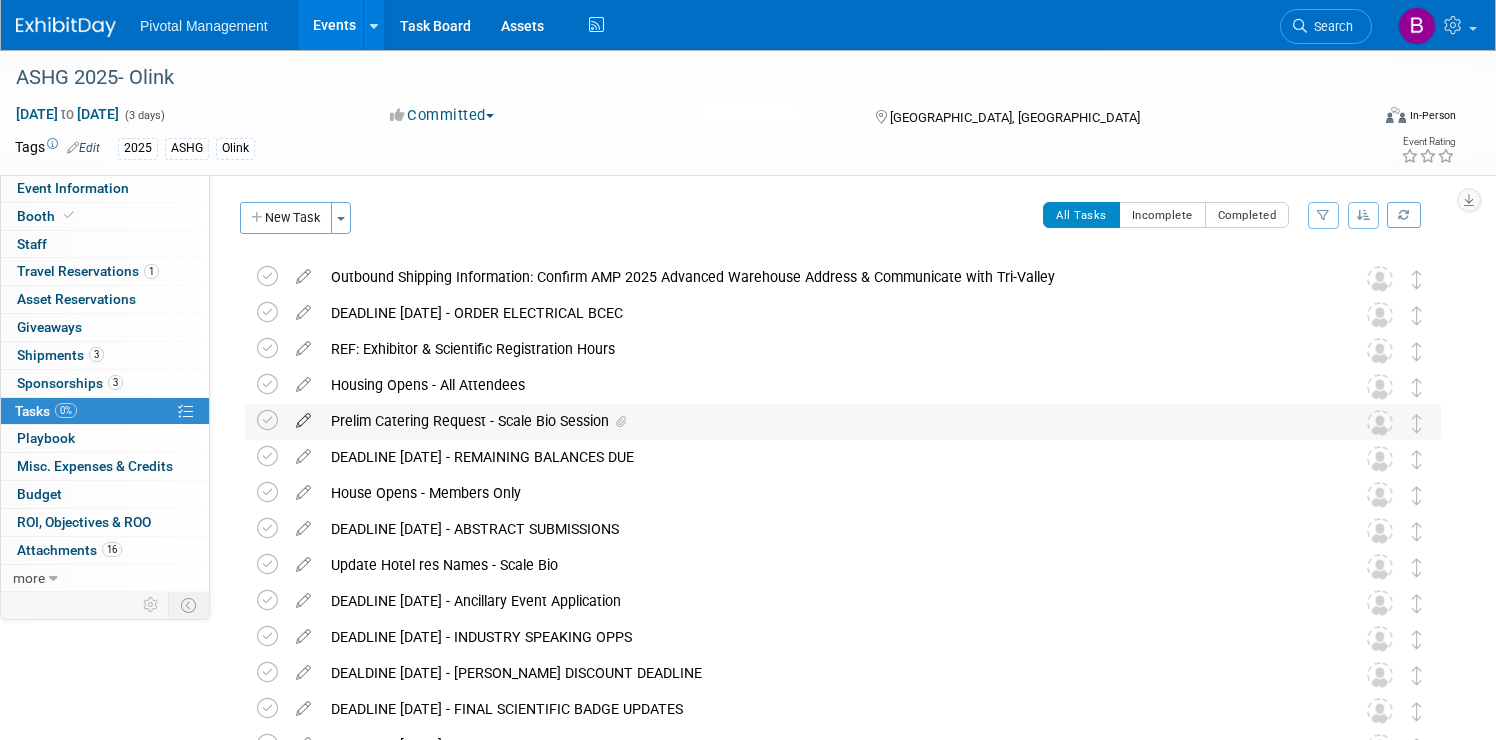 click at bounding box center [303, 416] 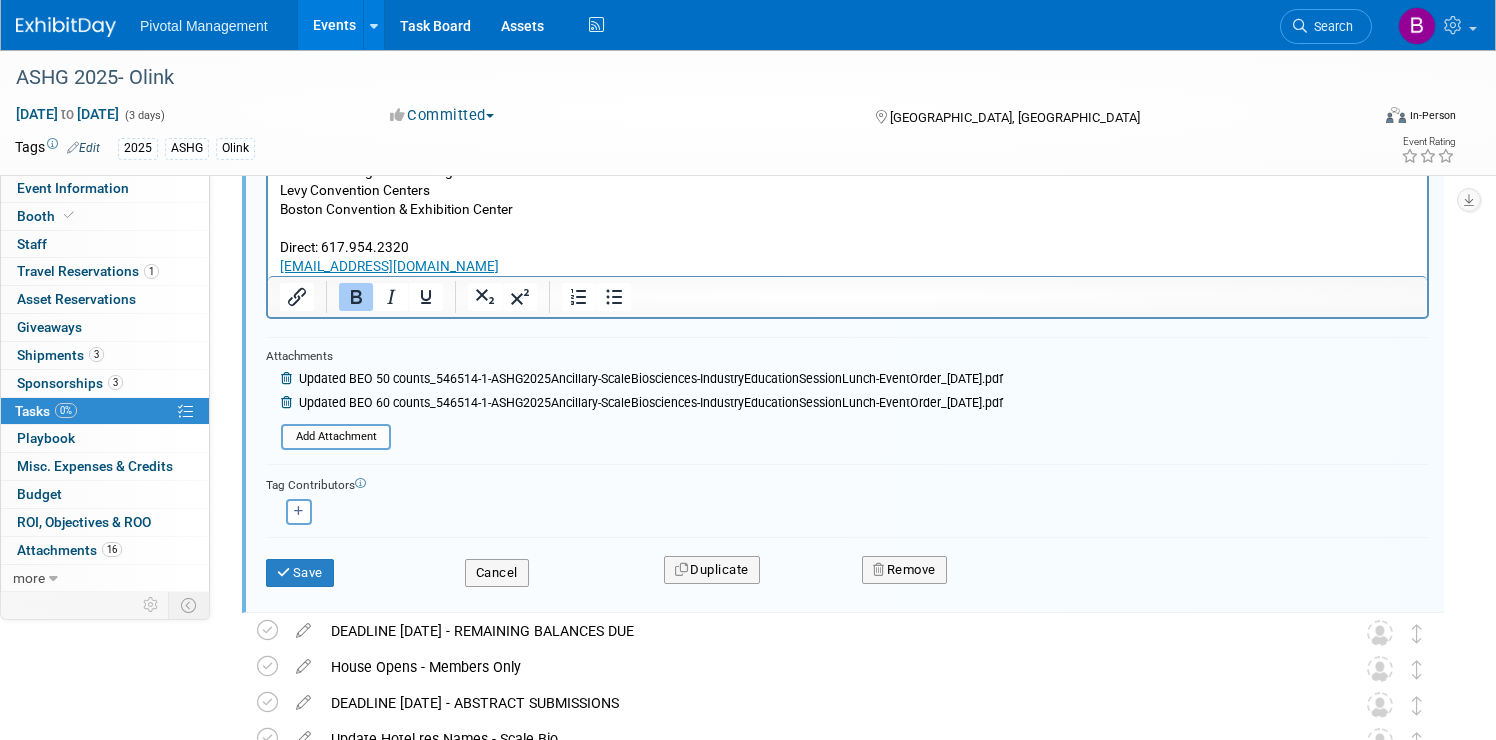 scroll, scrollTop: 815, scrollLeft: 0, axis: vertical 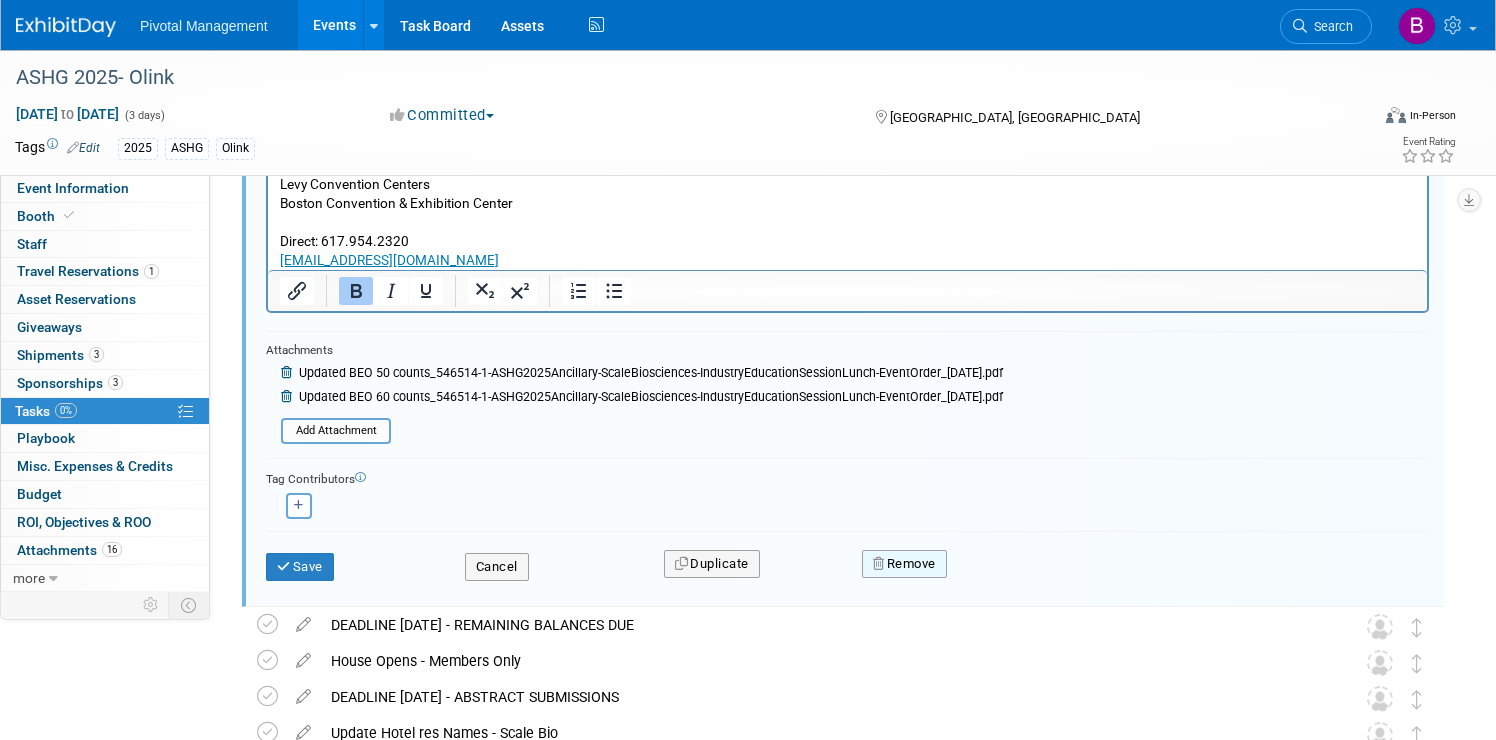 click on "Remove" at bounding box center (904, 564) 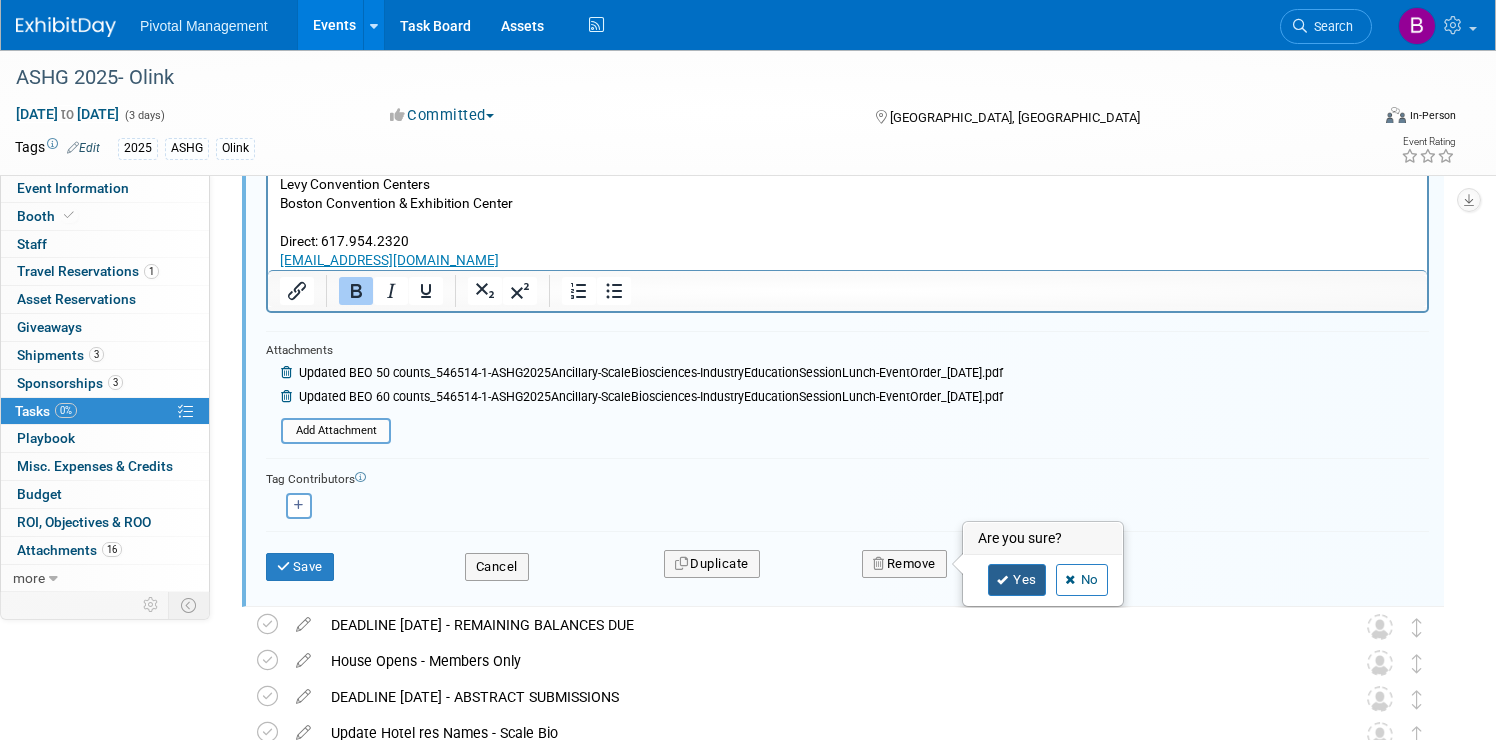 click on "Yes" at bounding box center (1017, 580) 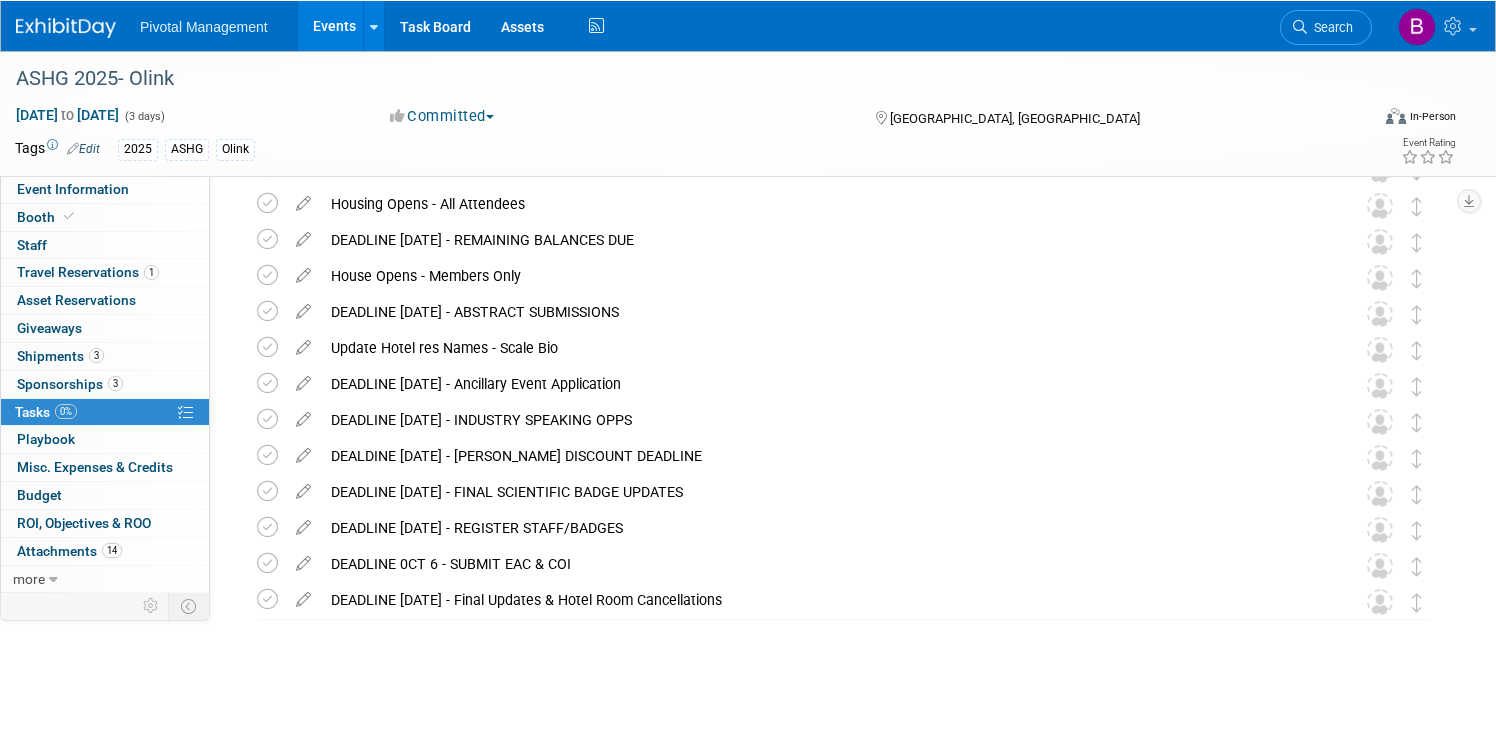 scroll, scrollTop: 180, scrollLeft: 0, axis: vertical 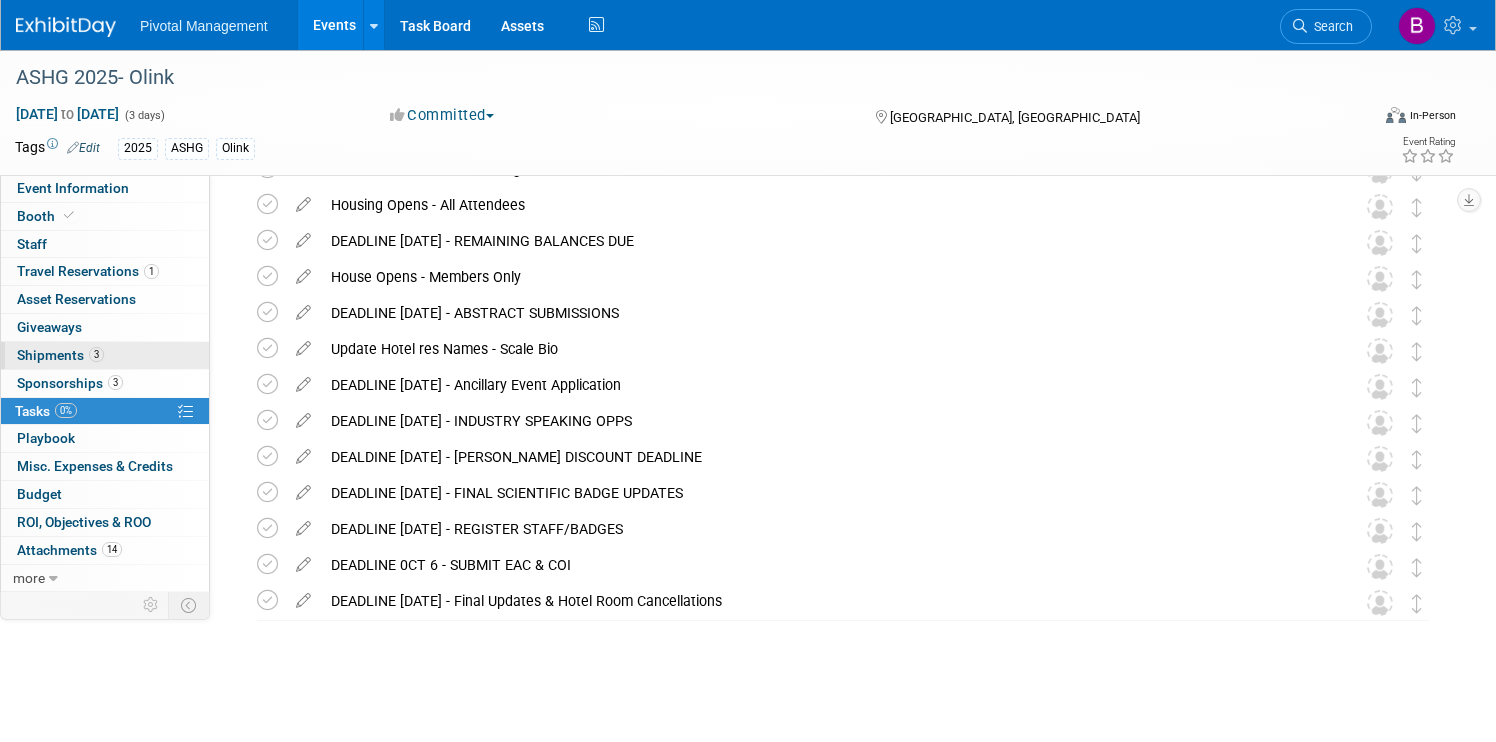 click on "3
Shipments 3" at bounding box center [105, 355] 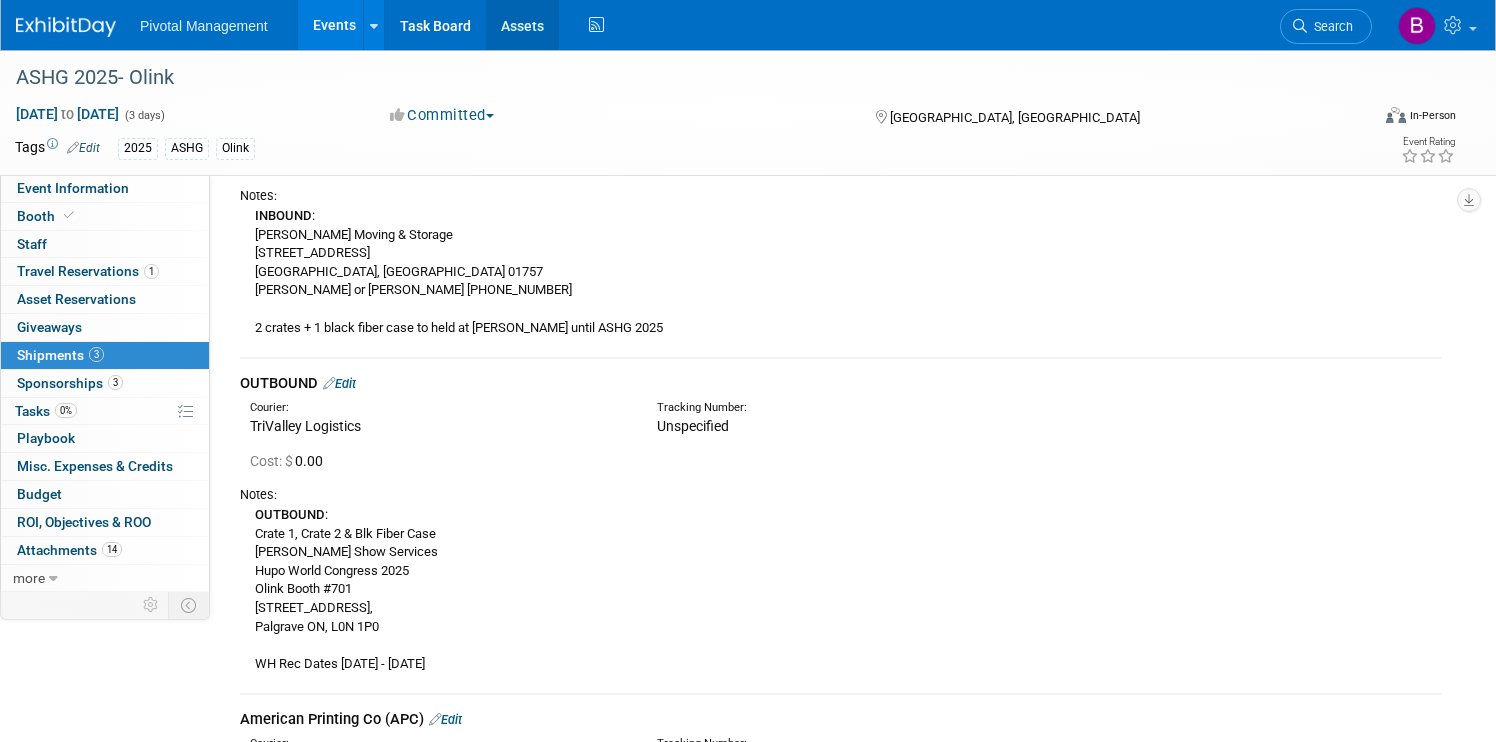 scroll, scrollTop: 213, scrollLeft: 0, axis: vertical 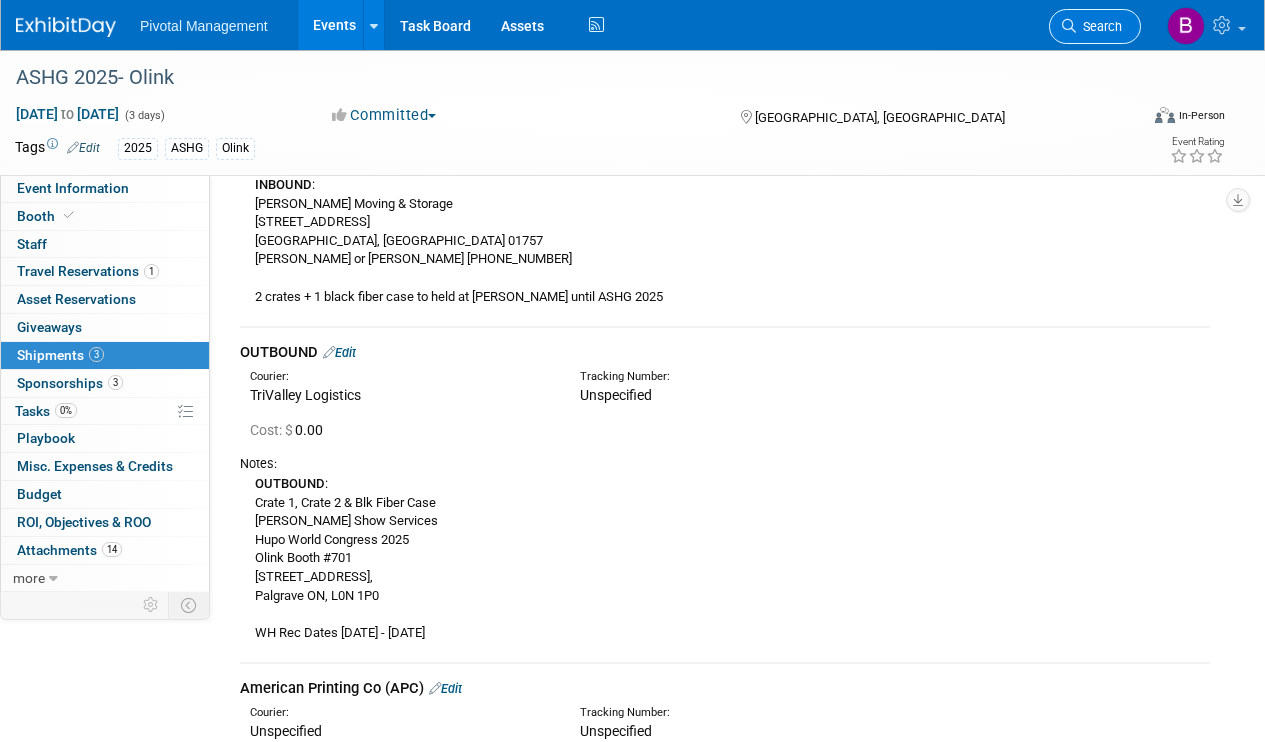 click on "Search" at bounding box center (1095, 26) 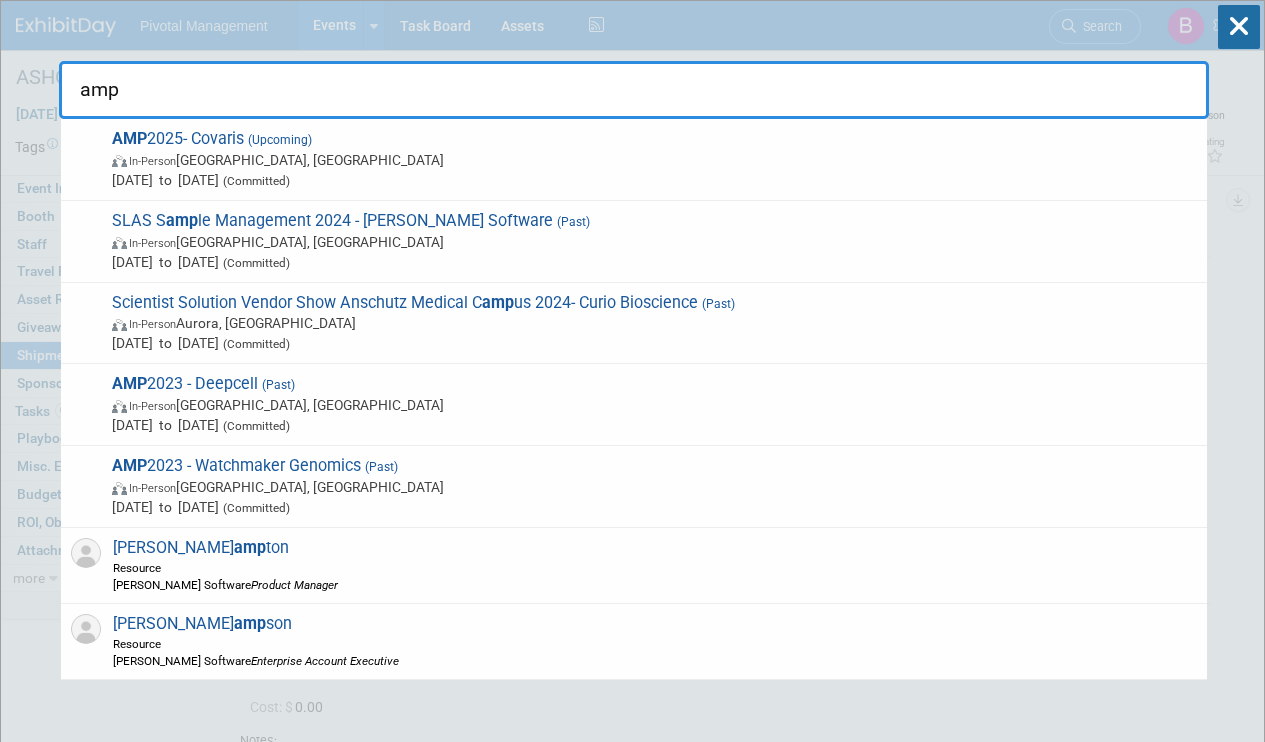 type on "amp" 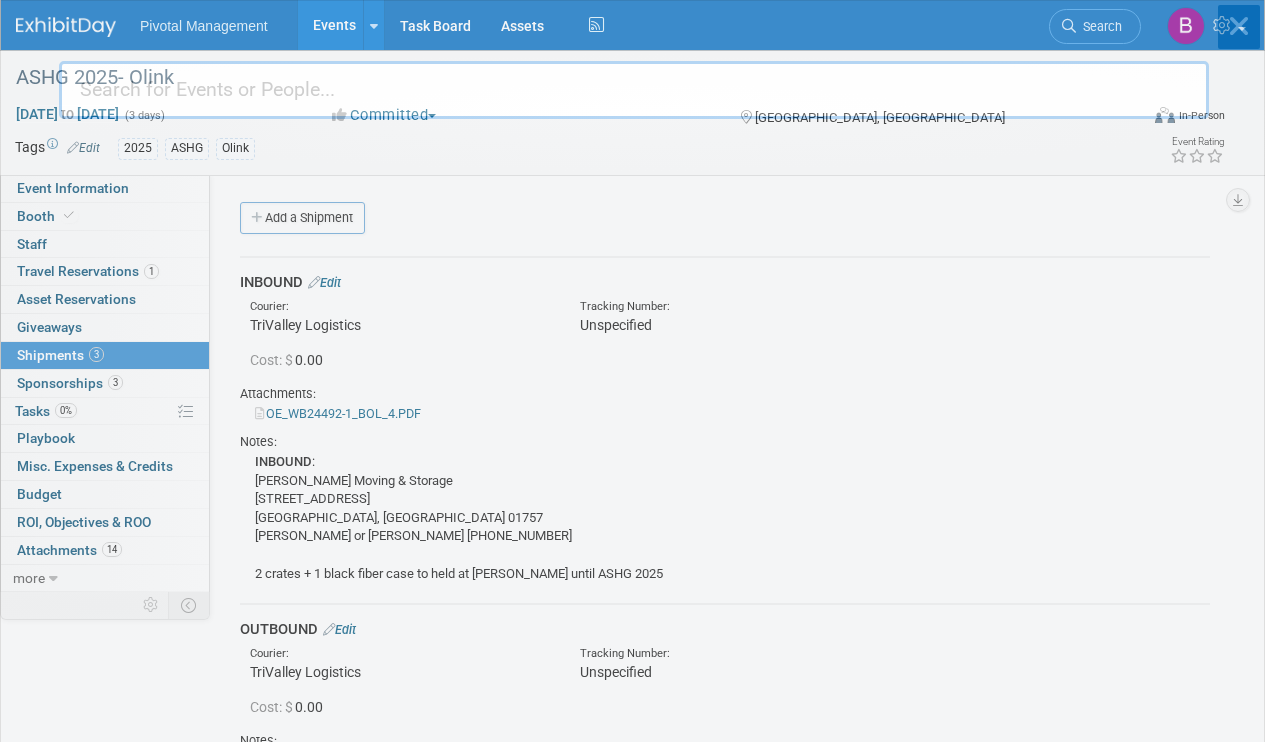 click on "Pivotal Management
Events
Add Event
Bulk Upload Events
Shareable Event Boards
Recently Viewed Events:
ASHG 2025- Olink
Boston, MA
Oct 15, 2025  to  Oct 17, 2025
ASHG 2025 - Covaris
Boston, MA
Oct 15, 2025  to  Oct 17, 2025
Alzheimer's Assoc. International Conference (AAIC) 2025 - Olink
Toronto, Canada
Jul 27, 2025  to  Jul 31, 2025
Task Board
Assets
Activity Feed
My Account
My Profile & Preferences
Sync to External Calendar...
Team Workspace
Users and Permissions
Workspace Settings
Metrics & Analytics
Budgeting, ROI & ROO
Annual Budgets (all events)
Refer & Earn
Contact us
Sign out
Search
Recently Viewed Events:" at bounding box center [632, 371] 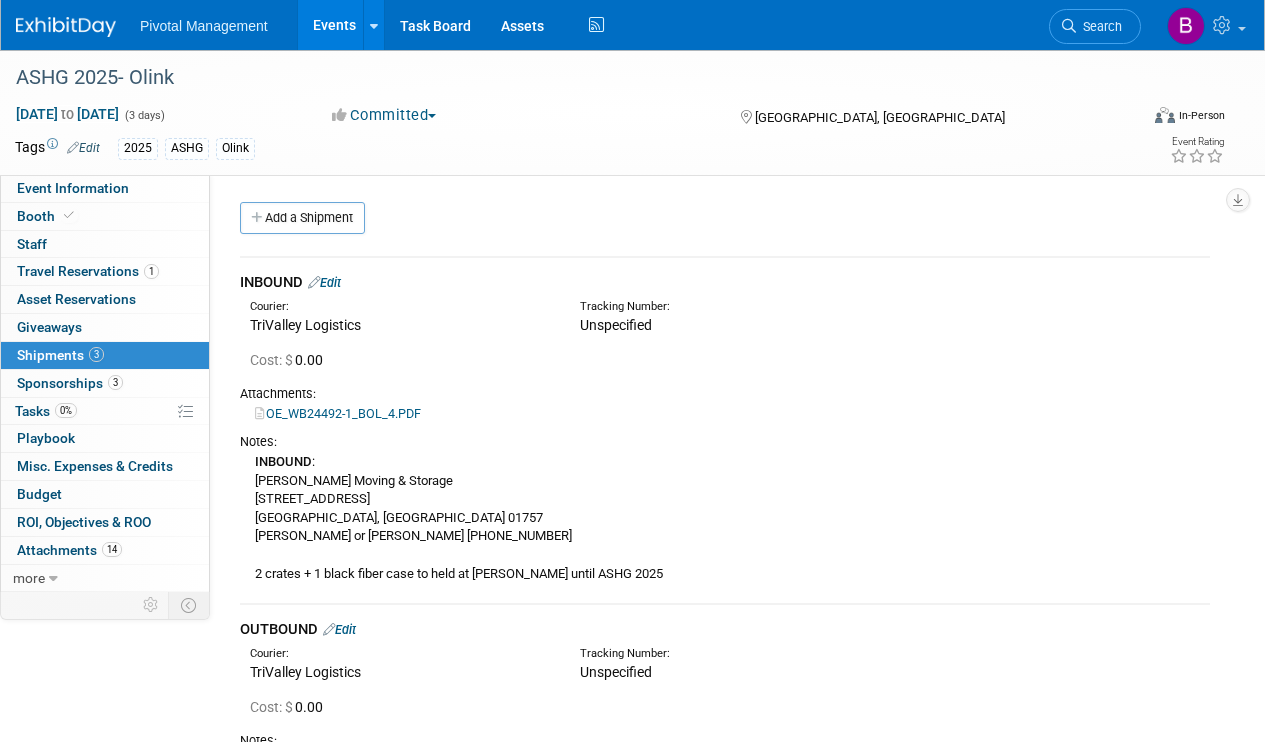 click on "Booth" at bounding box center [47, 216] 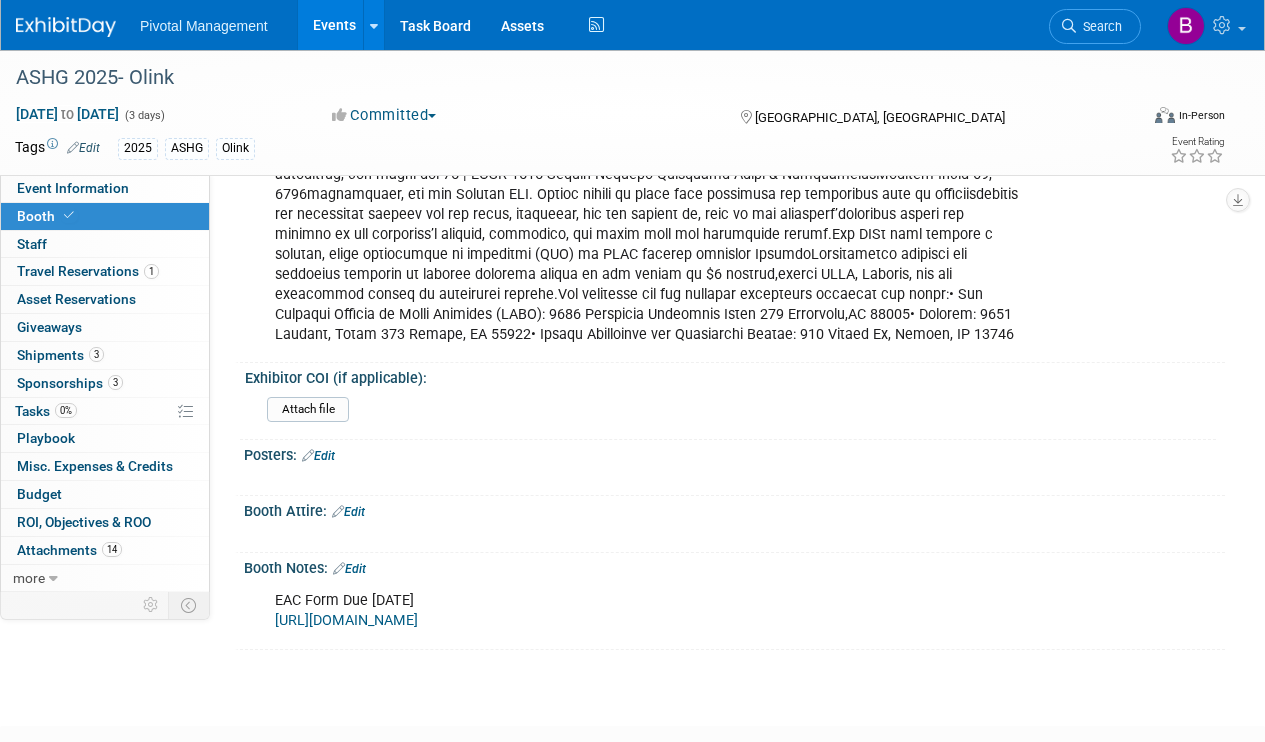 scroll, scrollTop: 3048, scrollLeft: 0, axis: vertical 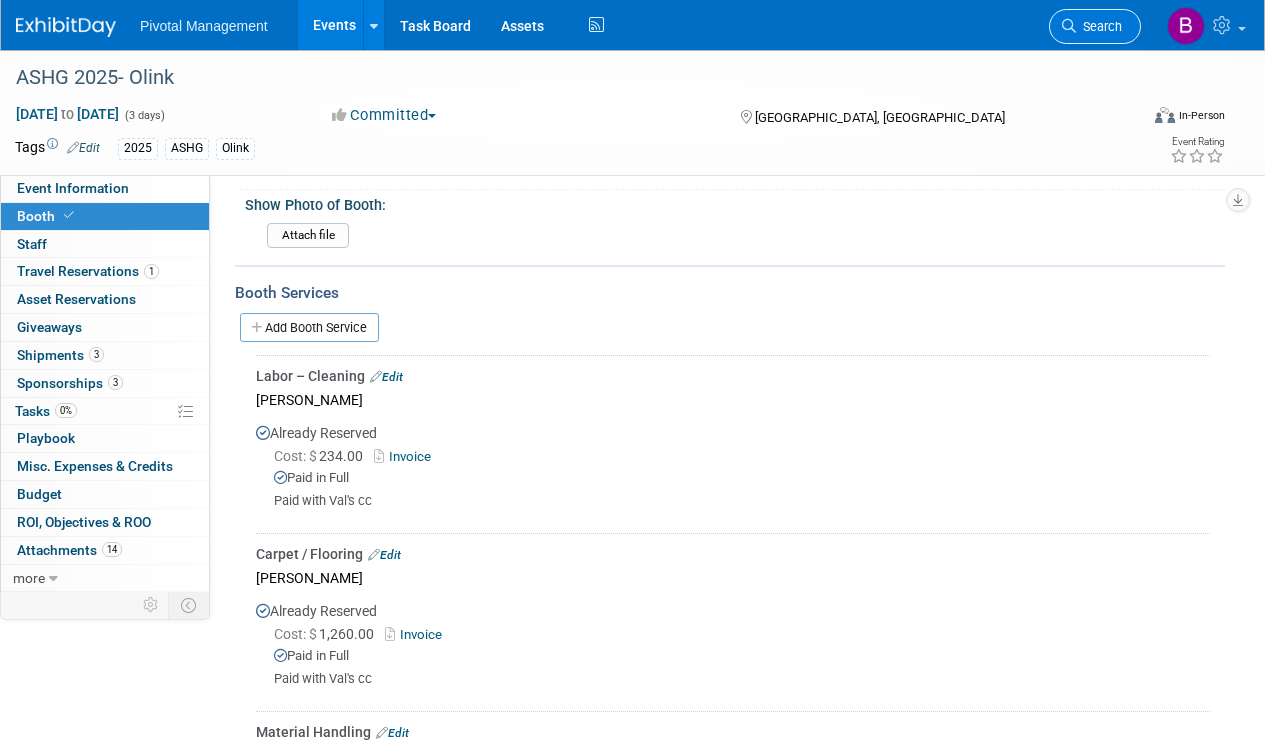 click on "Search" at bounding box center [1099, 26] 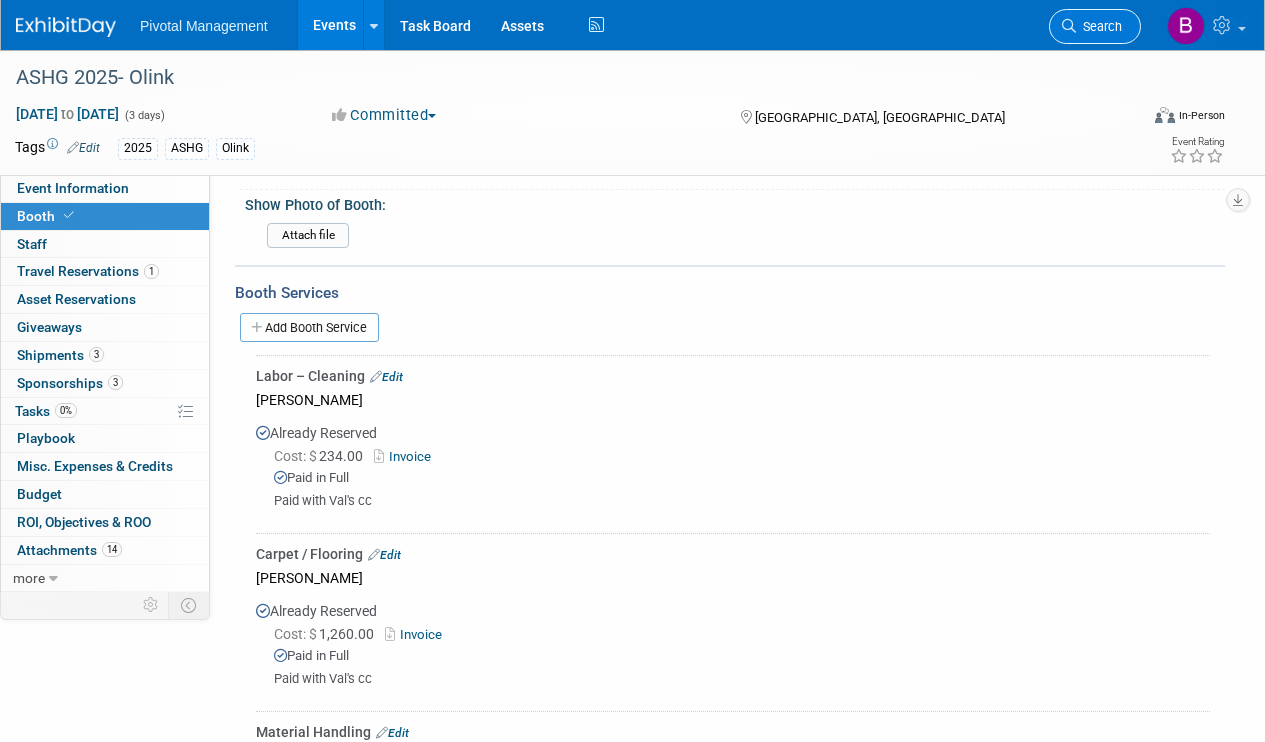 scroll, scrollTop: 0, scrollLeft: 0, axis: both 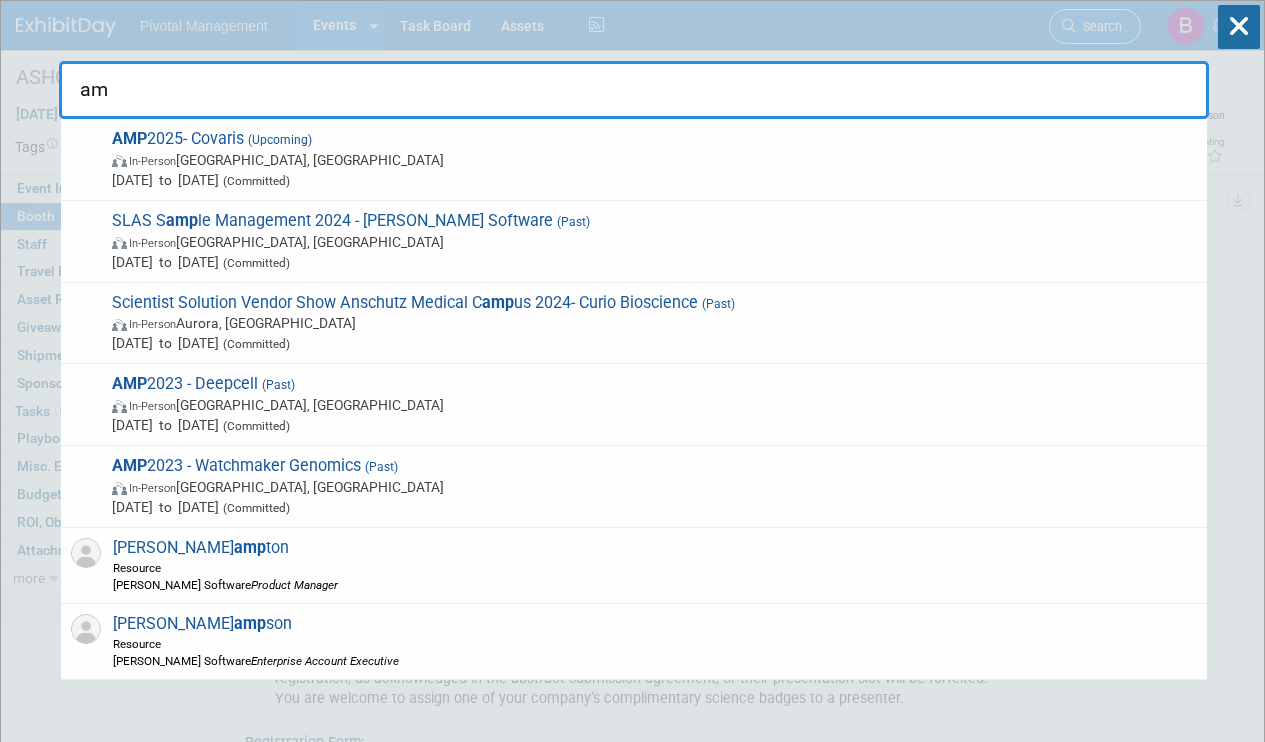 type on "a" 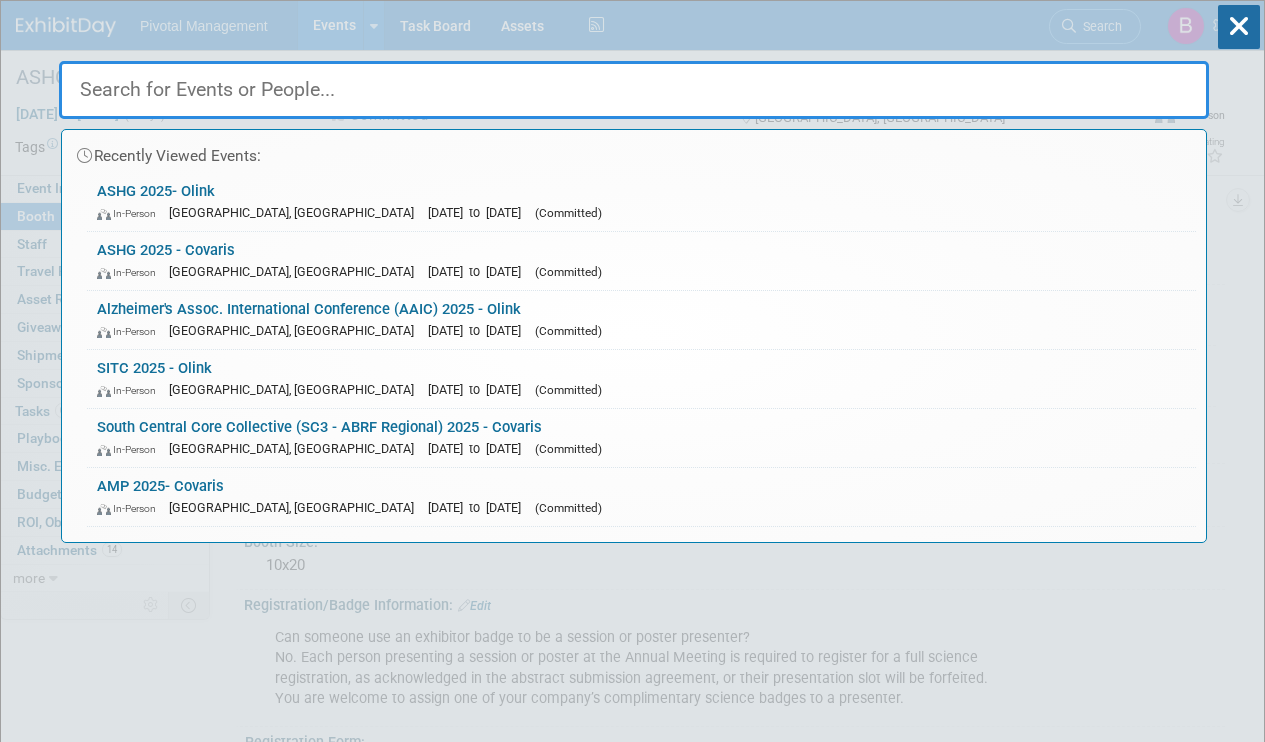 click at bounding box center [634, 90] 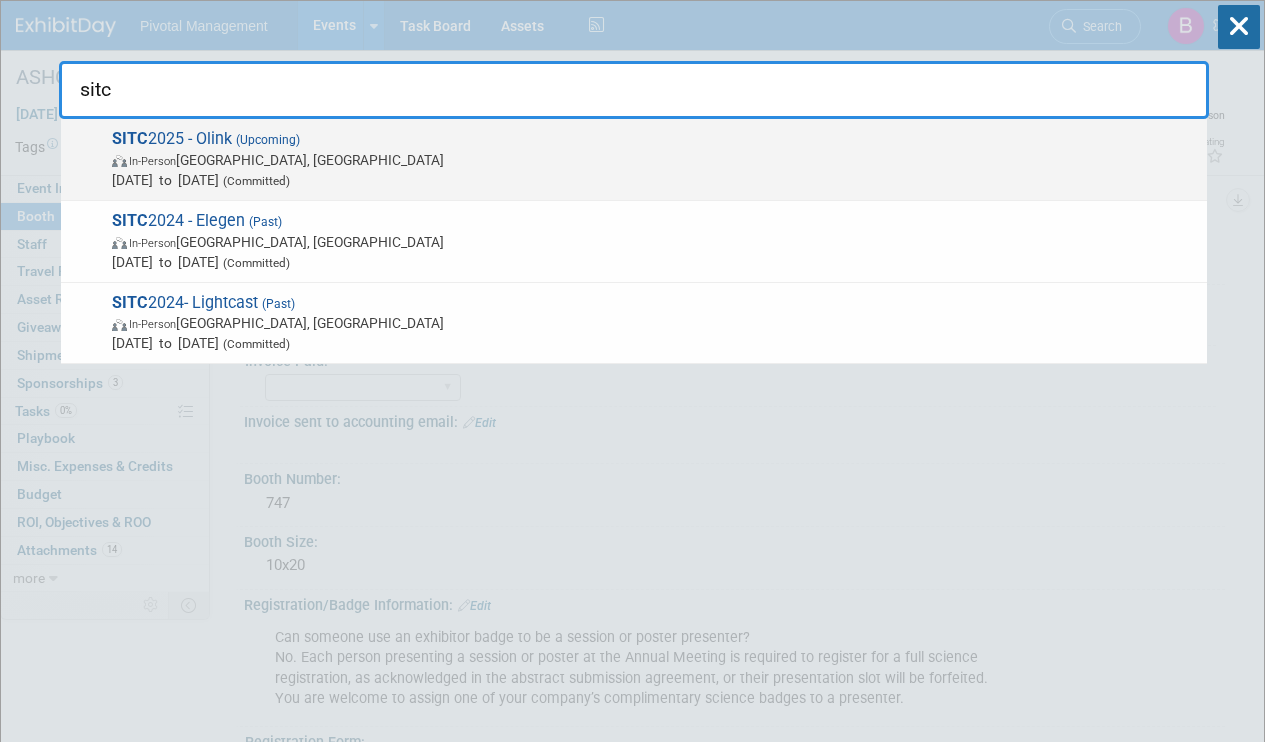 type on "sitc" 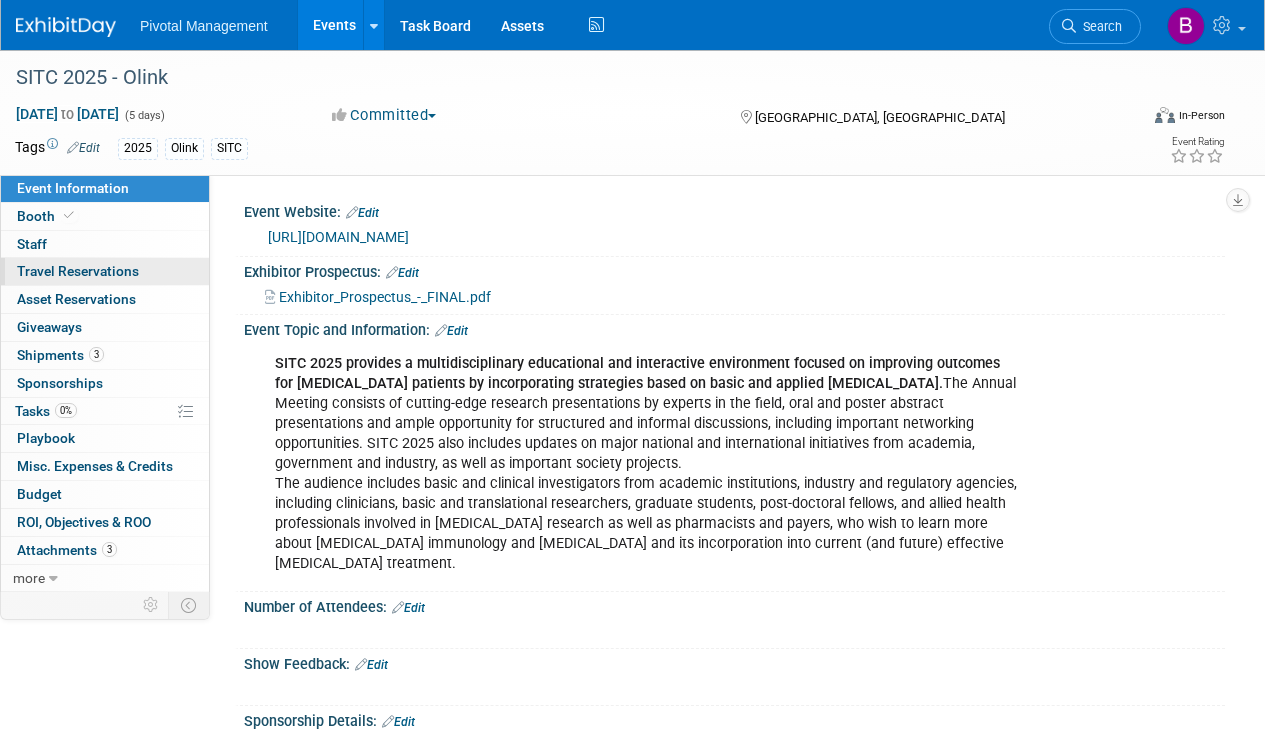 scroll, scrollTop: 0, scrollLeft: 0, axis: both 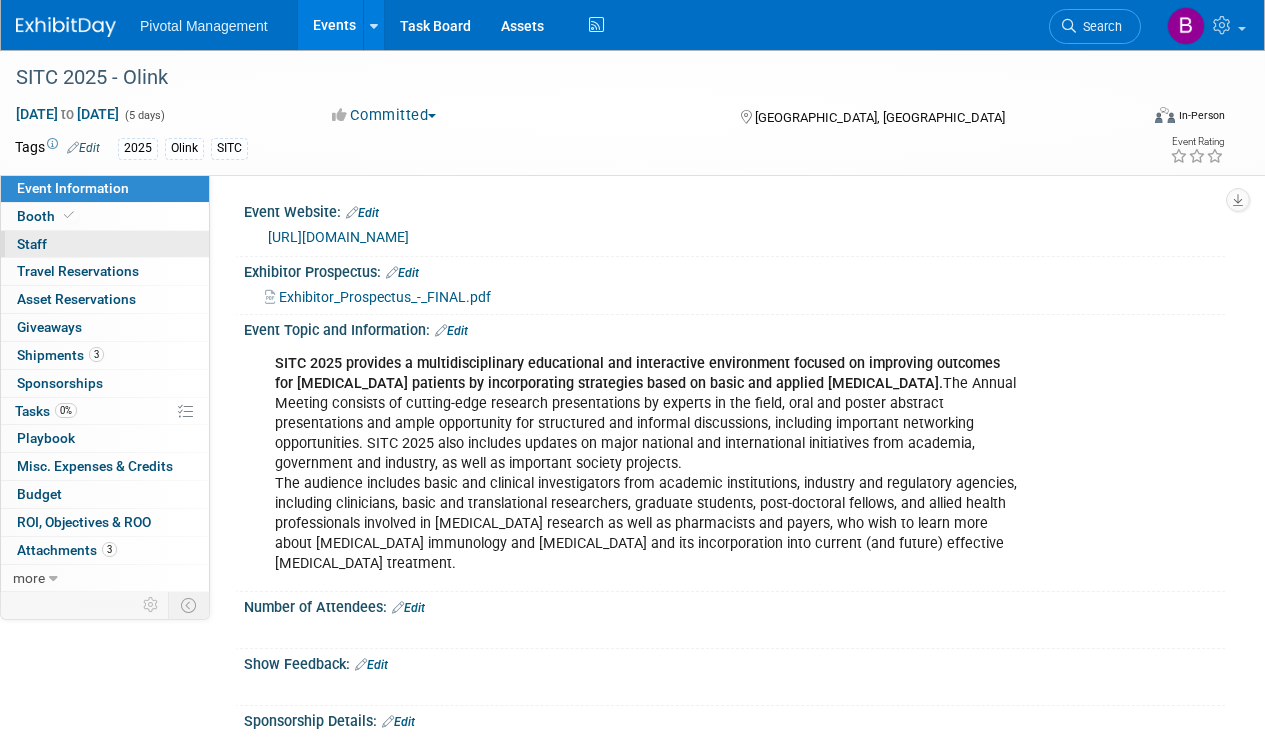 click on "0
Staff 0" at bounding box center [105, 244] 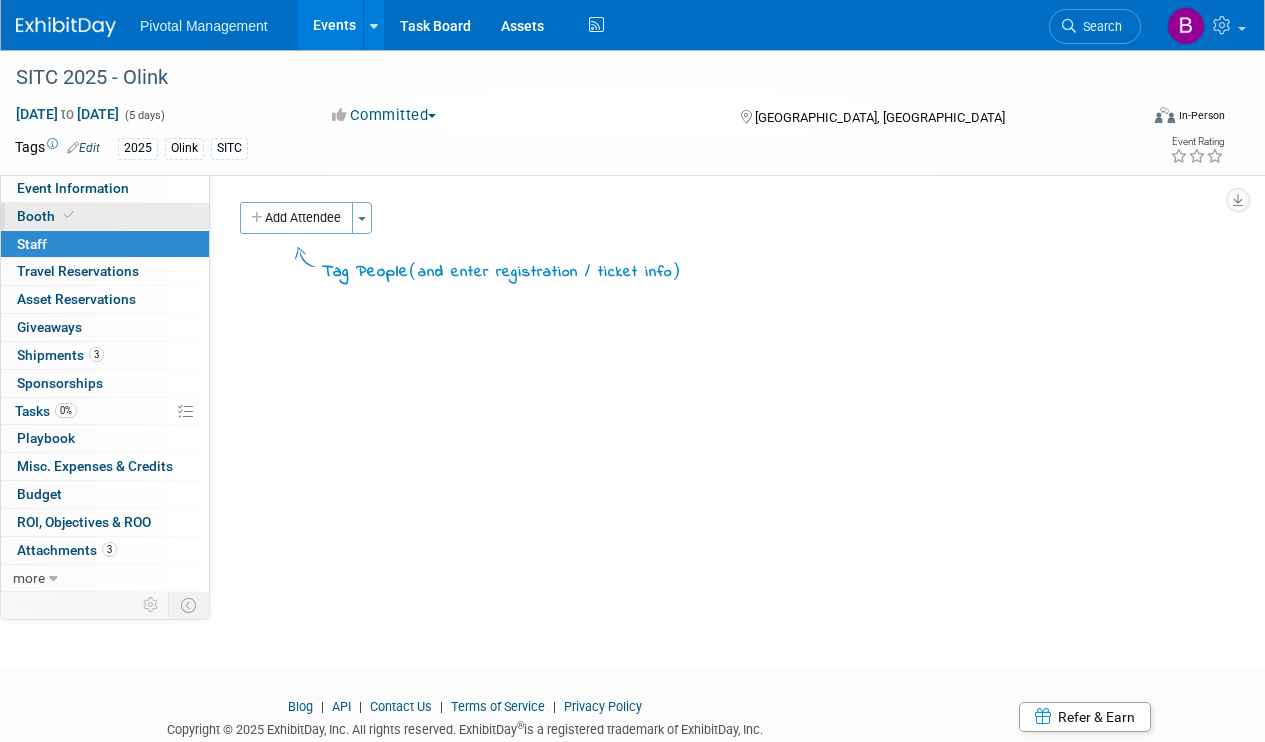 click on "Booth" at bounding box center [105, 216] 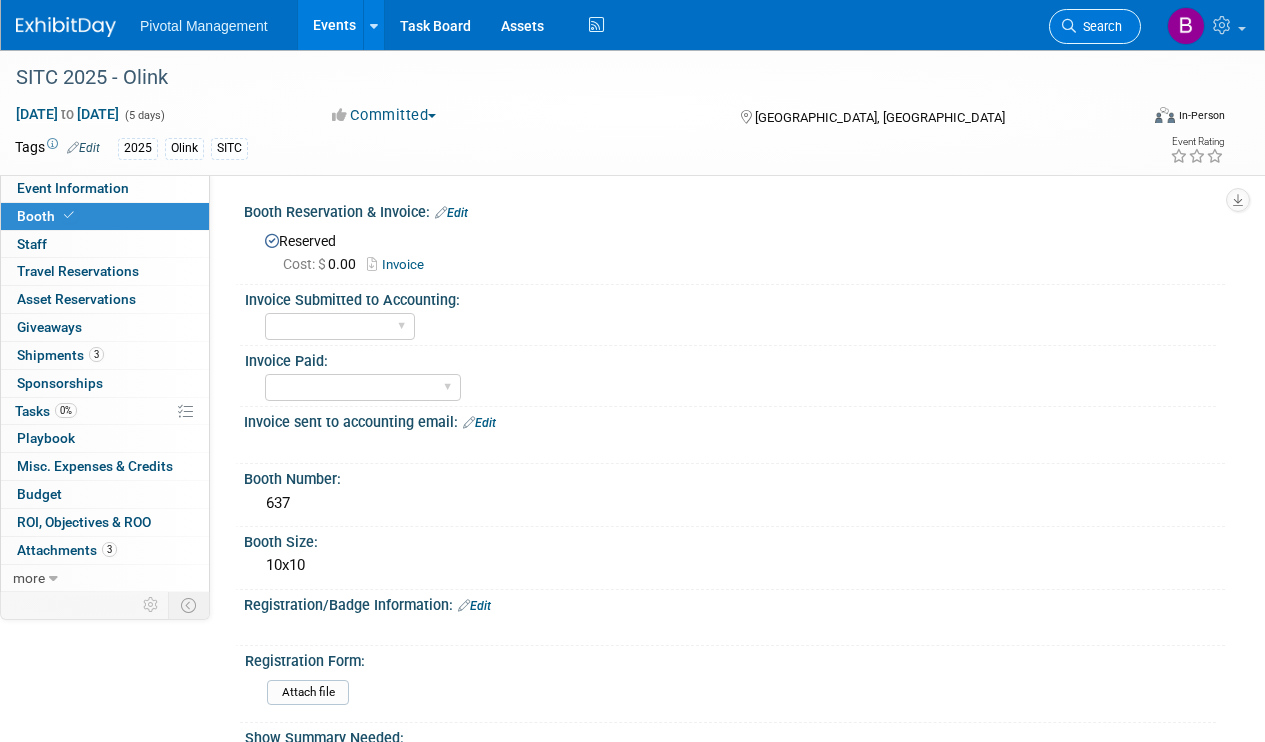 click on "Search" at bounding box center [1095, 26] 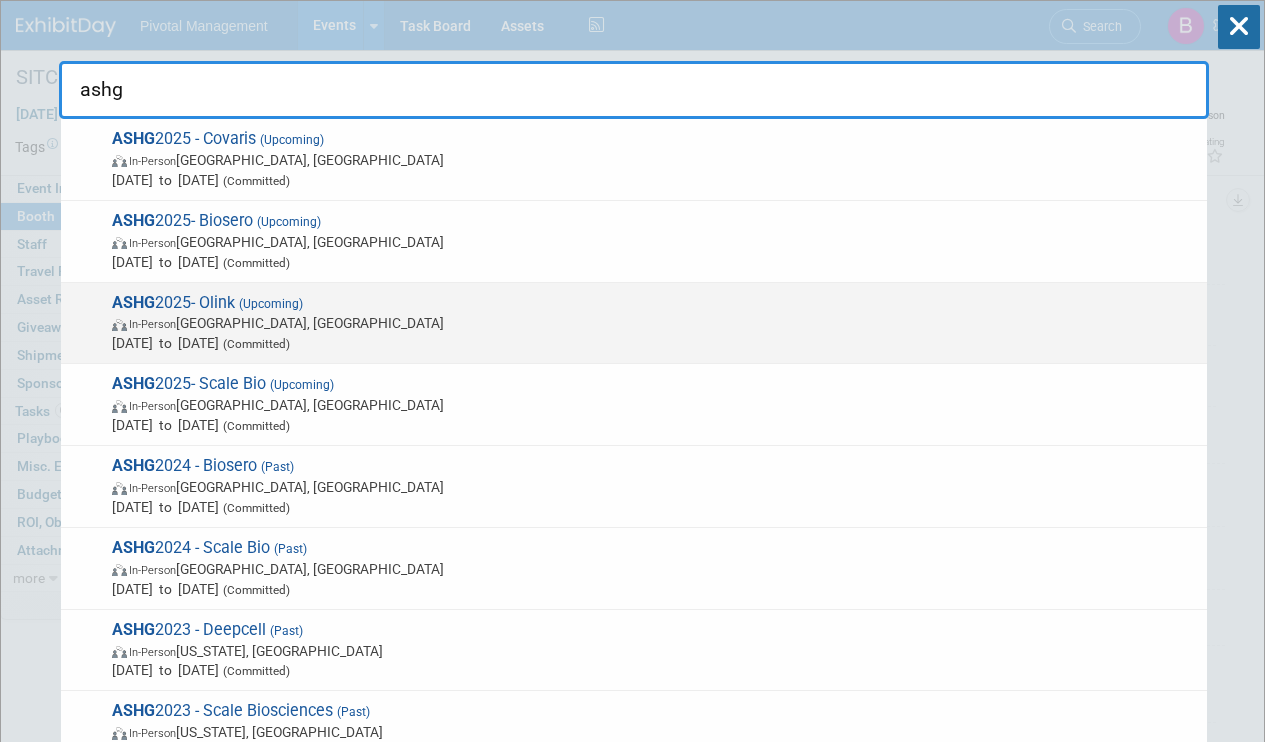 type on "ashg" 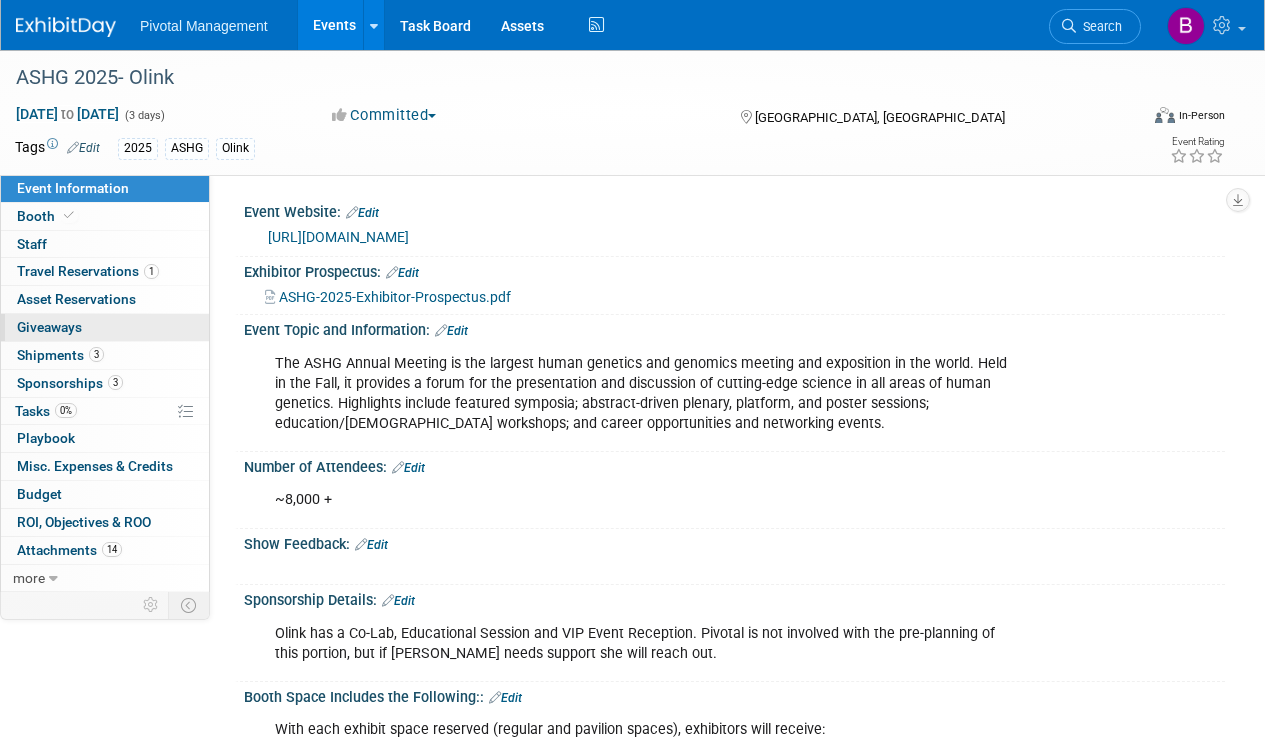 scroll, scrollTop: 0, scrollLeft: 0, axis: both 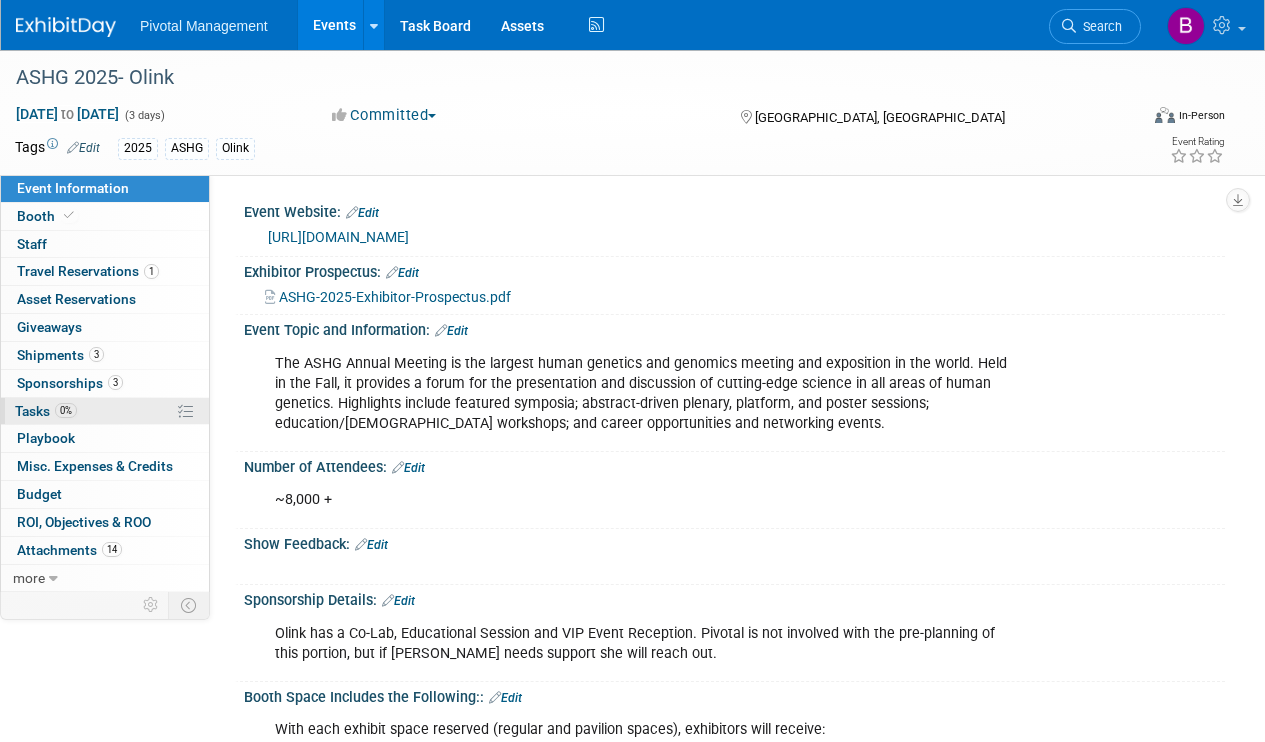 click on "0%
Tasks 0%" at bounding box center (105, 411) 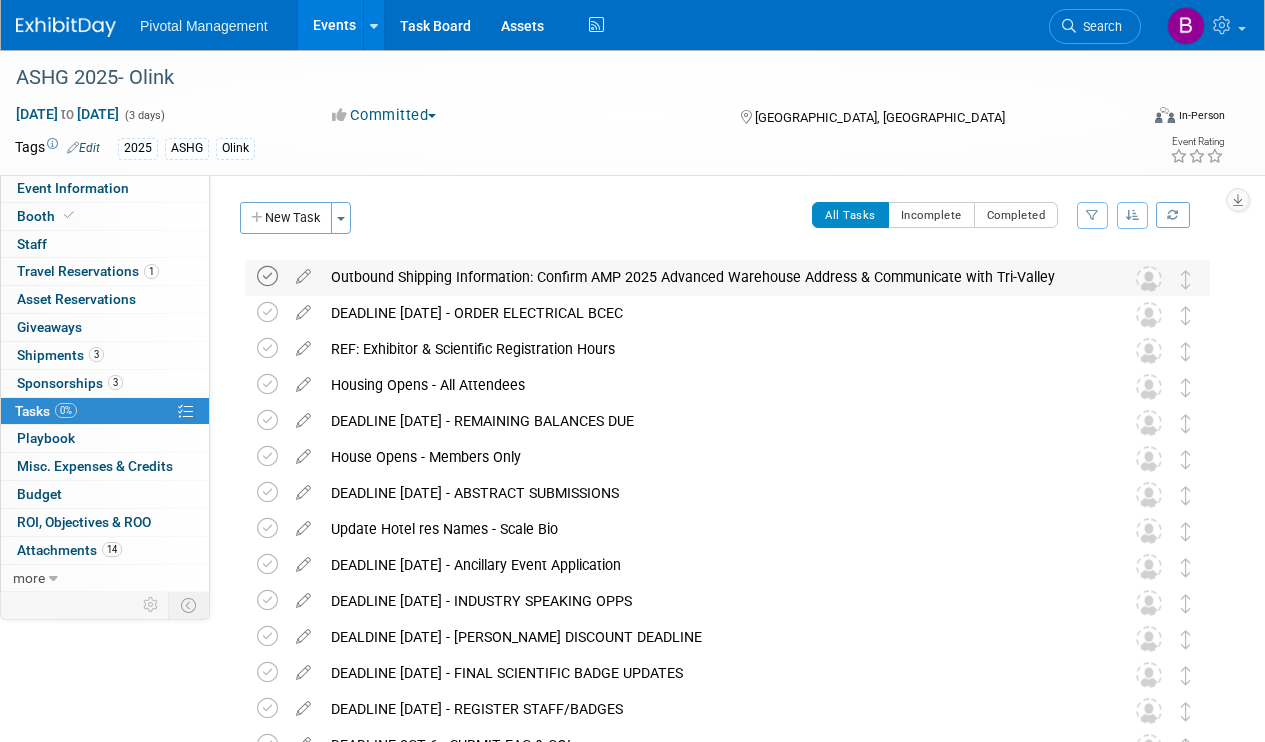 click at bounding box center (267, 276) 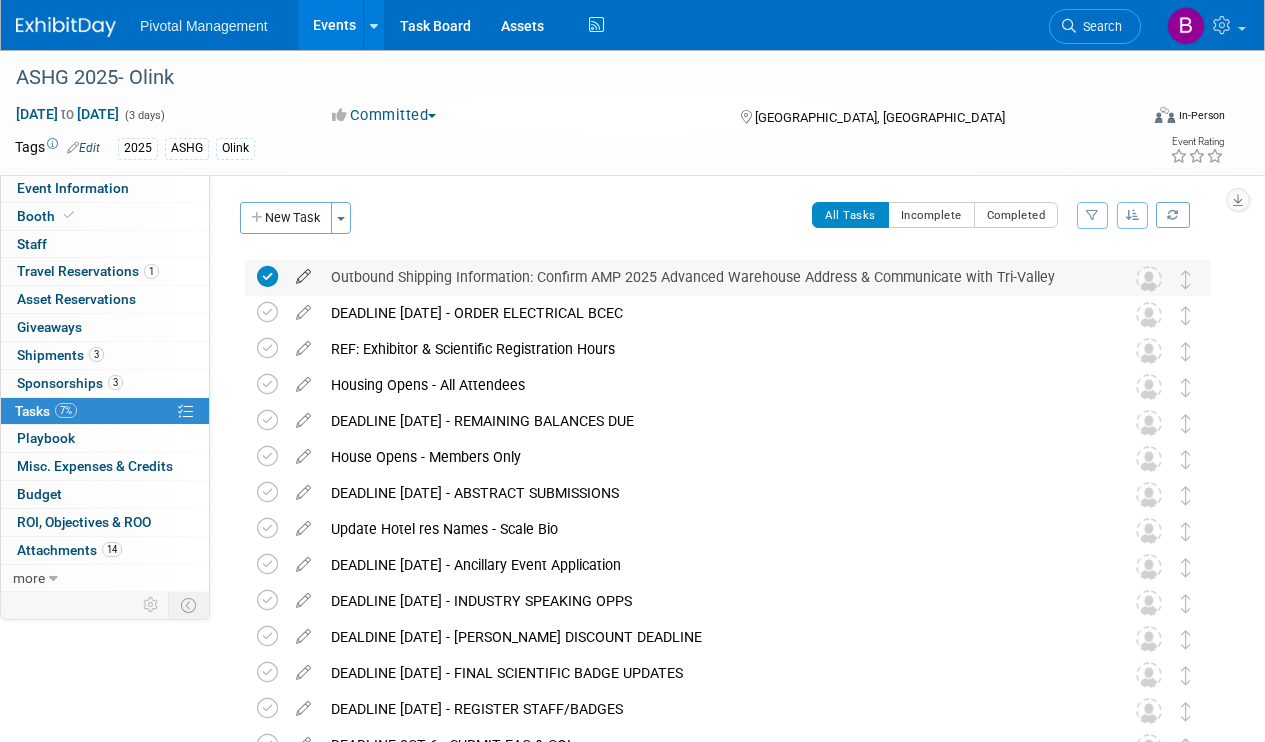 click at bounding box center [303, 272] 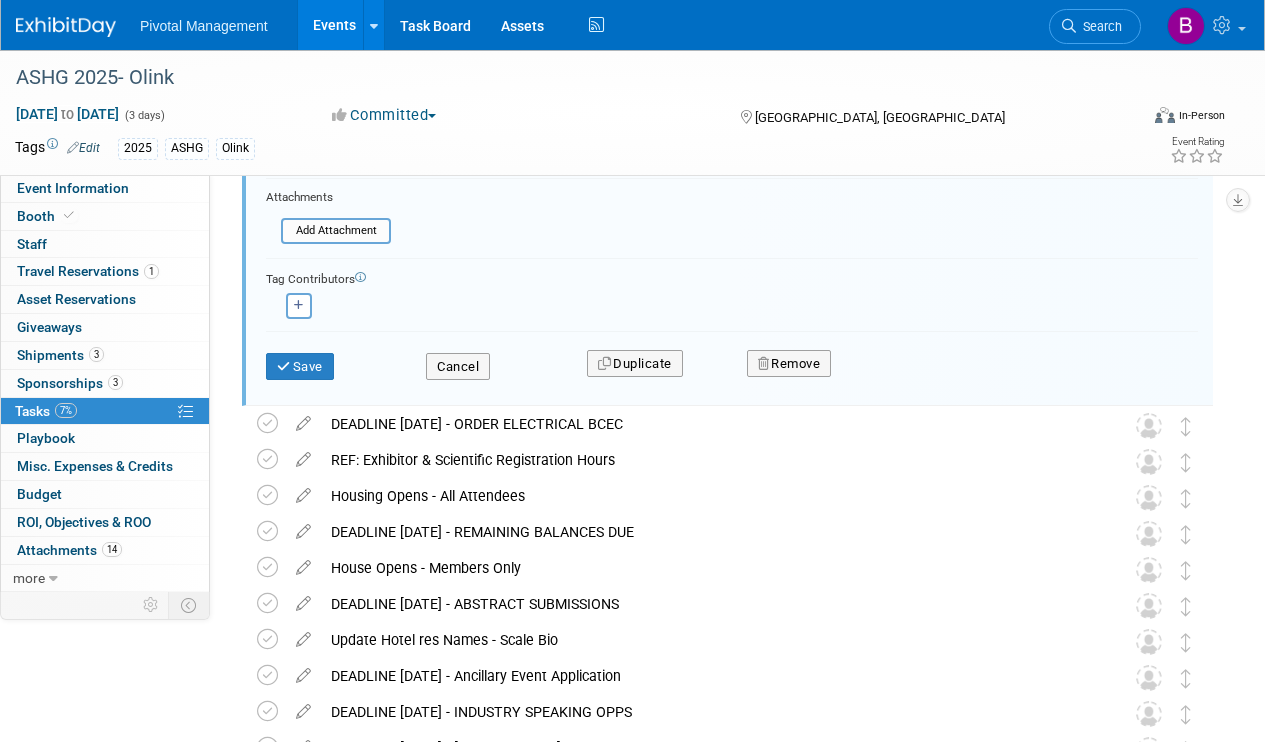 scroll, scrollTop: 303, scrollLeft: 0, axis: vertical 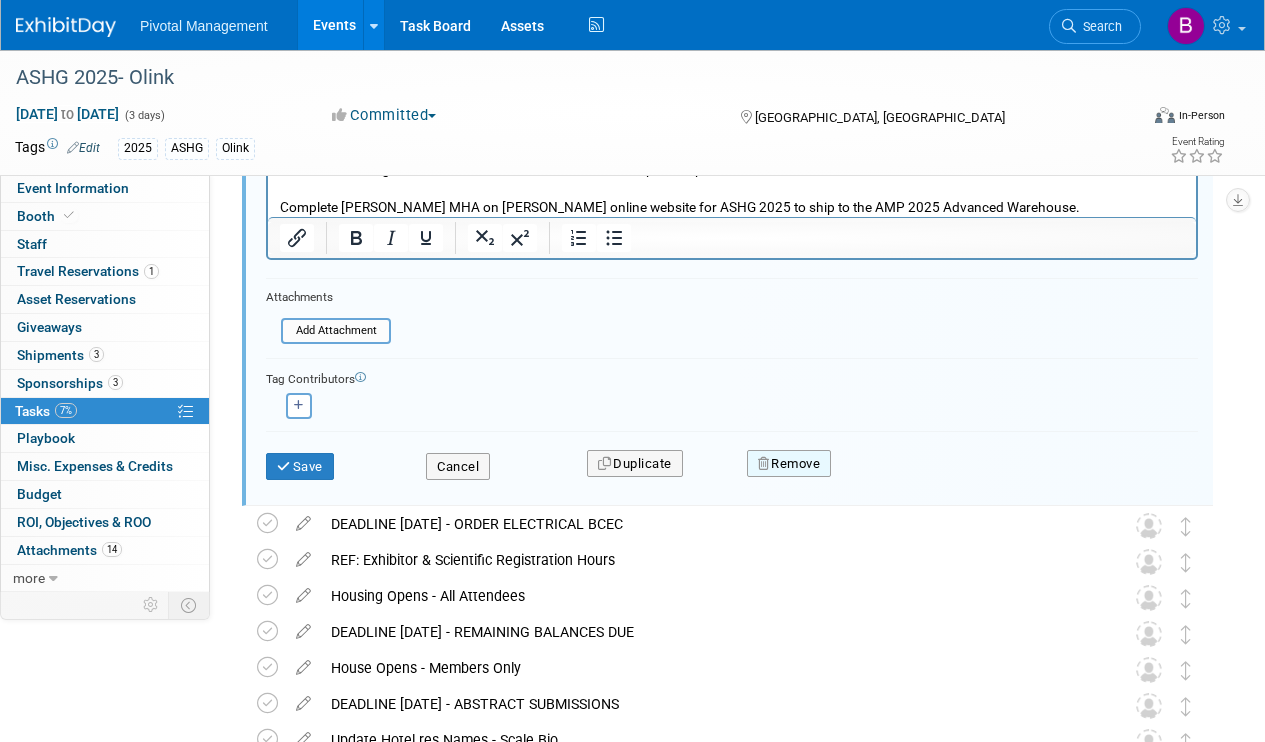 click on "Remove" at bounding box center [789, 464] 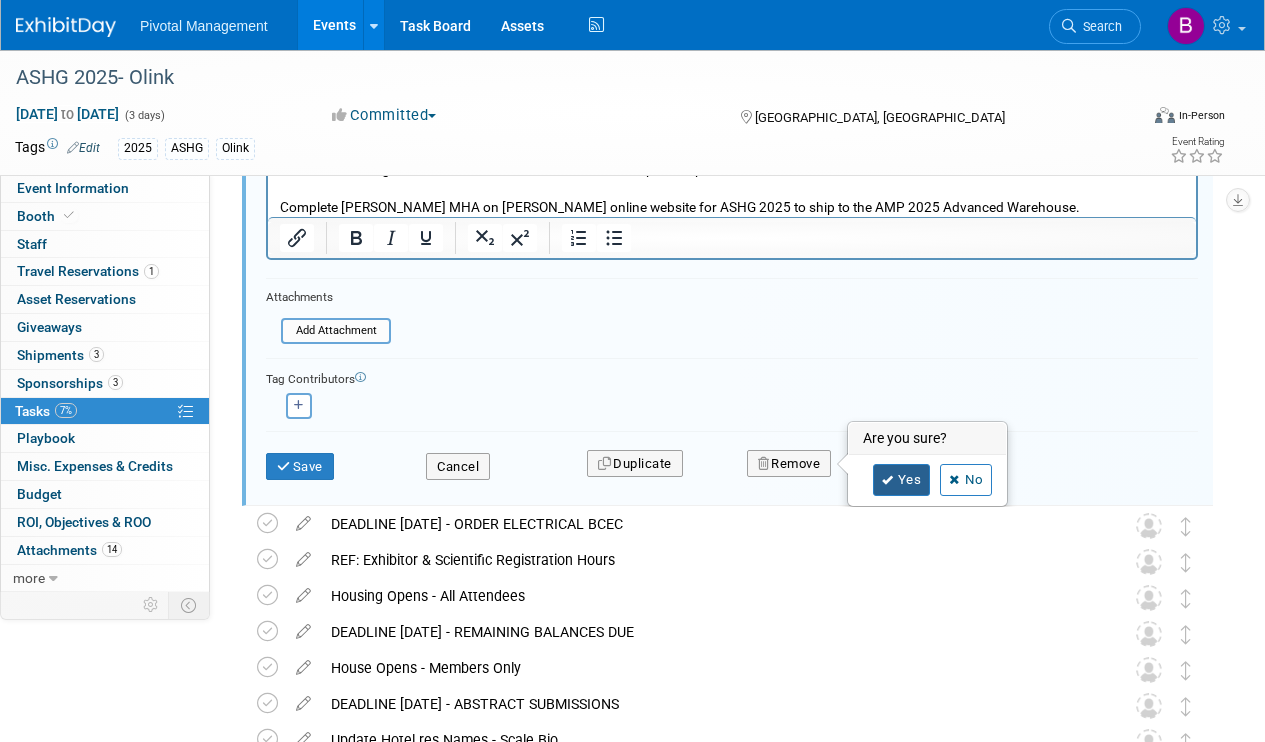 click on "Yes" at bounding box center (902, 480) 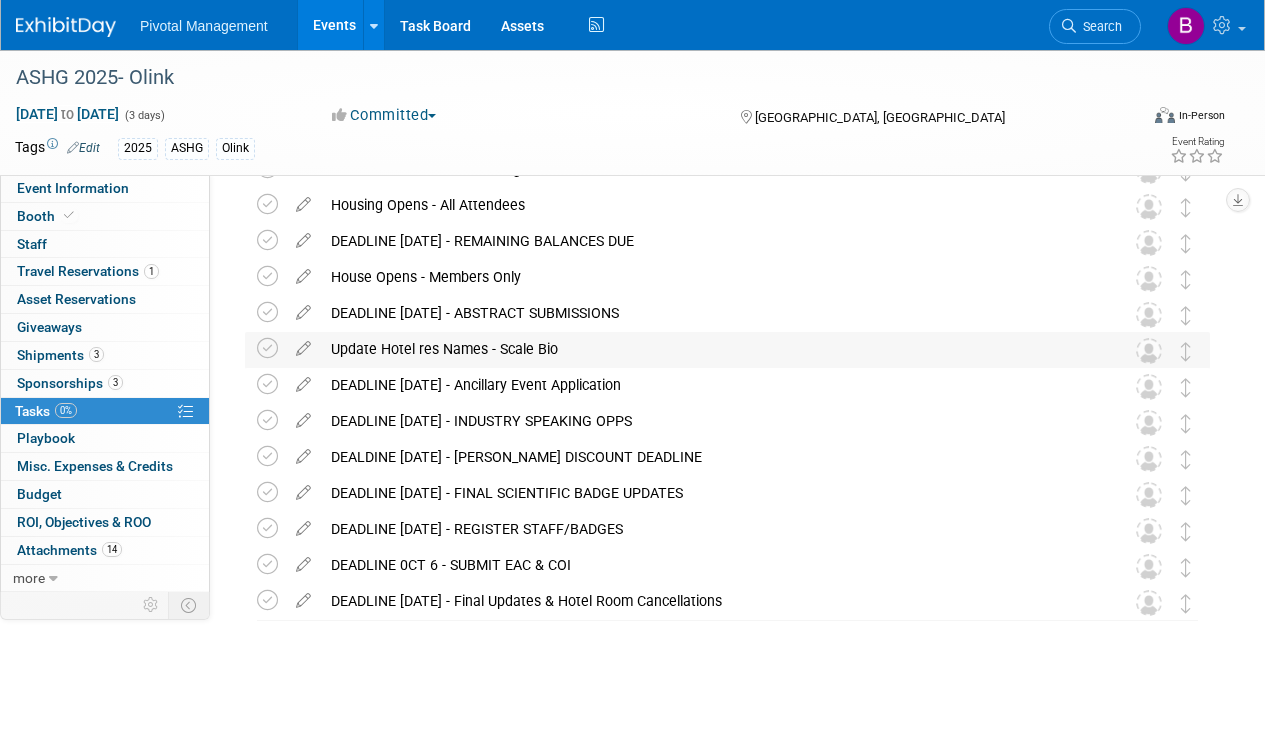 scroll, scrollTop: 0, scrollLeft: 0, axis: both 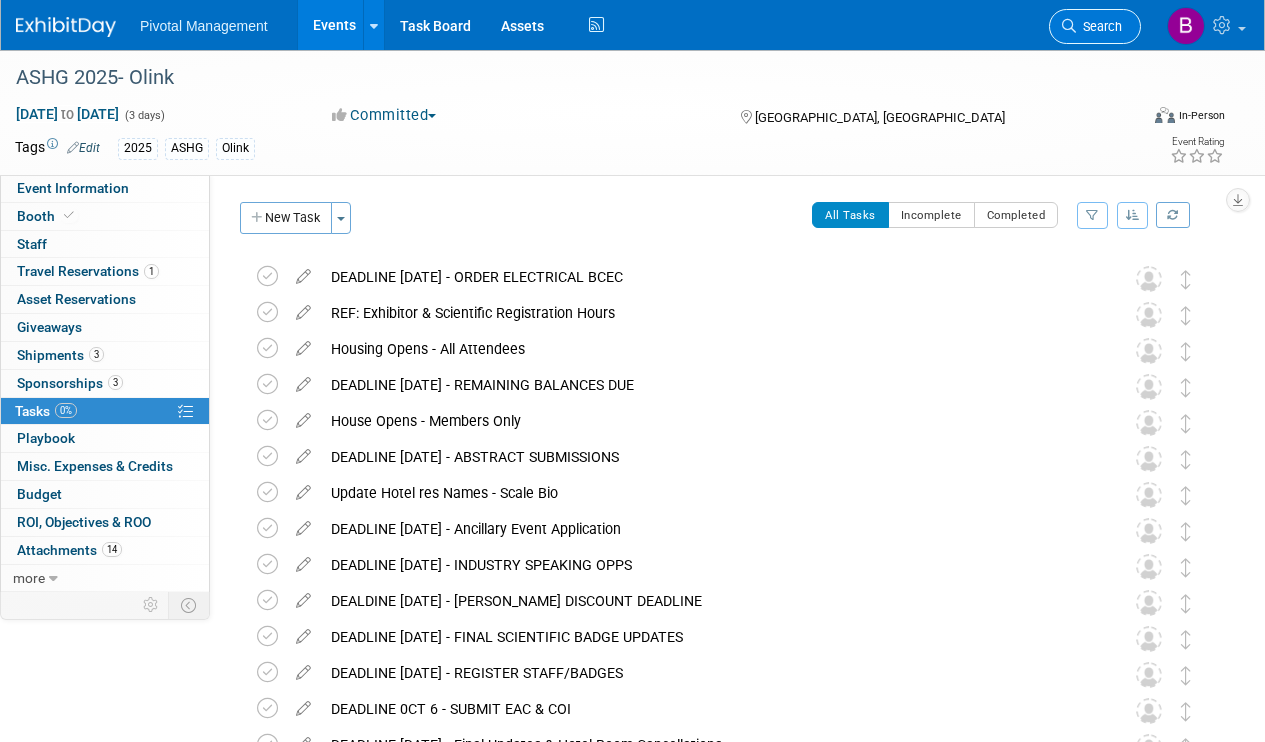click on "Search" at bounding box center (1099, 26) 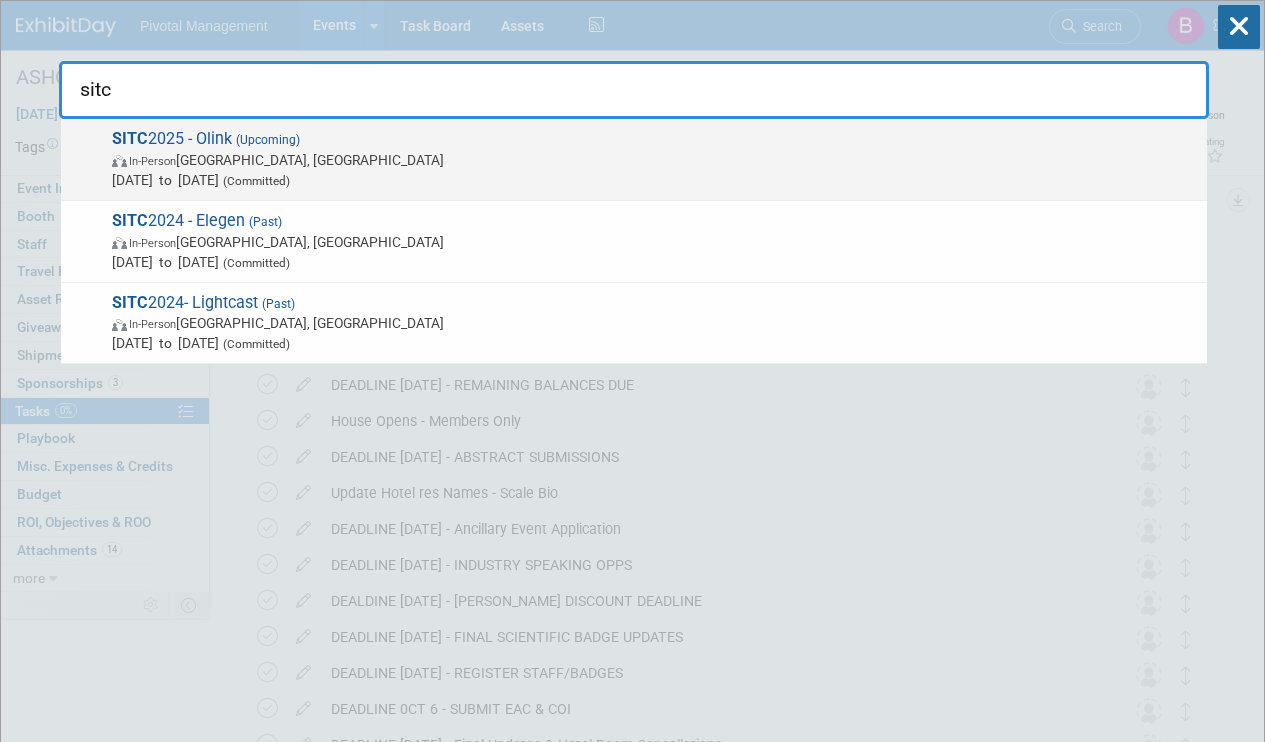 type on "sitc" 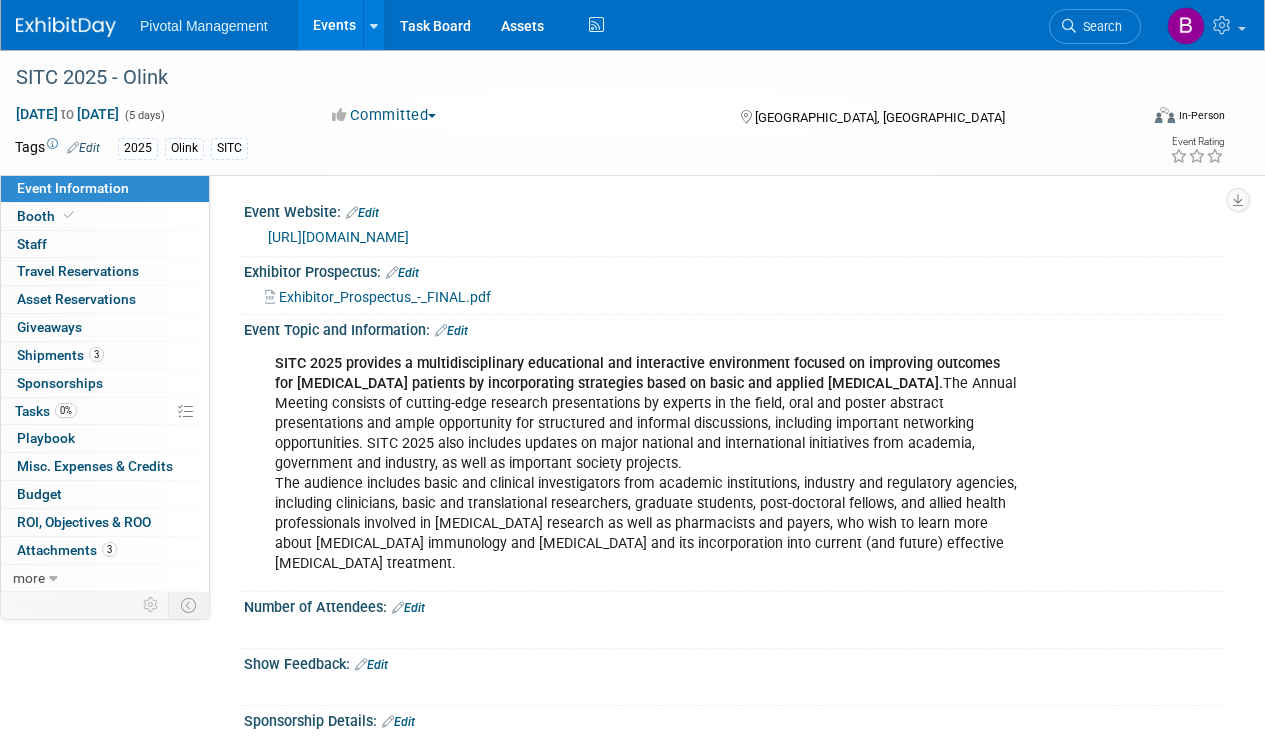 scroll, scrollTop: 0, scrollLeft: 0, axis: both 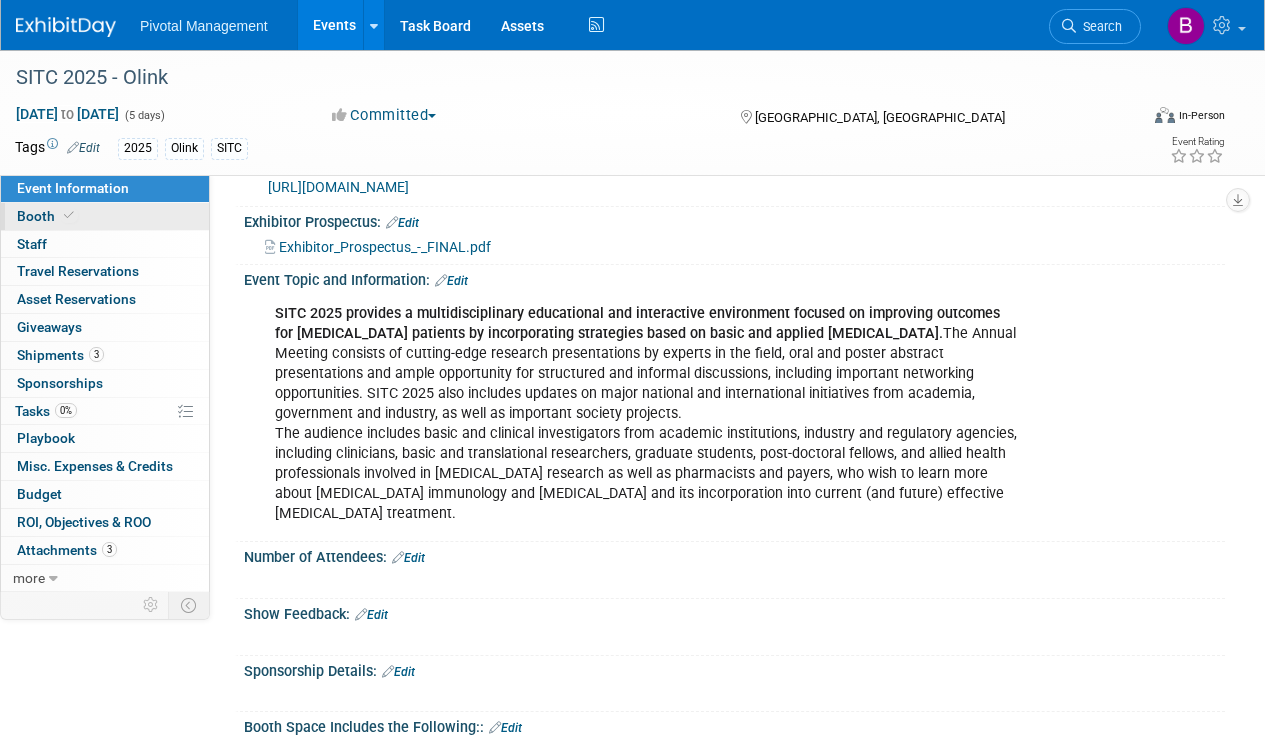 click on "Booth" at bounding box center (105, 216) 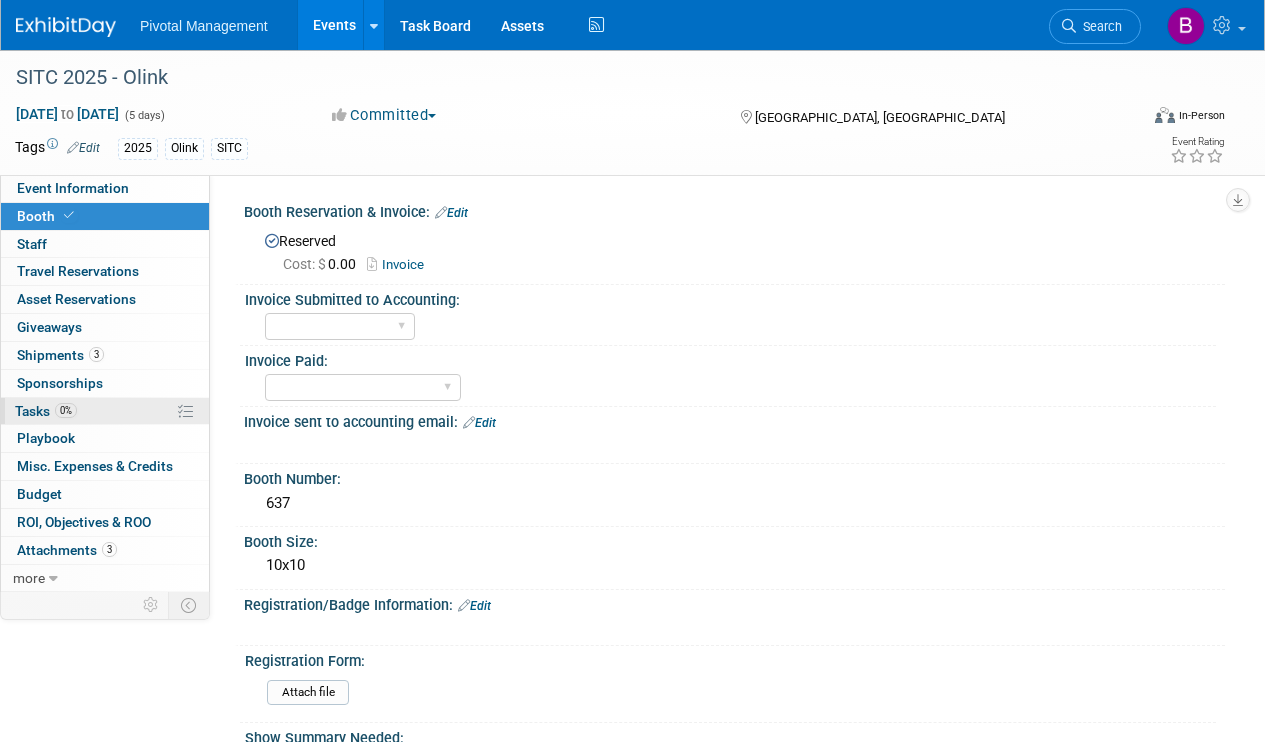 click on "0%
Tasks 0%" at bounding box center [105, 411] 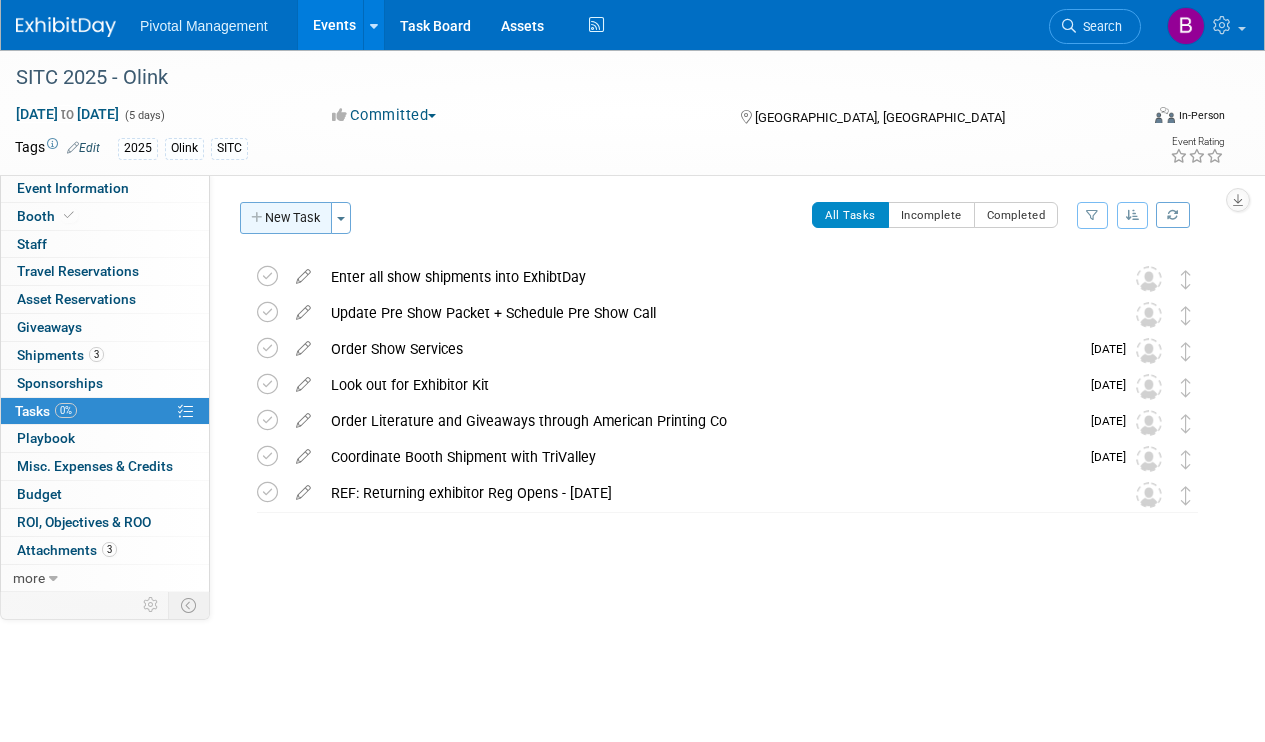 click on "New Task" at bounding box center [286, 218] 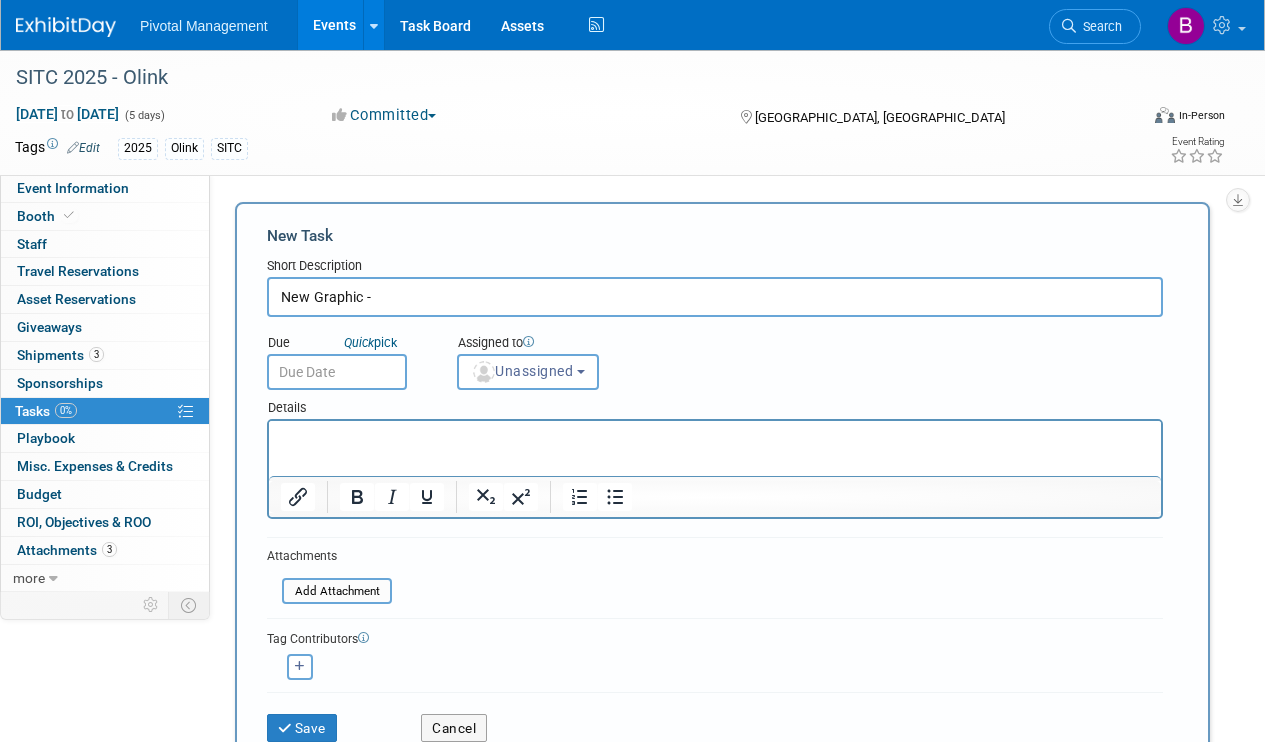 scroll, scrollTop: 22, scrollLeft: 0, axis: vertical 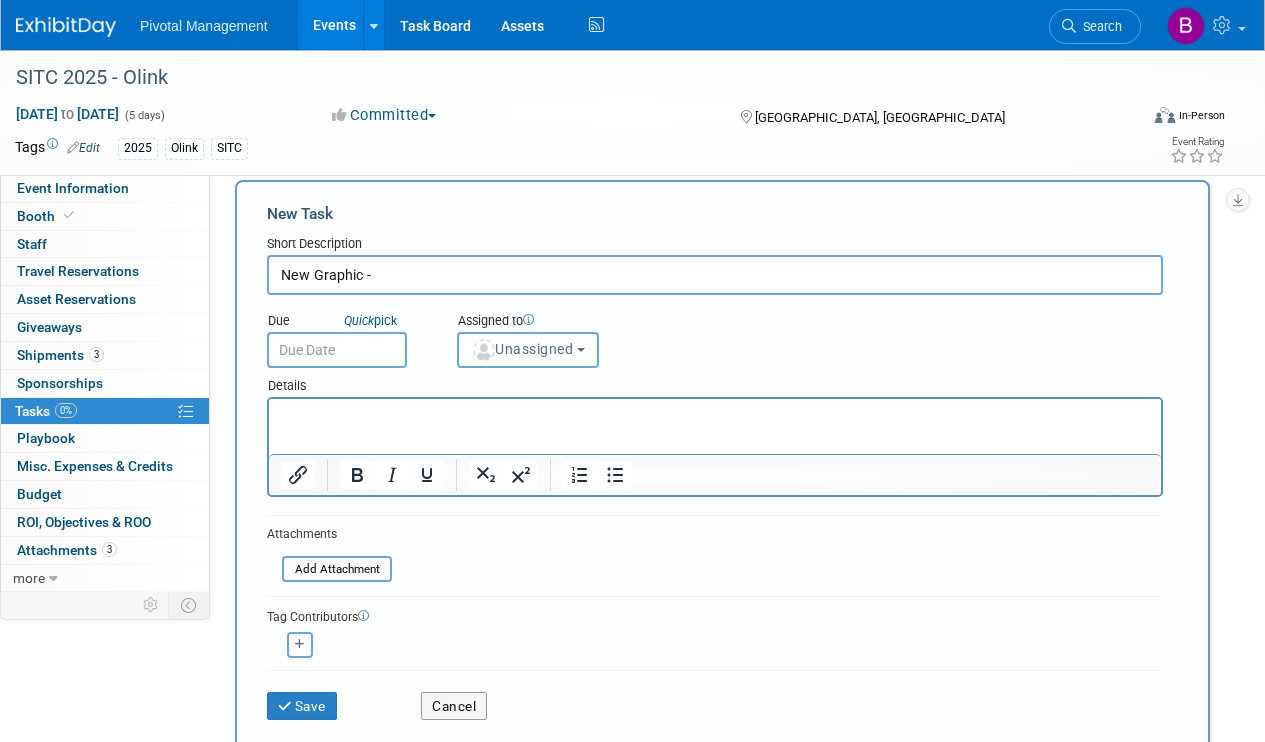 click at bounding box center (715, 417) 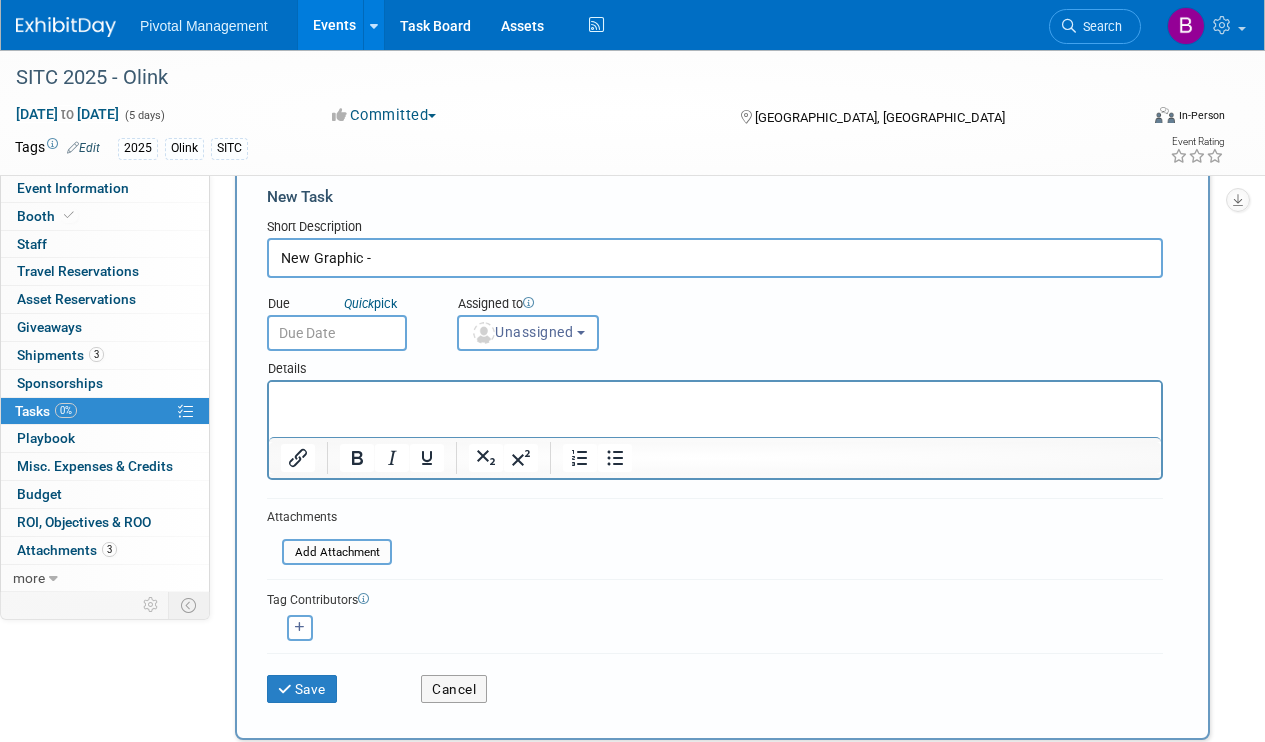 scroll, scrollTop: 45, scrollLeft: 0, axis: vertical 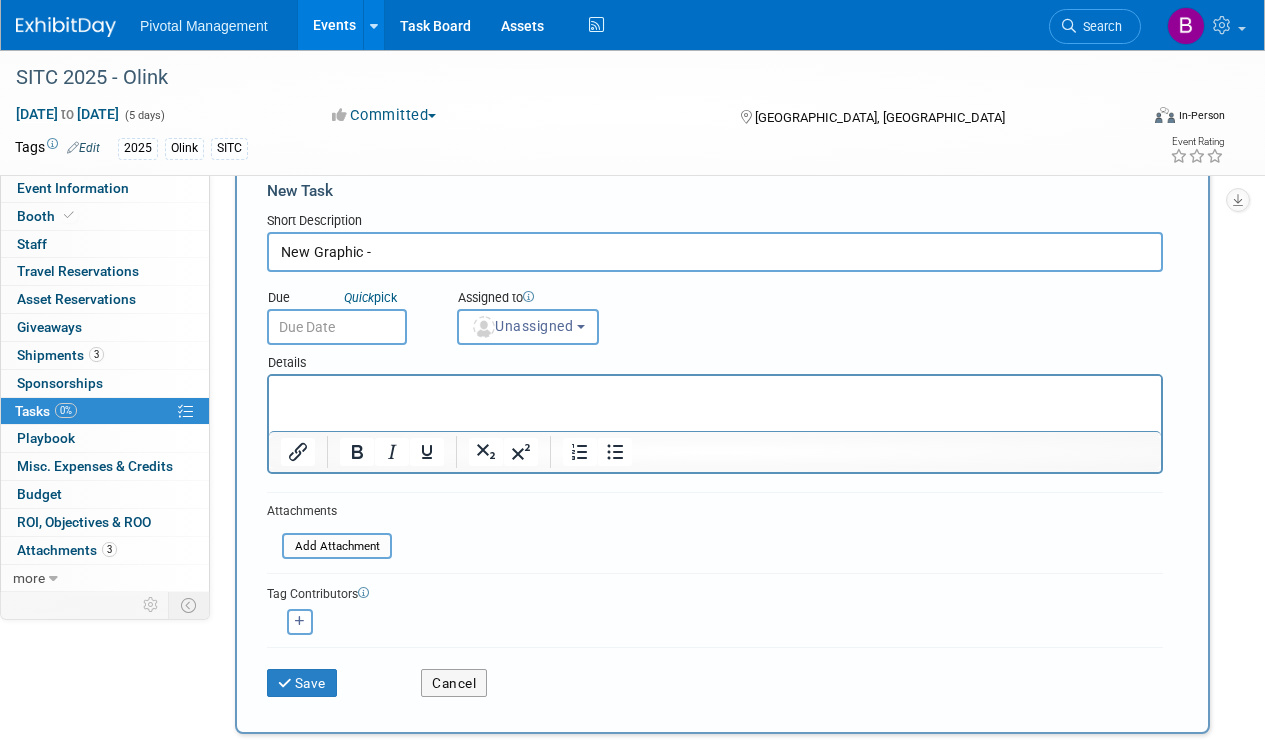 click on "New Graphic -" at bounding box center [715, 252] 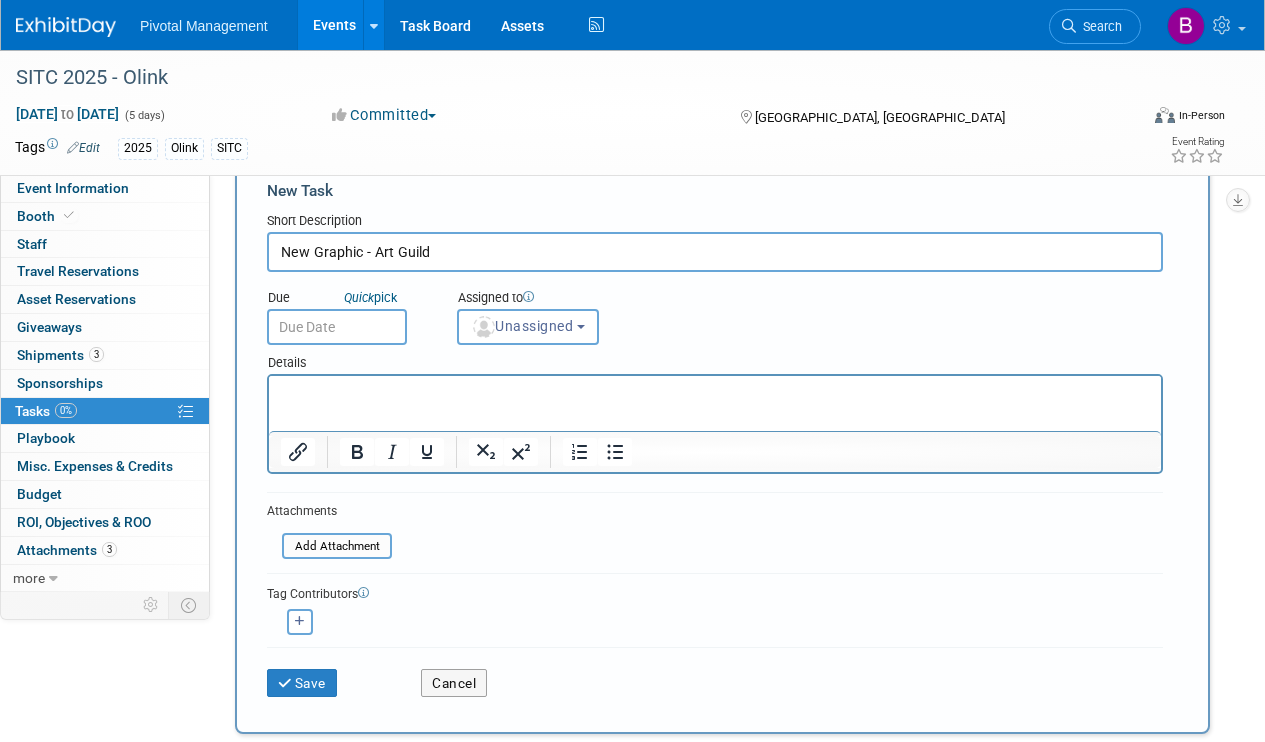 type on "New Graphic - Art Guild" 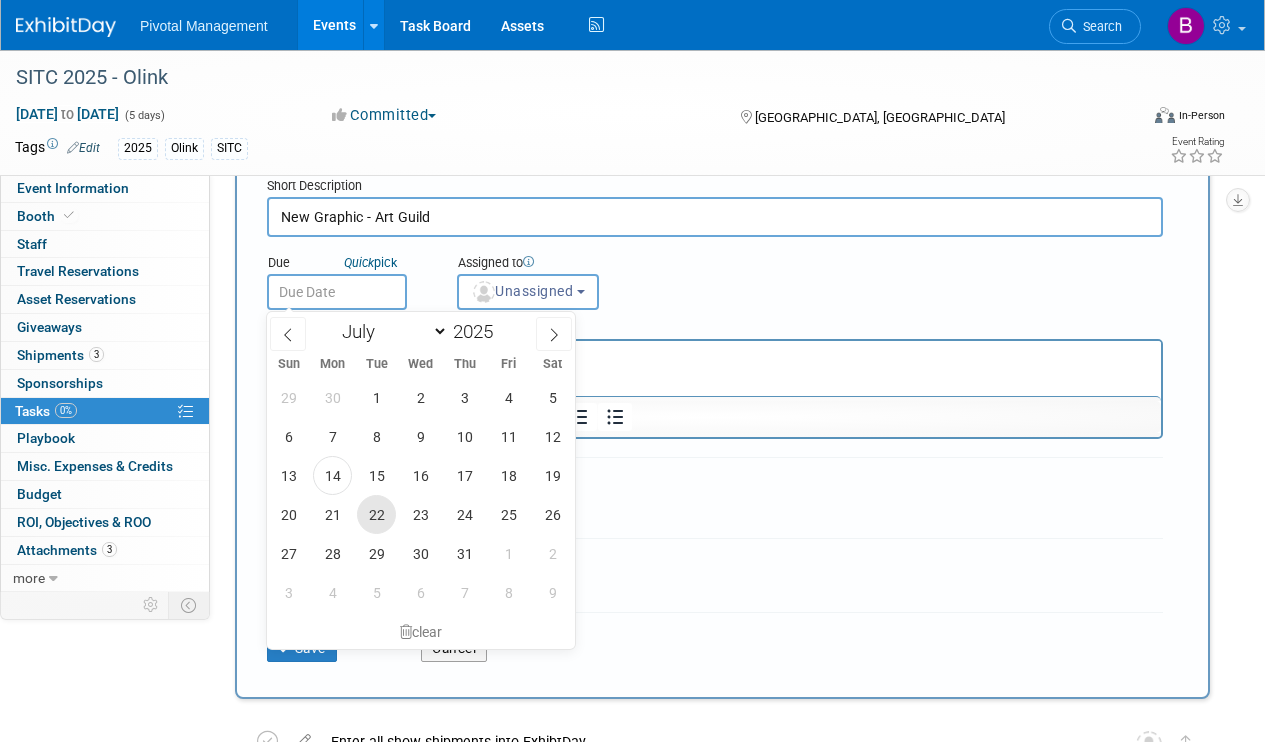 scroll, scrollTop: 70, scrollLeft: 0, axis: vertical 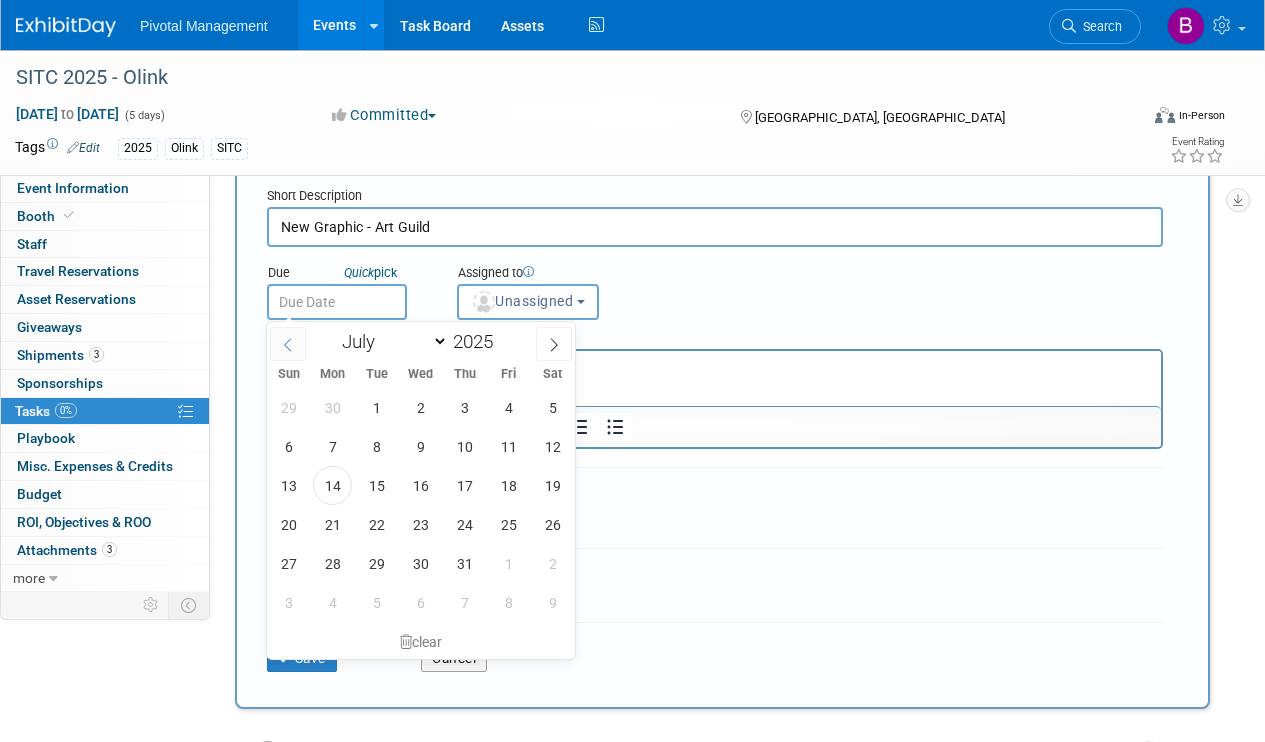 click at bounding box center [288, 344] 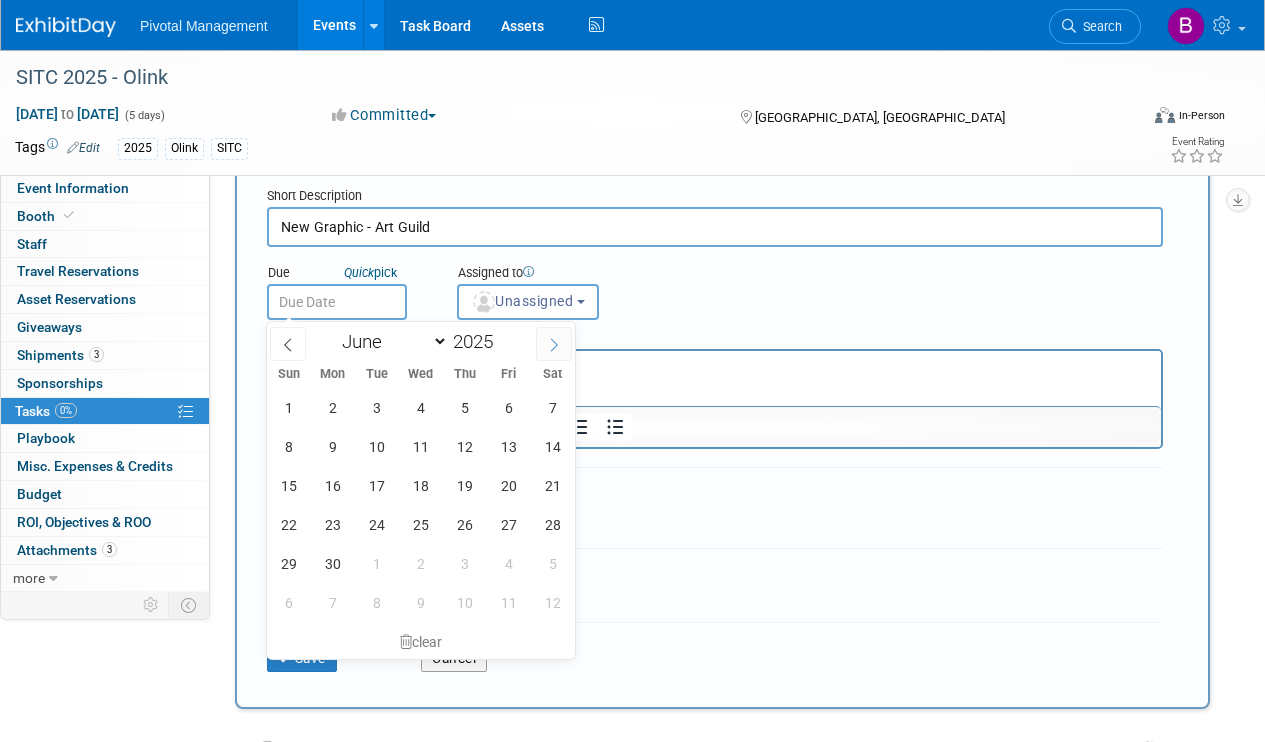 click 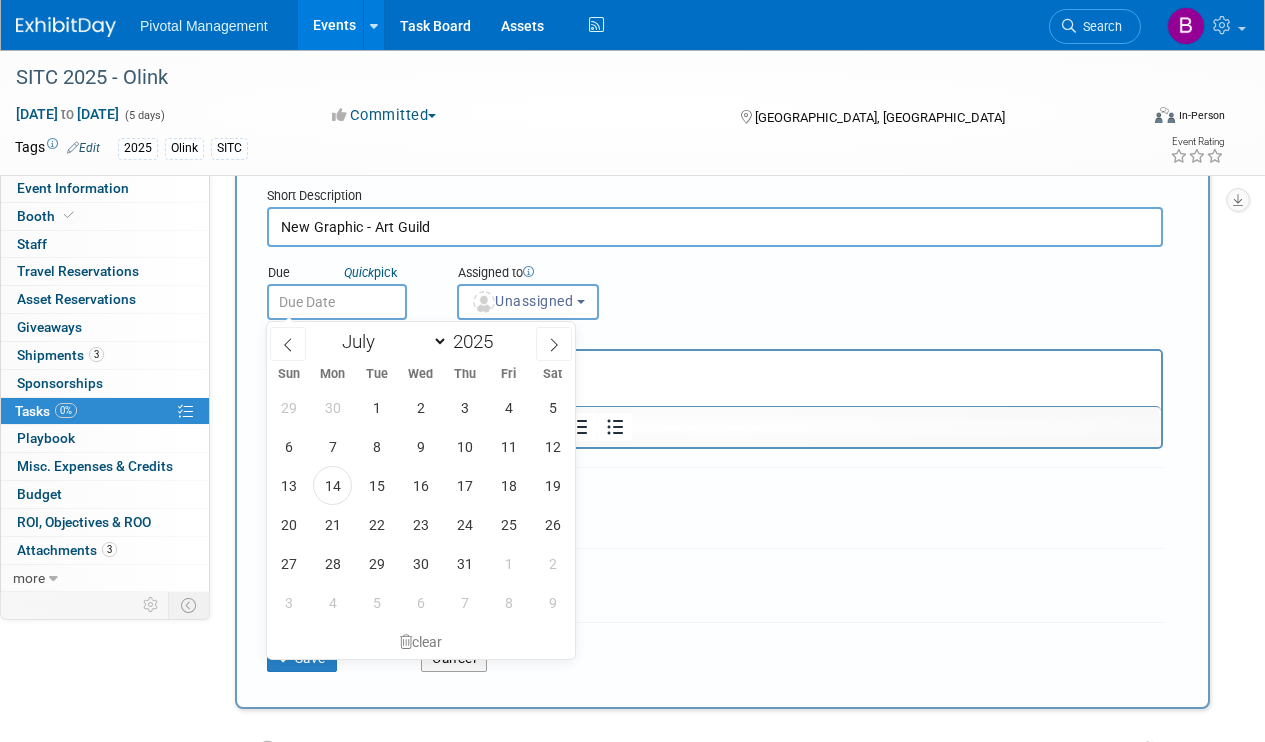 click at bounding box center (715, 365) 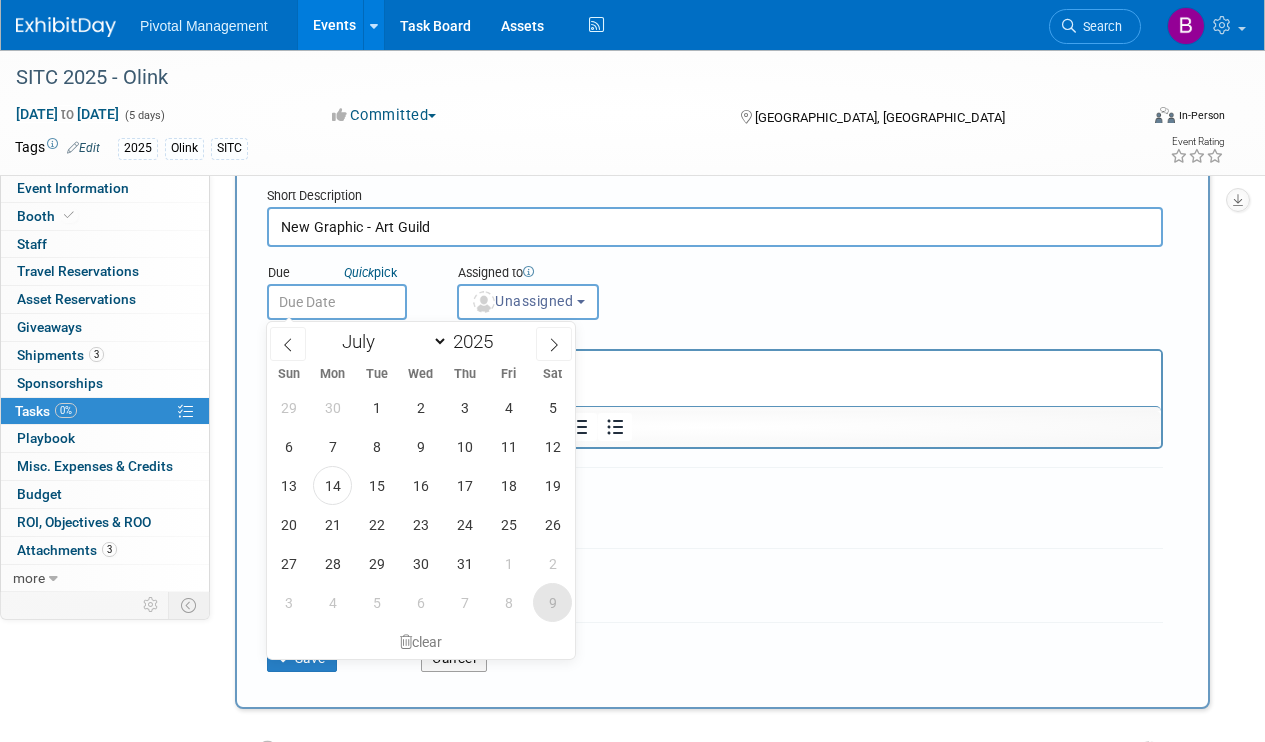 click on "9" at bounding box center (552, 602) 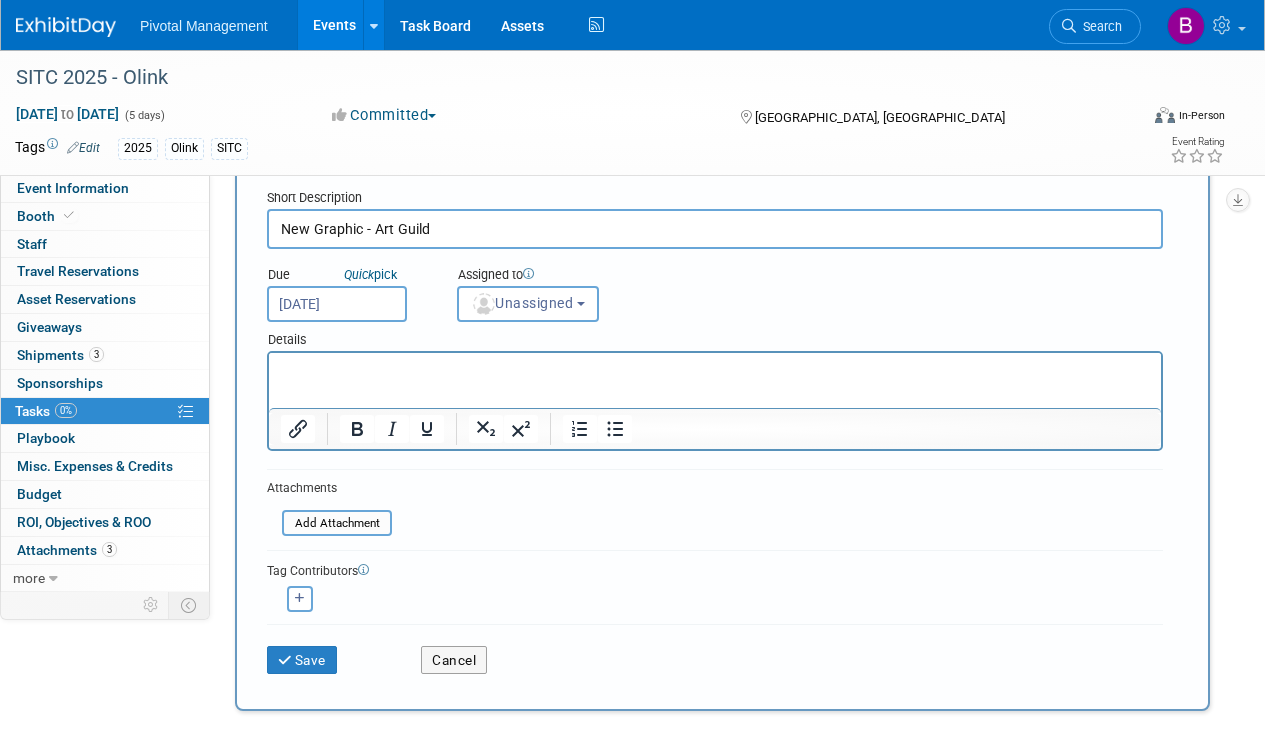 scroll, scrollTop: 73, scrollLeft: 0, axis: vertical 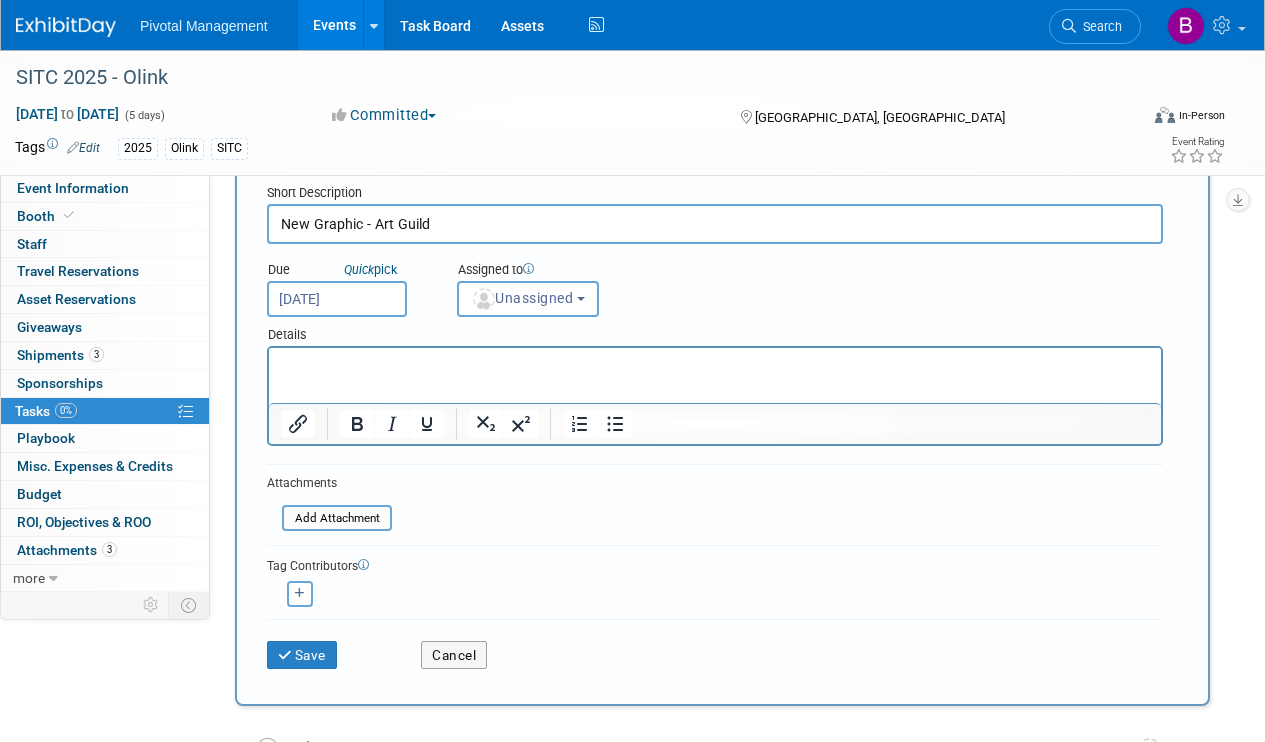 click on "[DATE]" at bounding box center (337, 299) 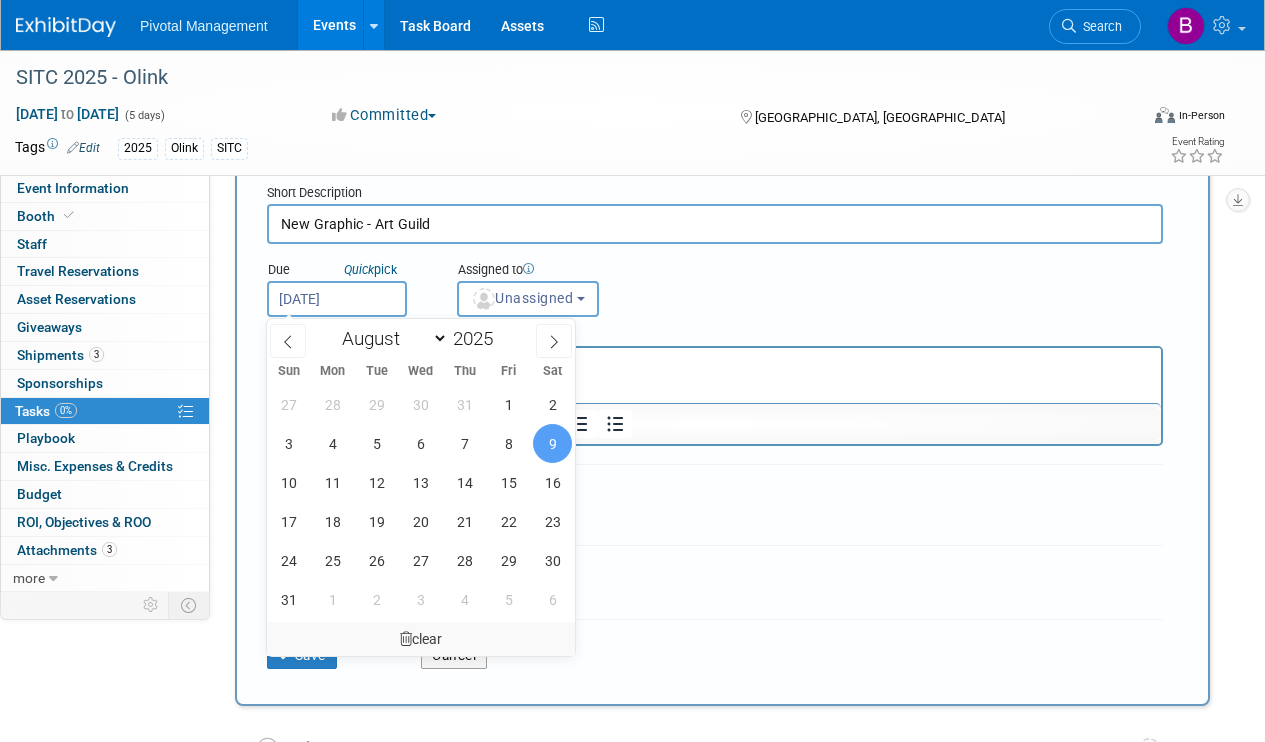 click on "clear" at bounding box center [421, 639] 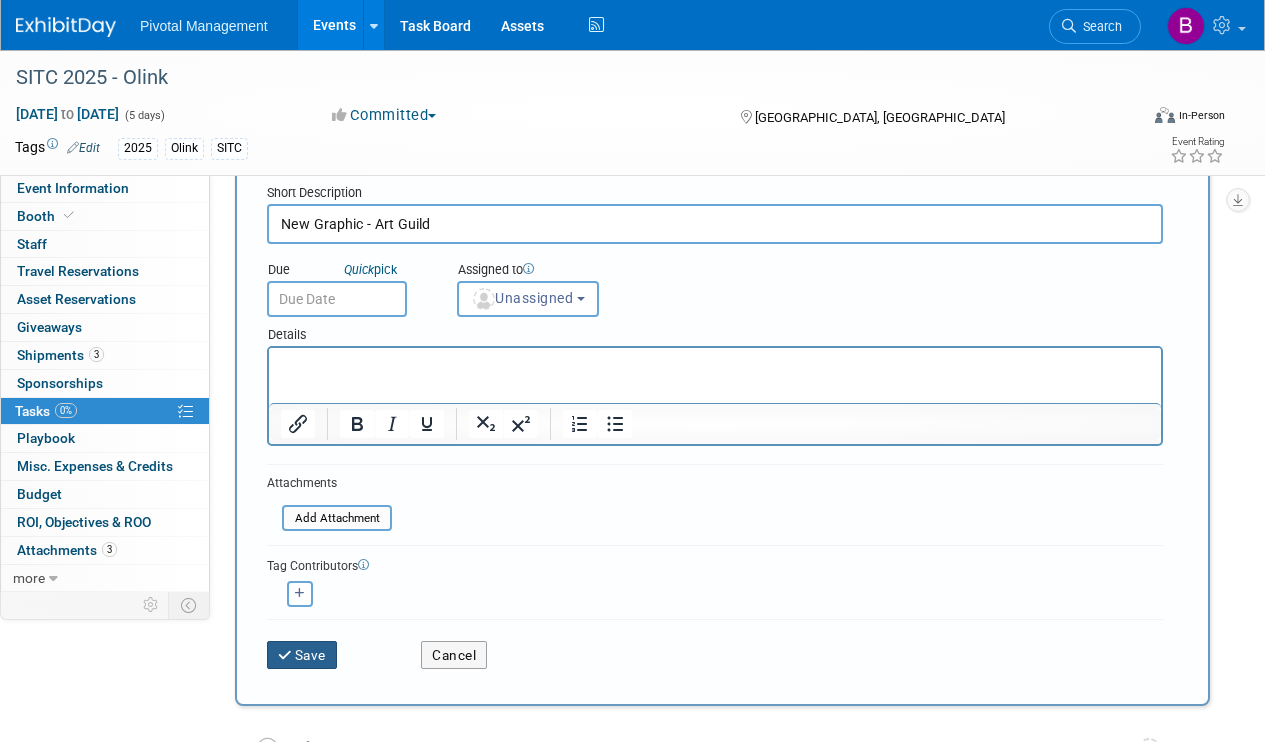 click at bounding box center [286, 656] 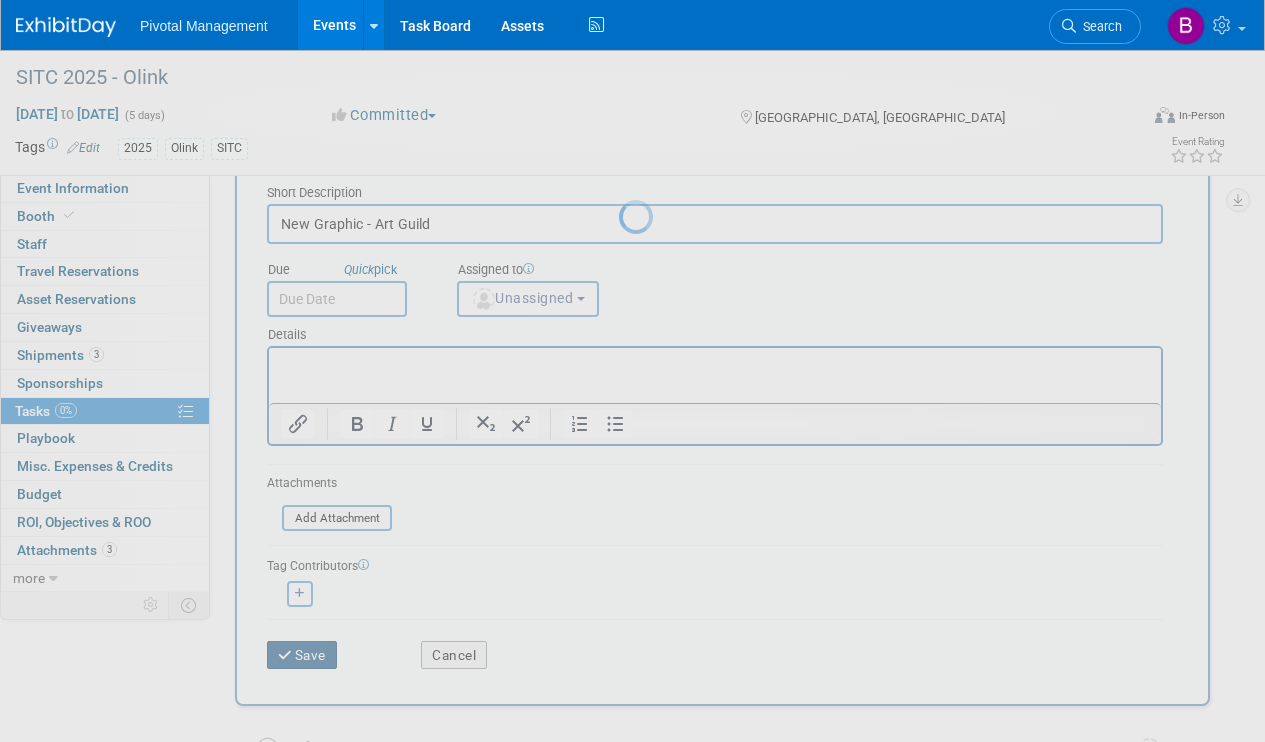 scroll, scrollTop: 0, scrollLeft: 0, axis: both 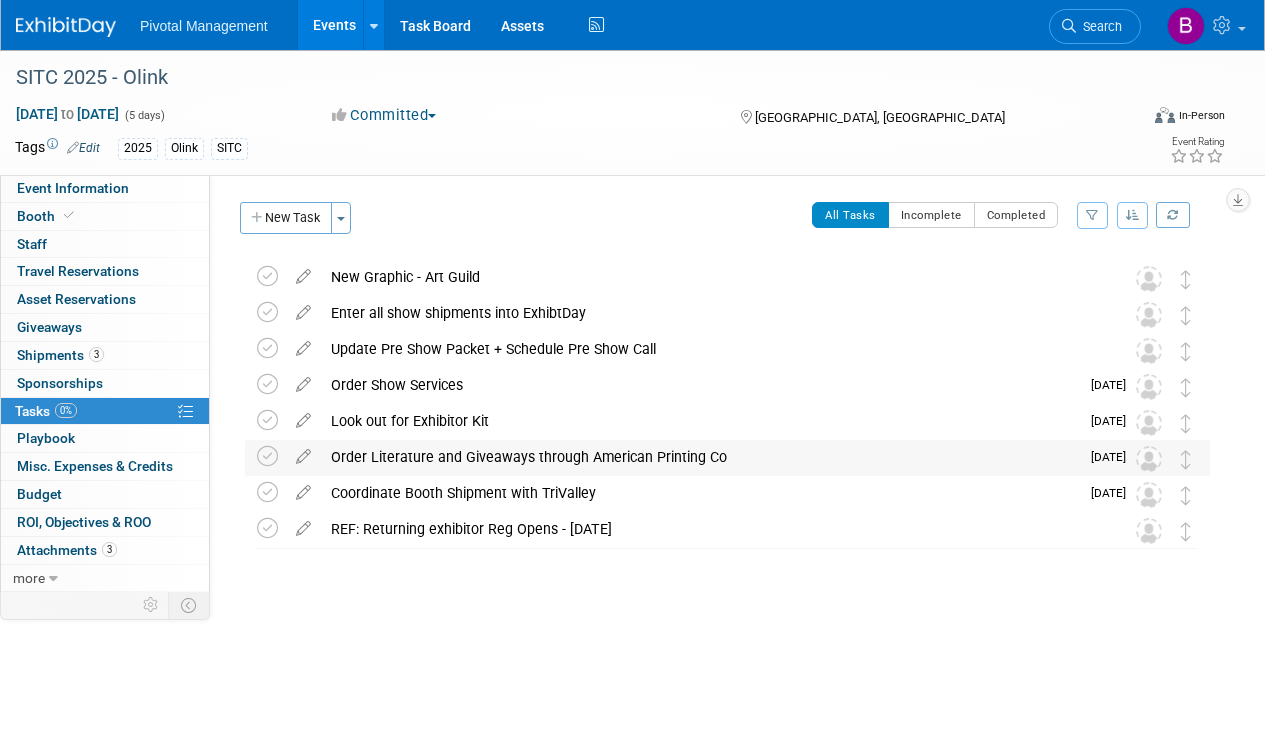 click on "Order Literature and Giveaways through American Printing Co" at bounding box center (700, 457) 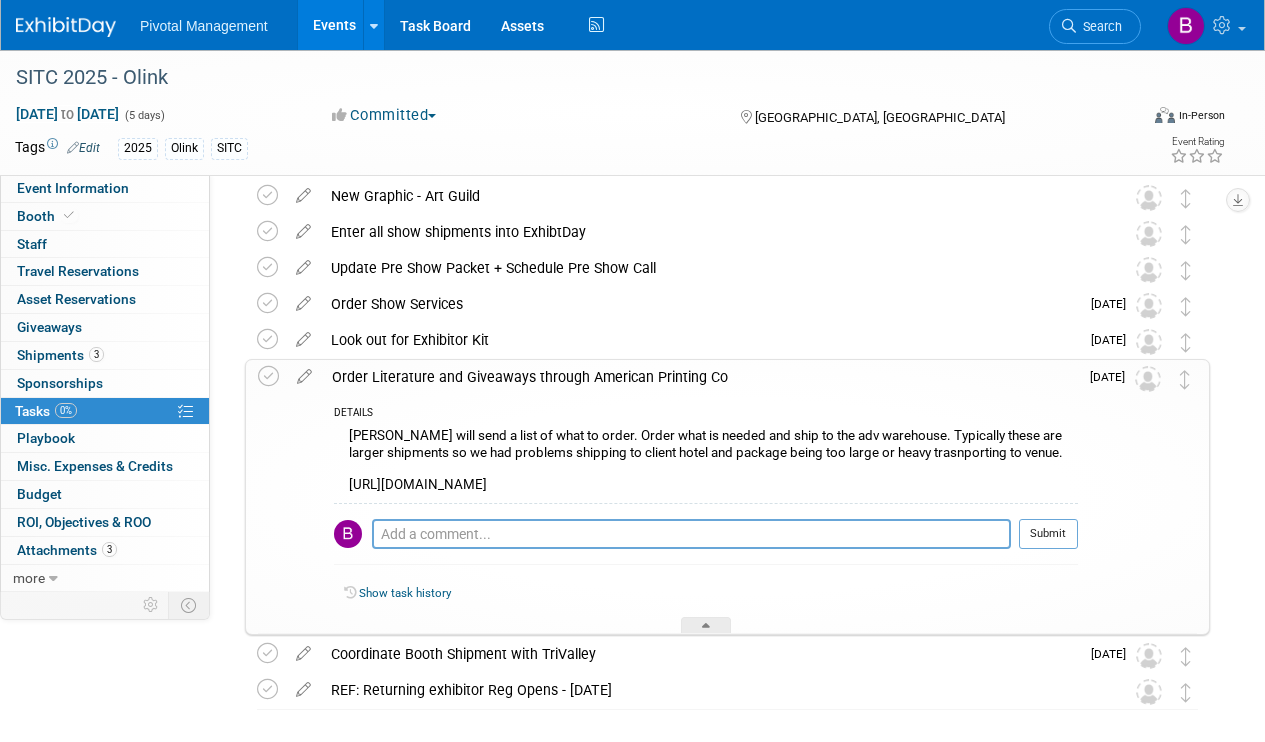 scroll, scrollTop: 89, scrollLeft: 0, axis: vertical 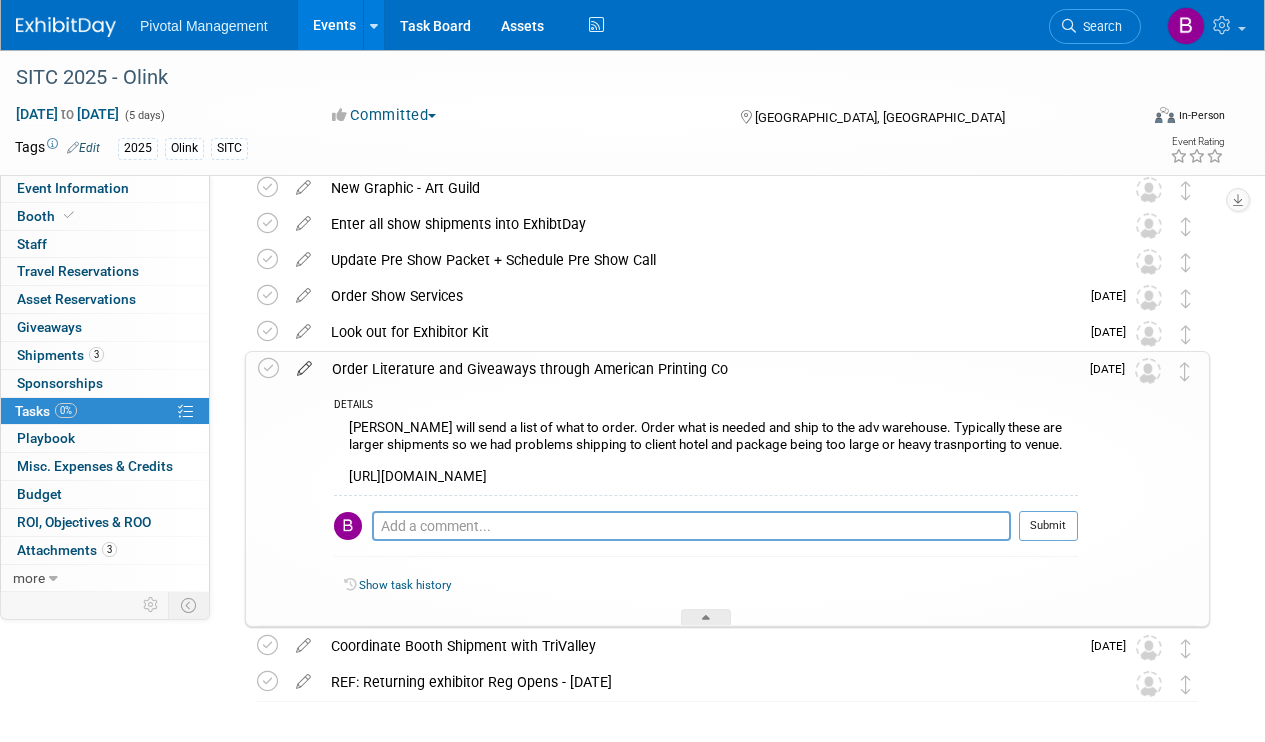 click at bounding box center (304, 364) 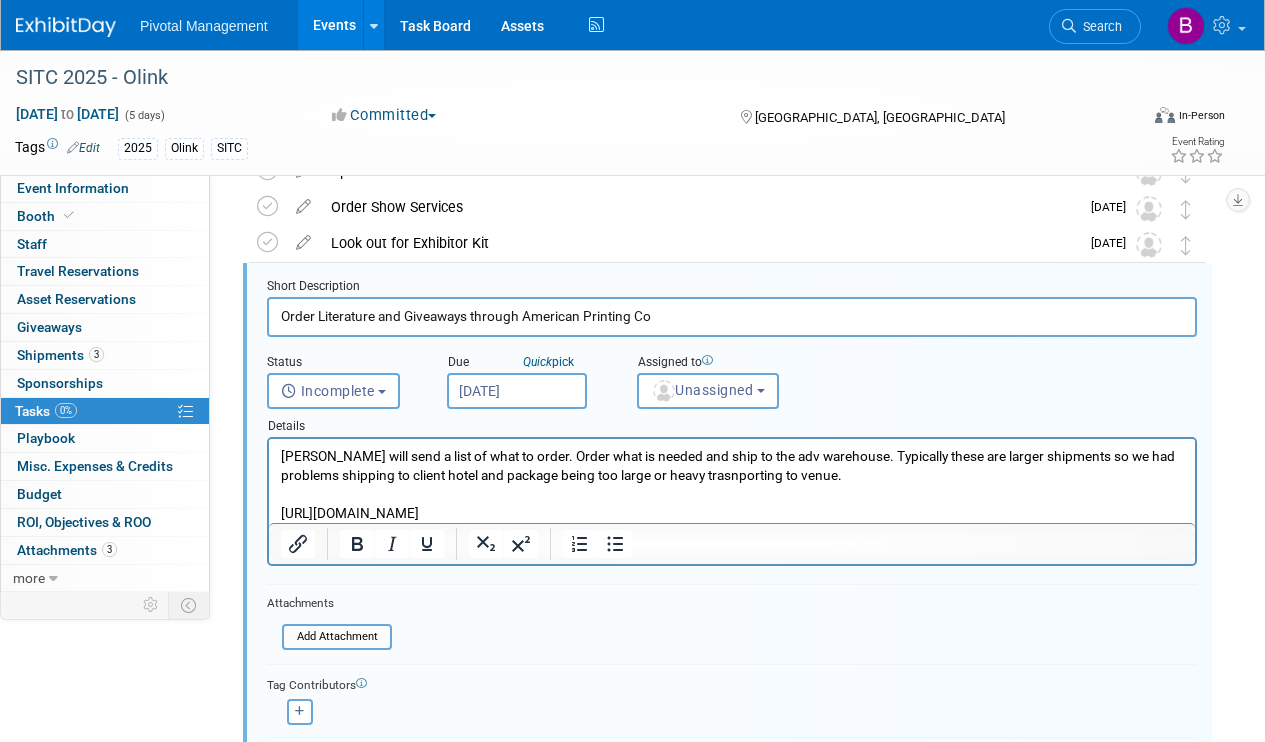 scroll, scrollTop: 197, scrollLeft: 0, axis: vertical 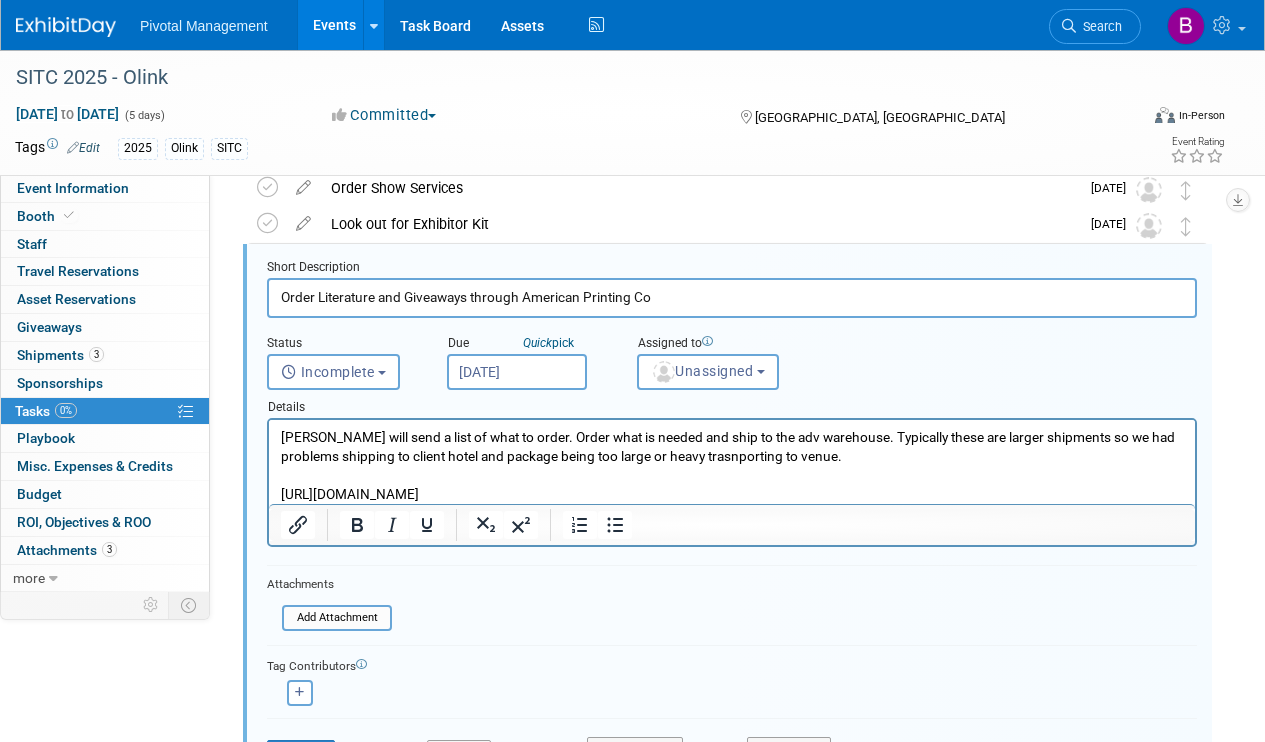 click on "Order Literature and Giveaways through American Printing Co" at bounding box center [732, 297] 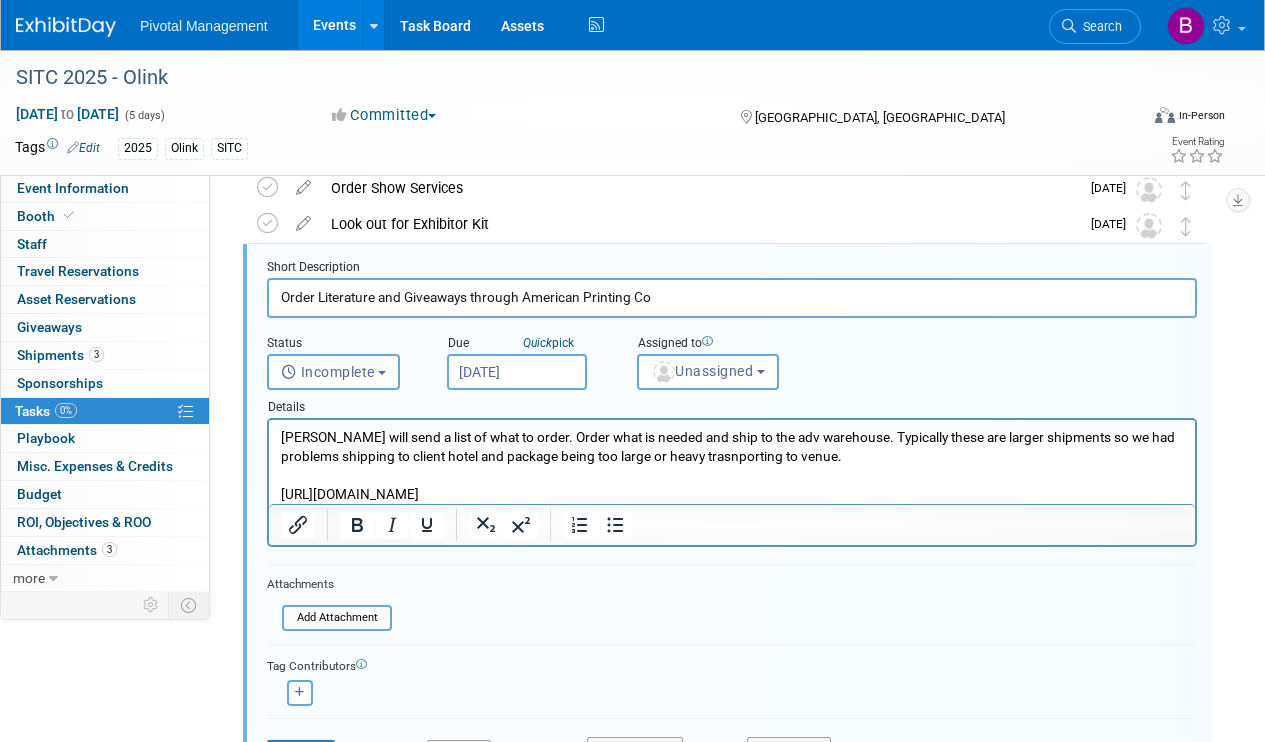 click on "Order Literature and Giveaways through American Printing Co" at bounding box center (732, 297) 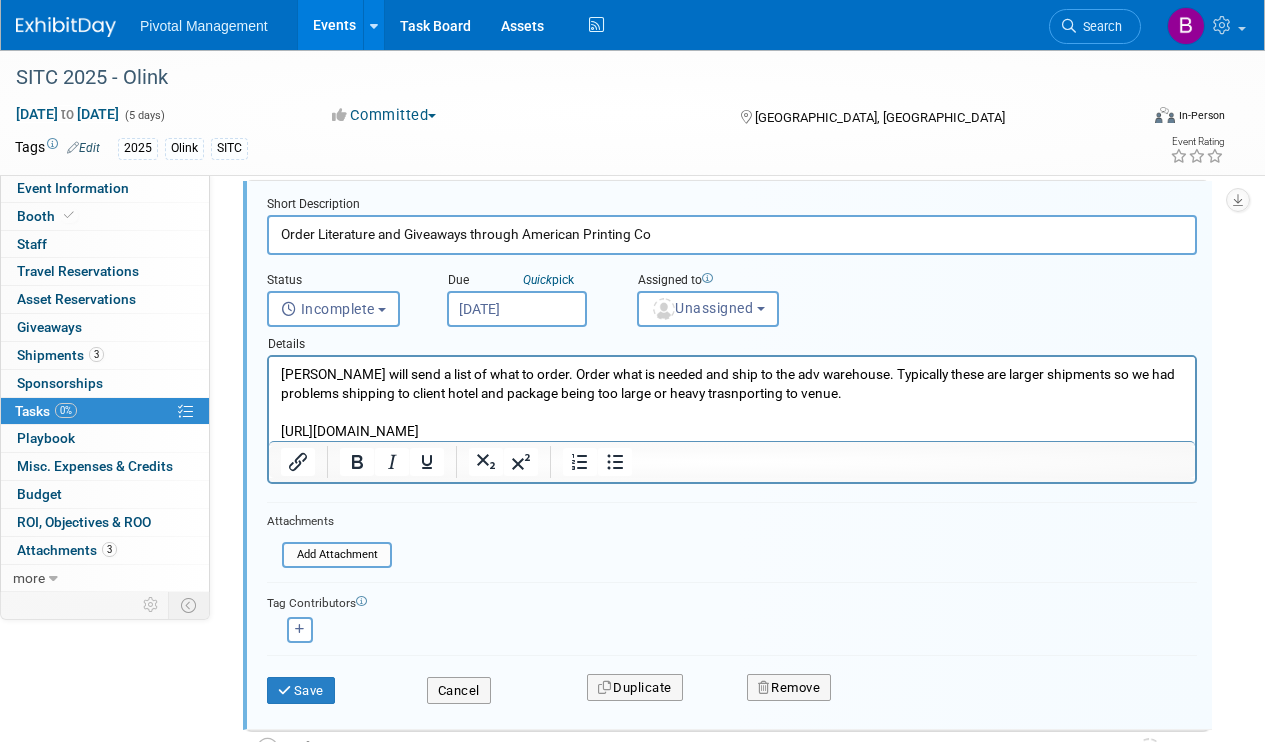 scroll, scrollTop: 257, scrollLeft: 0, axis: vertical 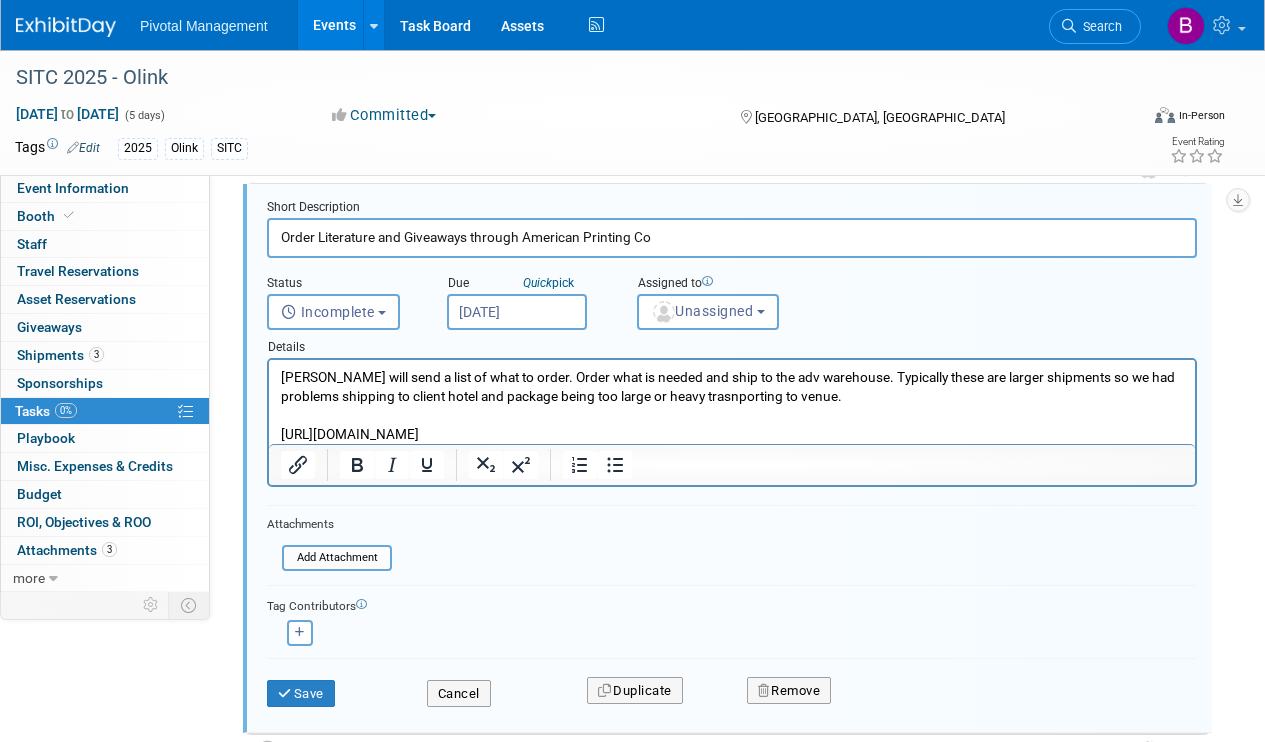click on "Order Literature and Giveaways through American Printing Co" at bounding box center (732, 237) 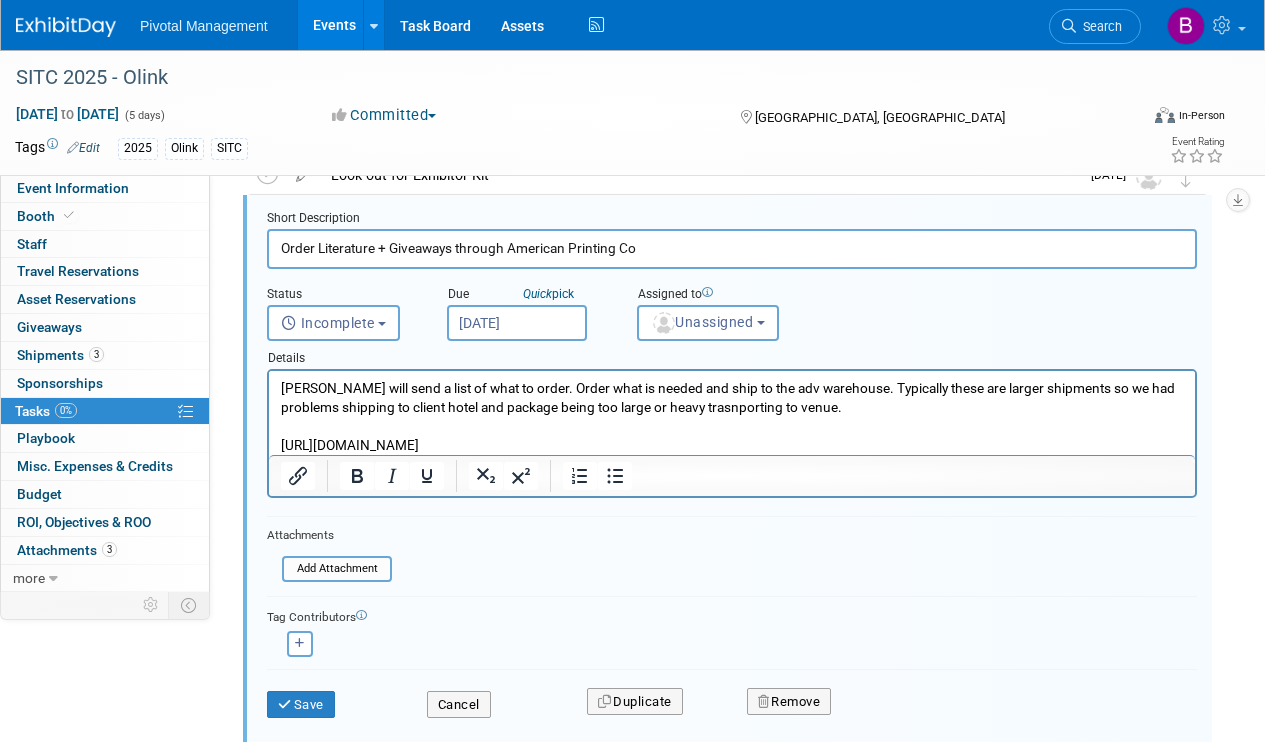 scroll, scrollTop: 268, scrollLeft: 0, axis: vertical 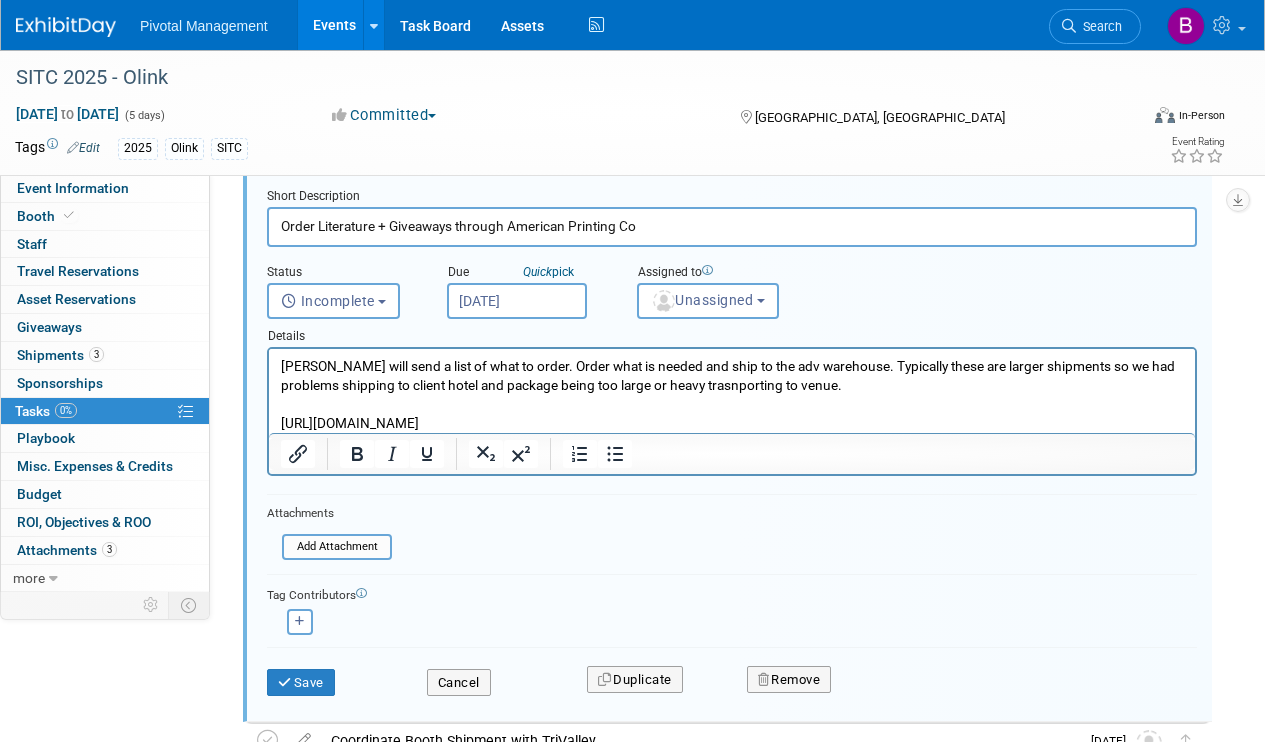 click on "Order Literature + Giveaways through American Printing Co" at bounding box center (732, 226) 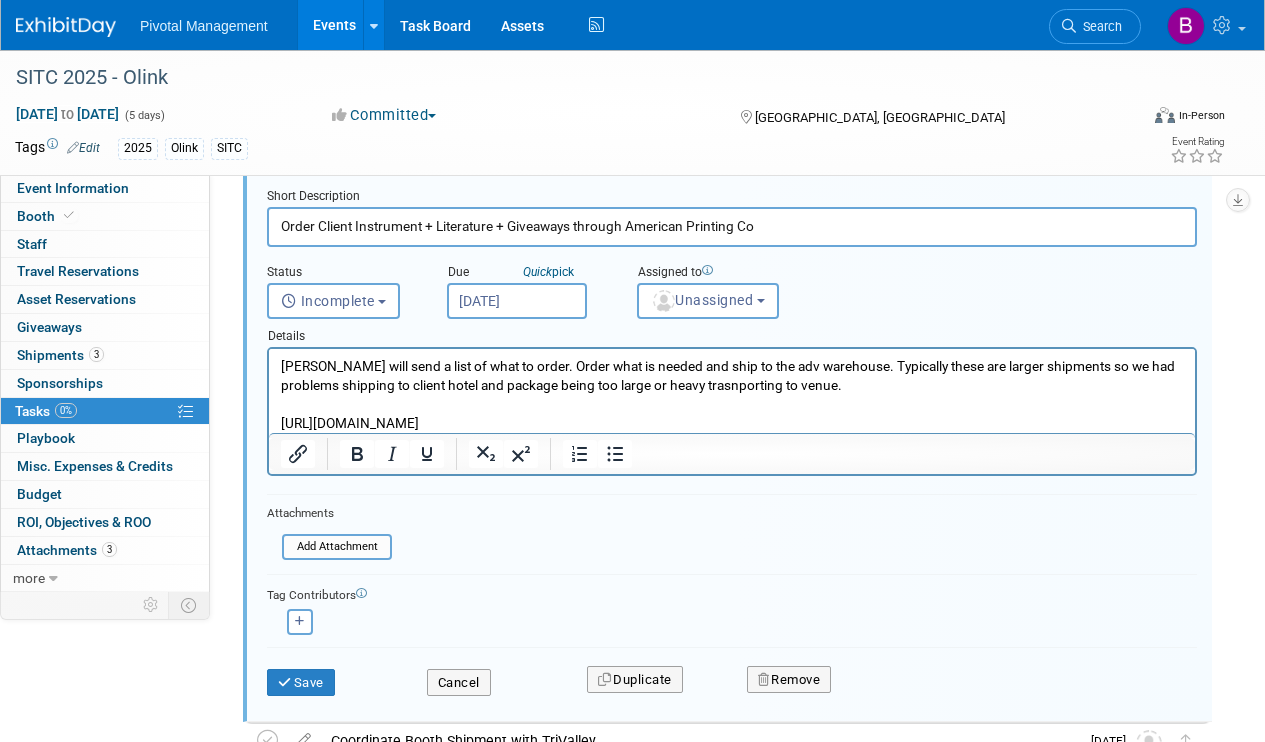 type on "Order Client Instrument + Literature + Giveaways through American Printing Co" 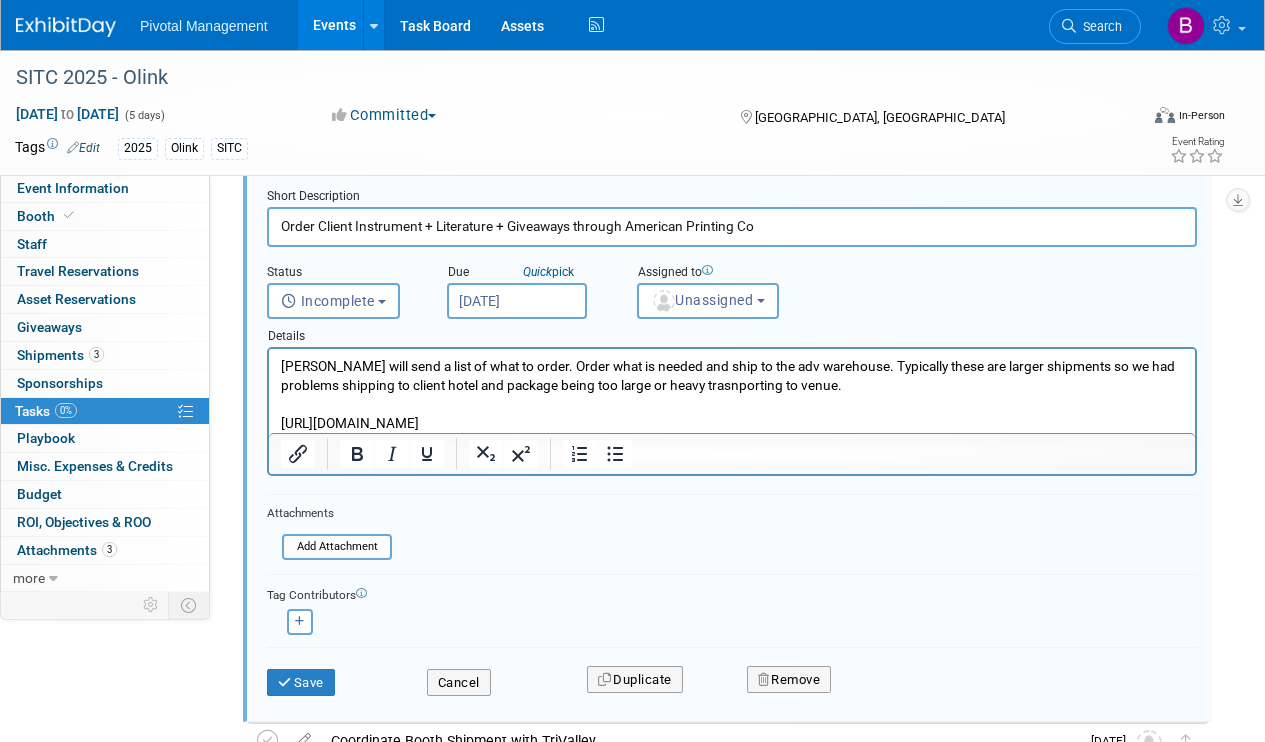 click on "[PERSON_NAME] will send a list of what to order. Order what is needed and ship to the adv warehouse. Typically these are larger shipments so we had problems shipping to client hotel and package being too large or heavy trasnporting to venue. [URL][DOMAIN_NAME]" at bounding box center [732, 395] 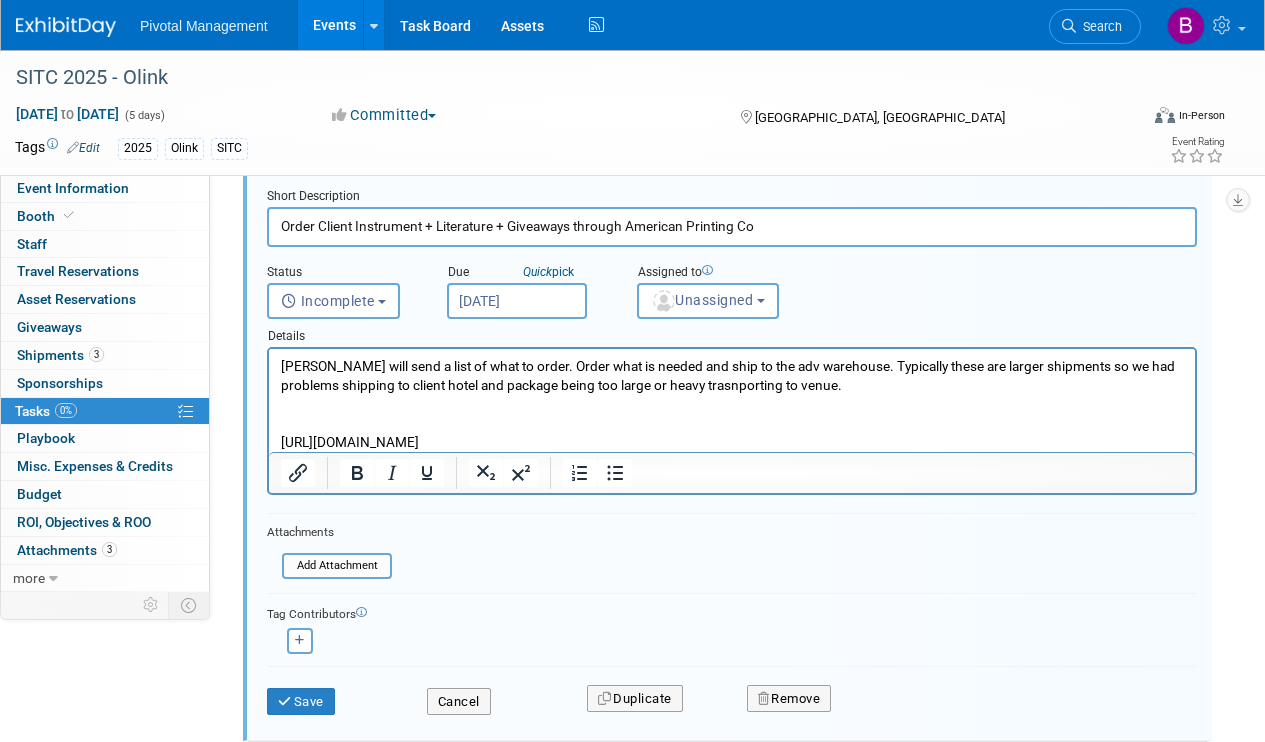 type 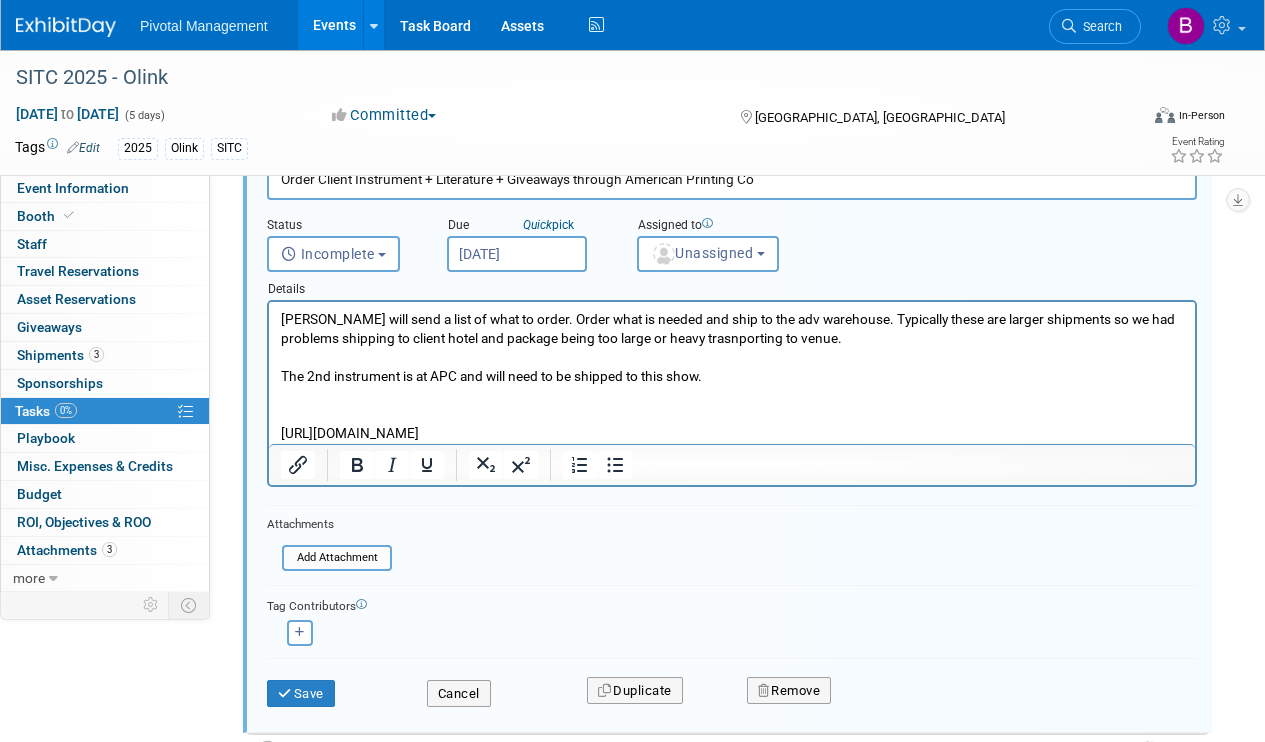 scroll, scrollTop: 360, scrollLeft: 0, axis: vertical 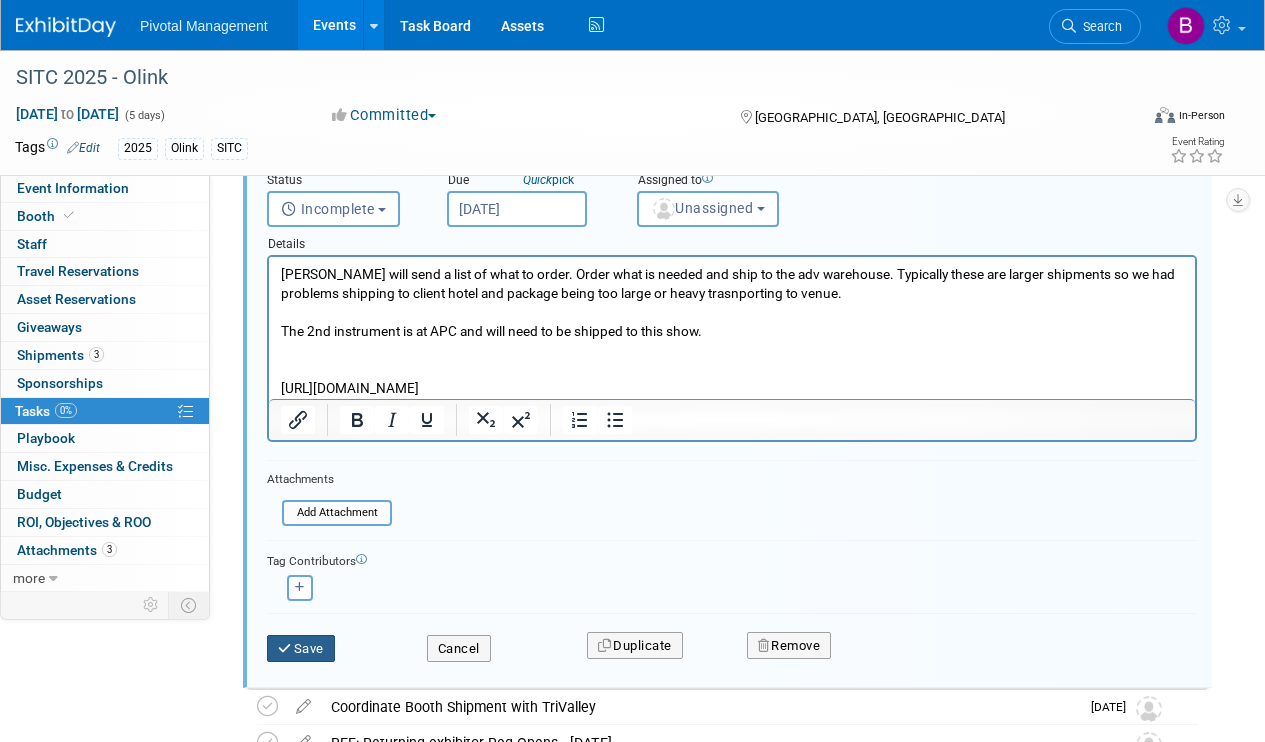 click on "Save" at bounding box center [301, 649] 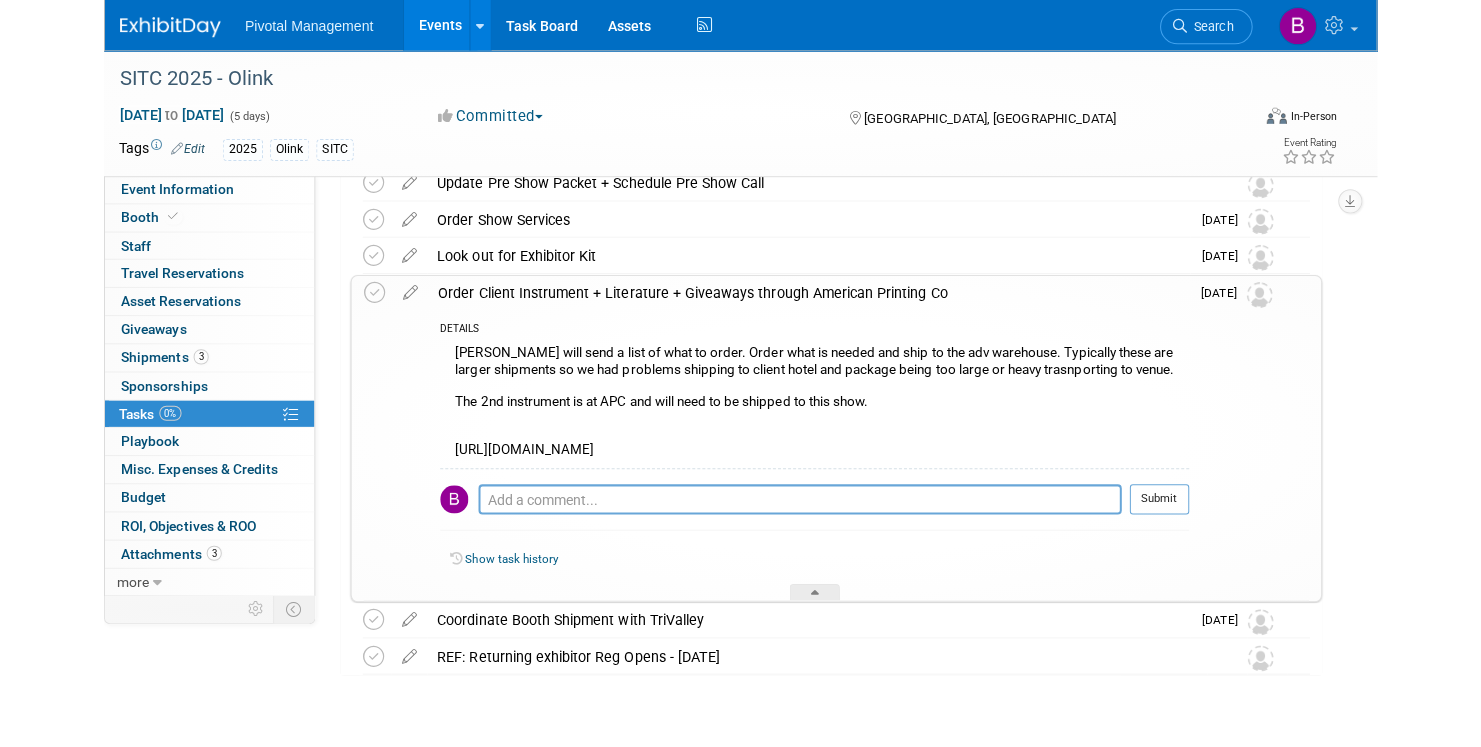 scroll, scrollTop: 144, scrollLeft: 0, axis: vertical 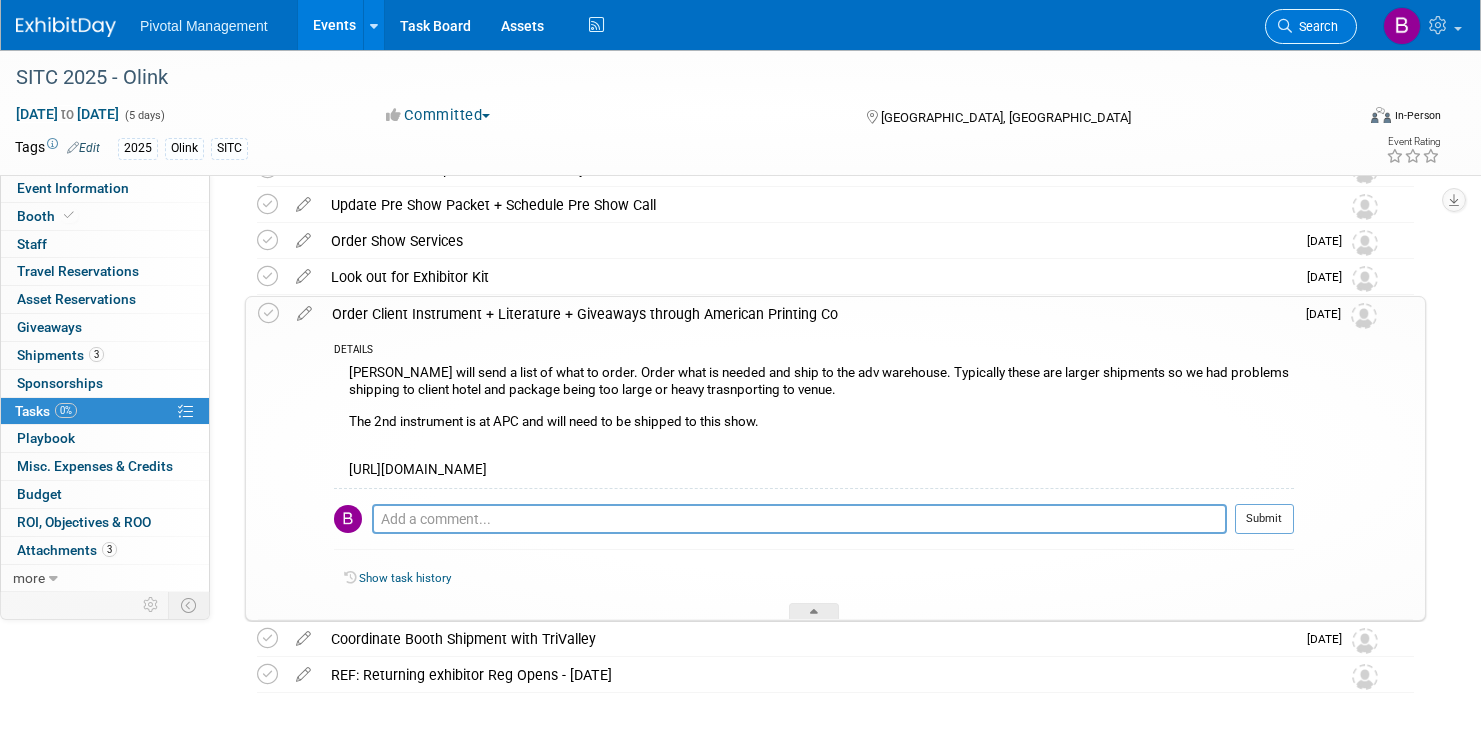 click on "Search" at bounding box center [1315, 26] 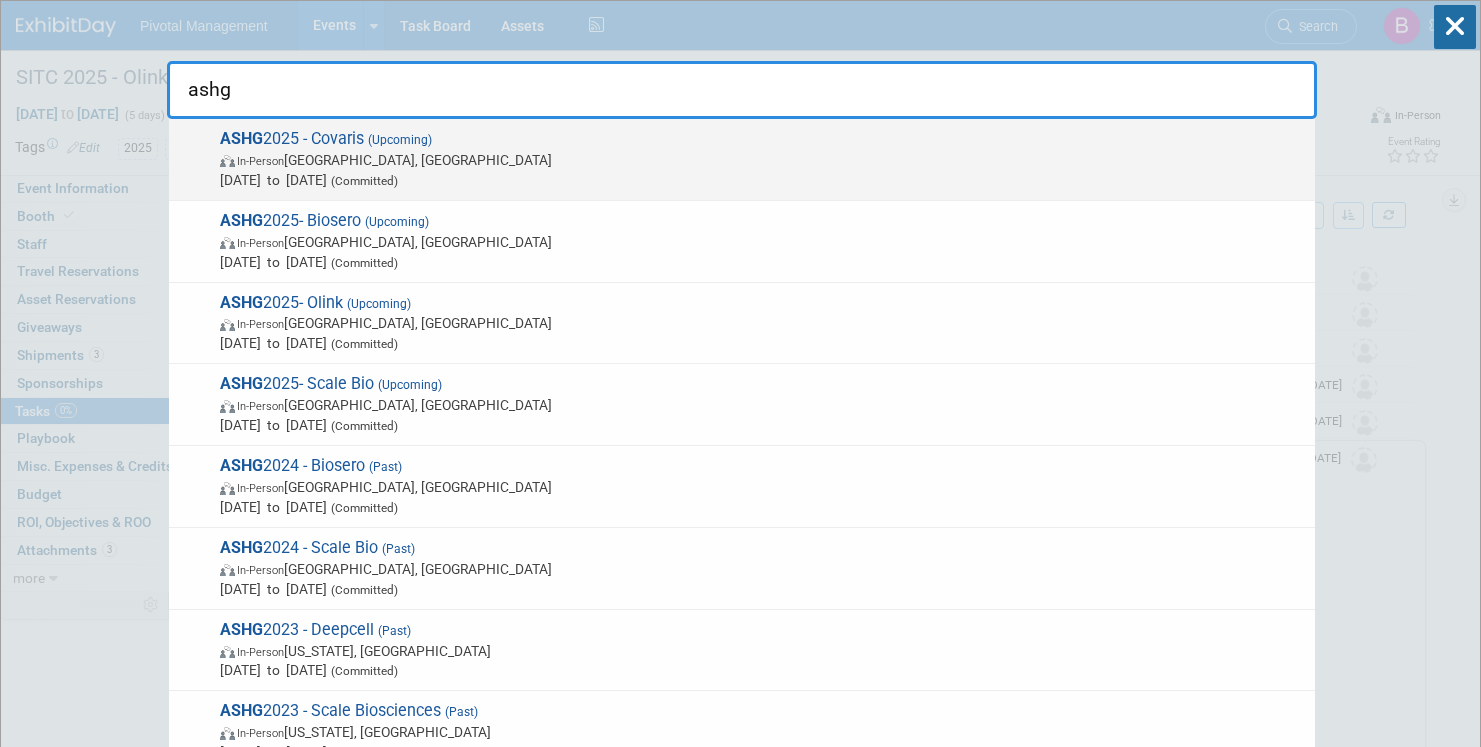type on "ashg" 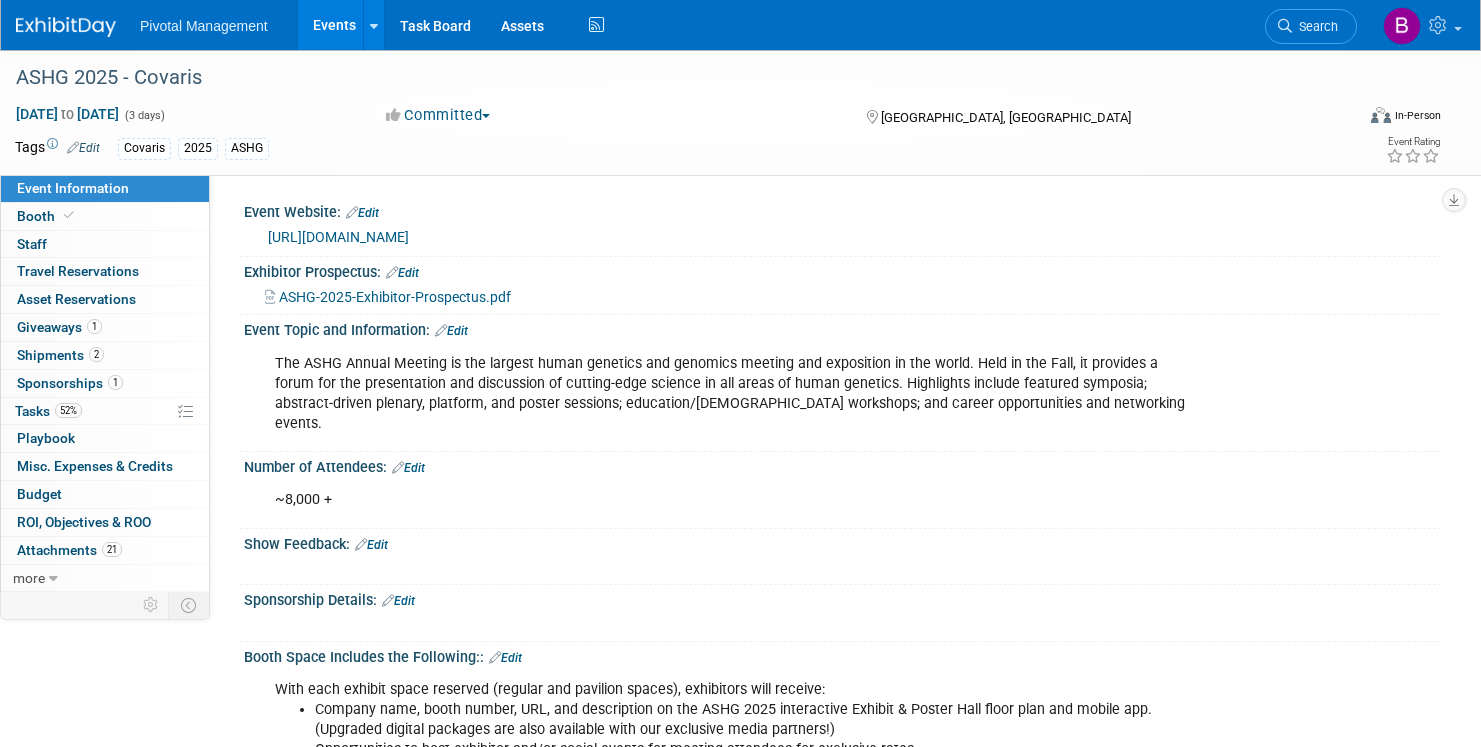 scroll, scrollTop: 0, scrollLeft: 0, axis: both 